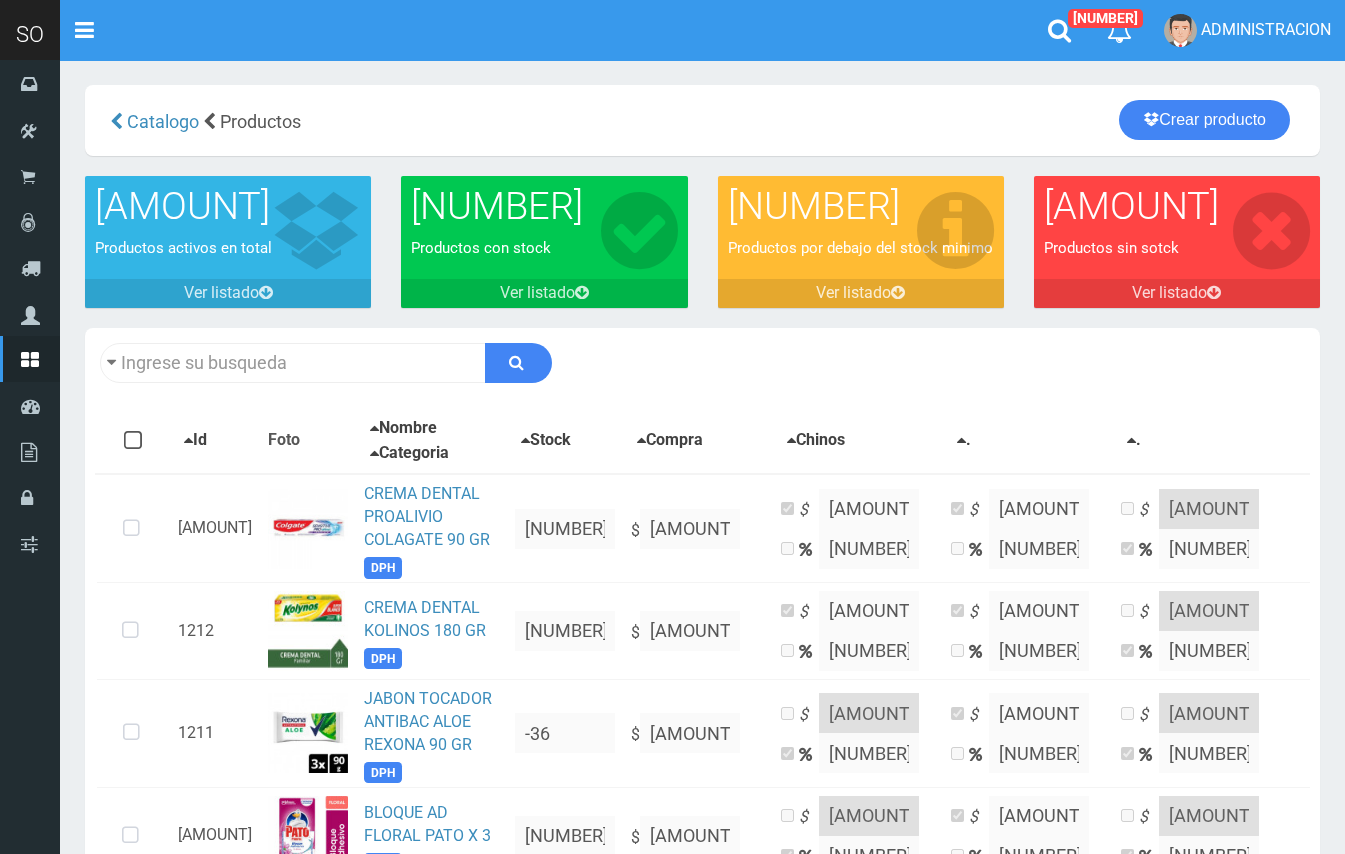 scroll, scrollTop: 634, scrollLeft: 0, axis: vertical 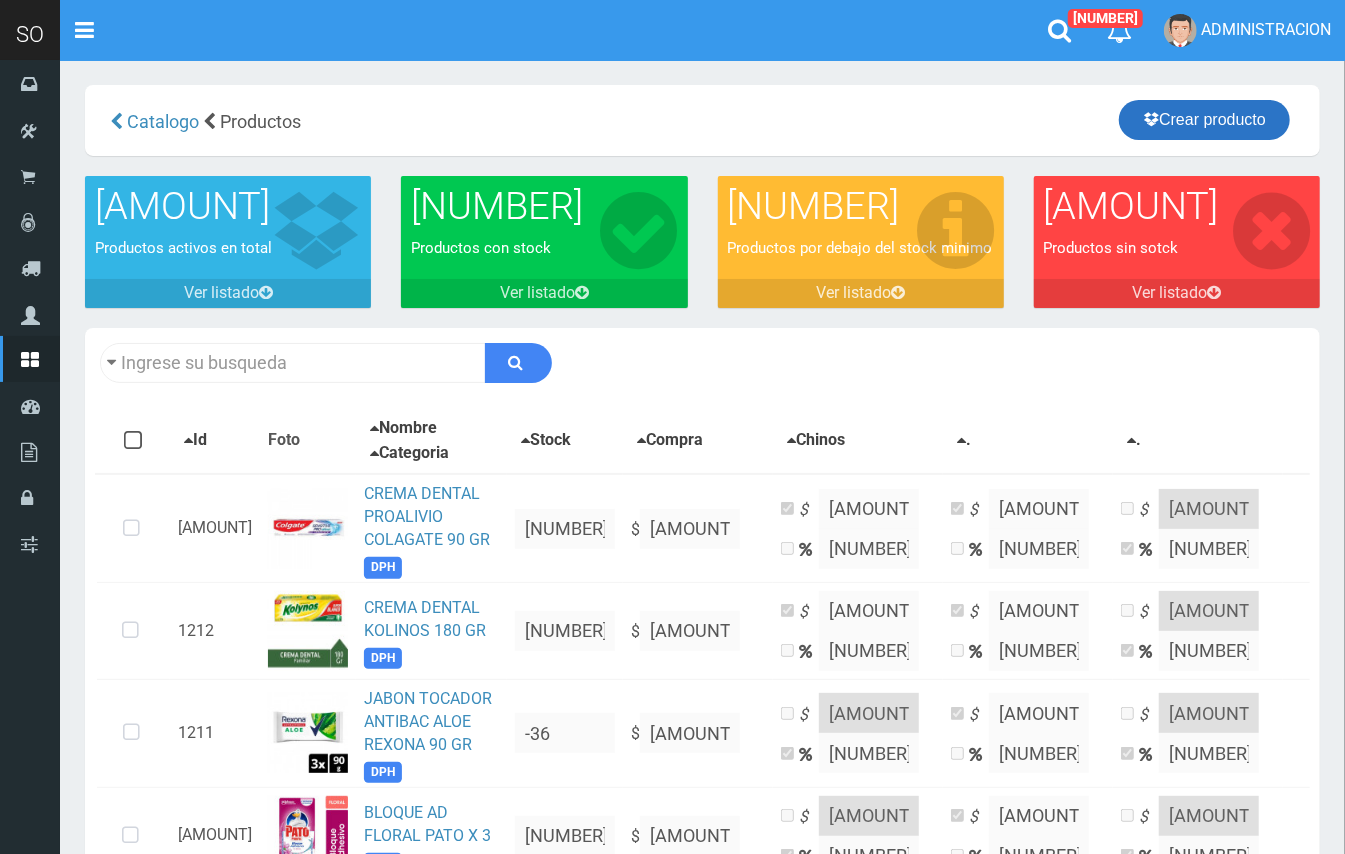 click at bounding box center (1151, 119) 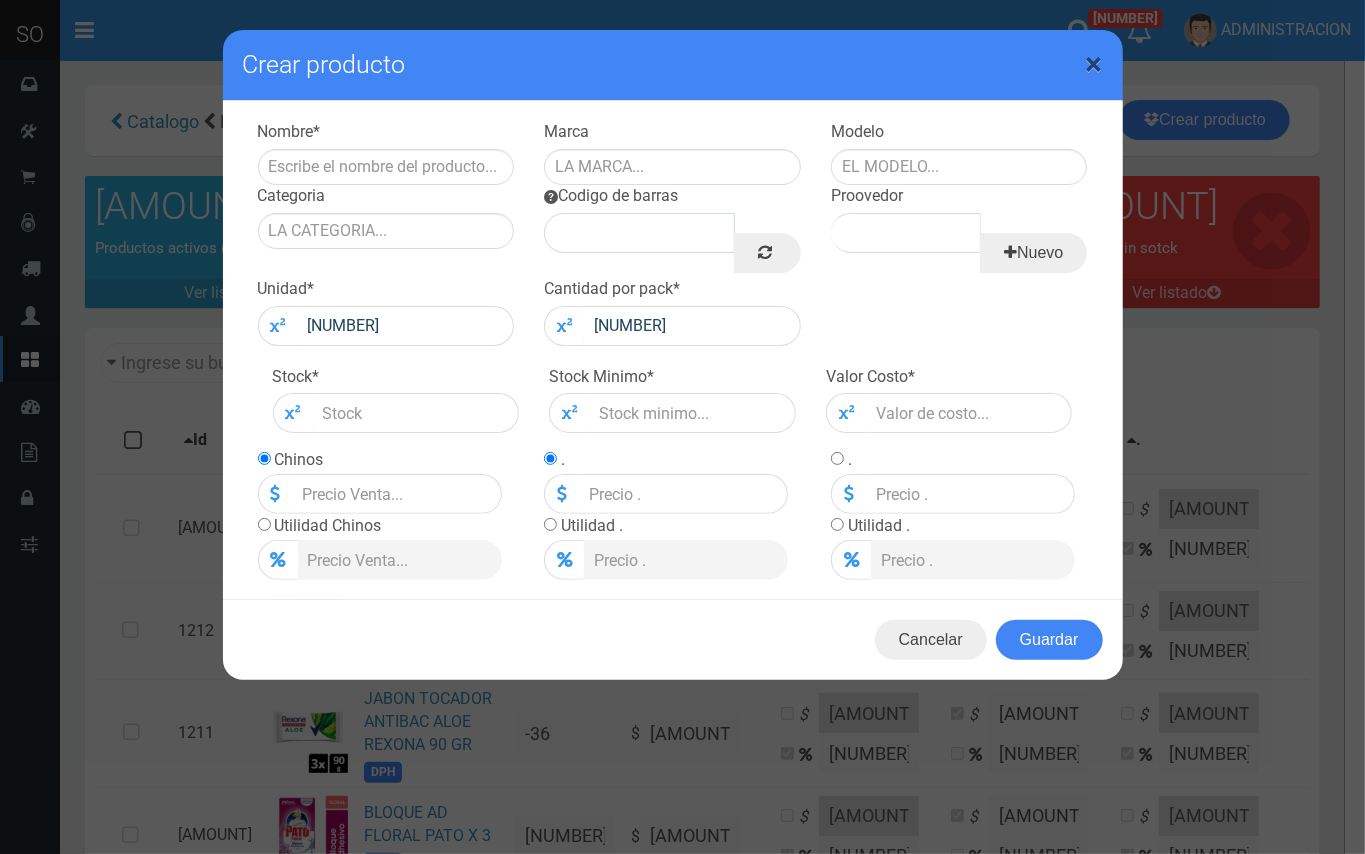 click on "×" at bounding box center [1094, 64] 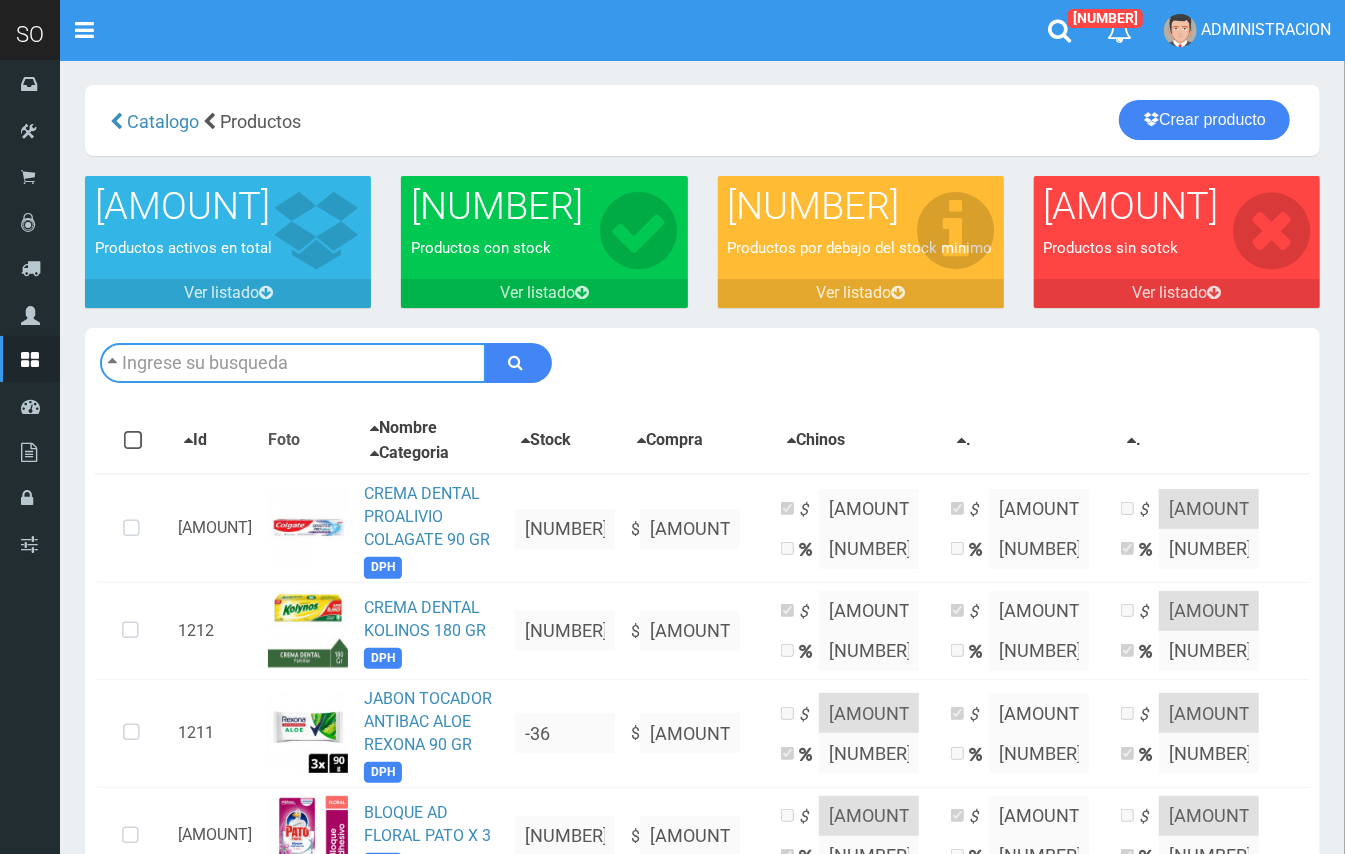click at bounding box center [293, 363] 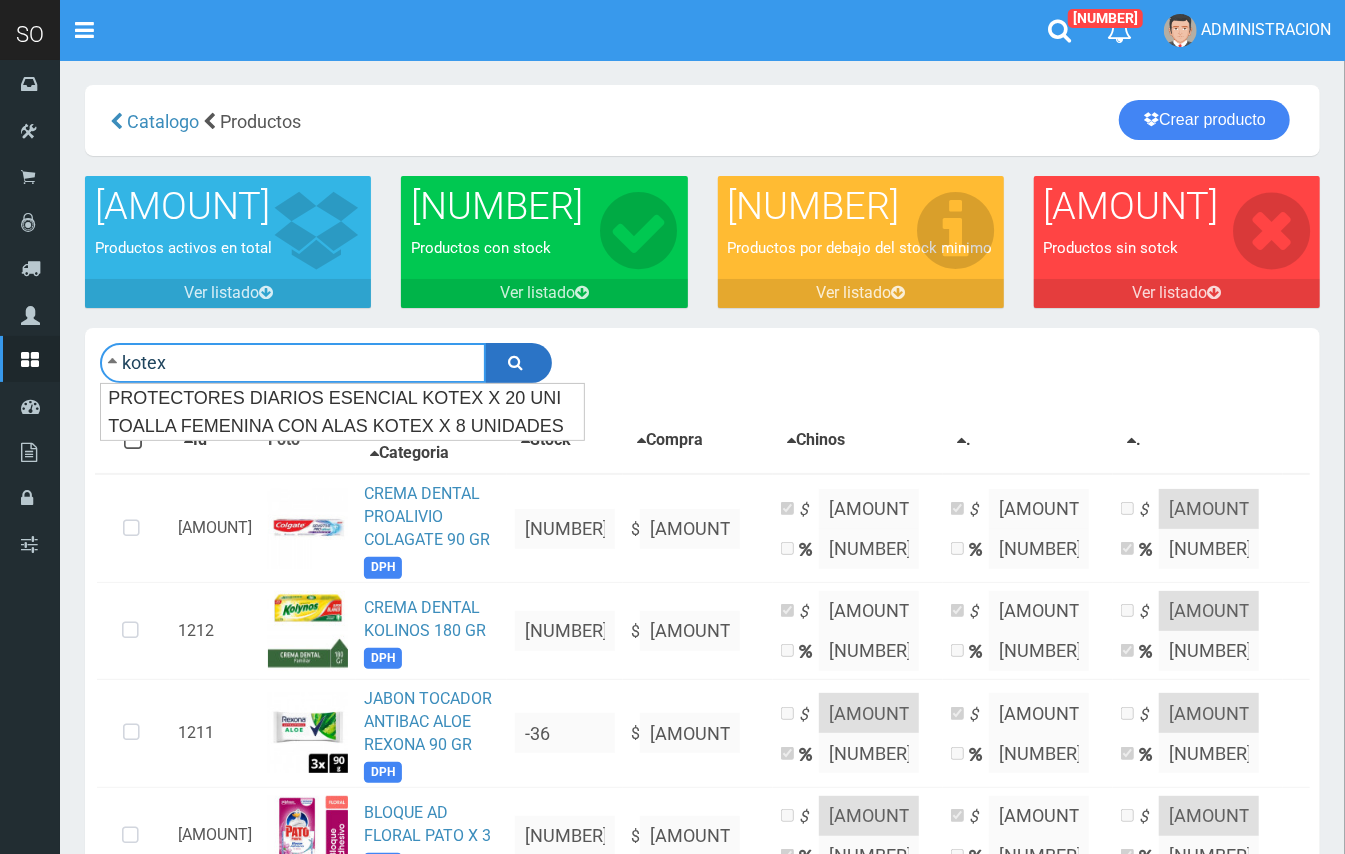 type on "kotex" 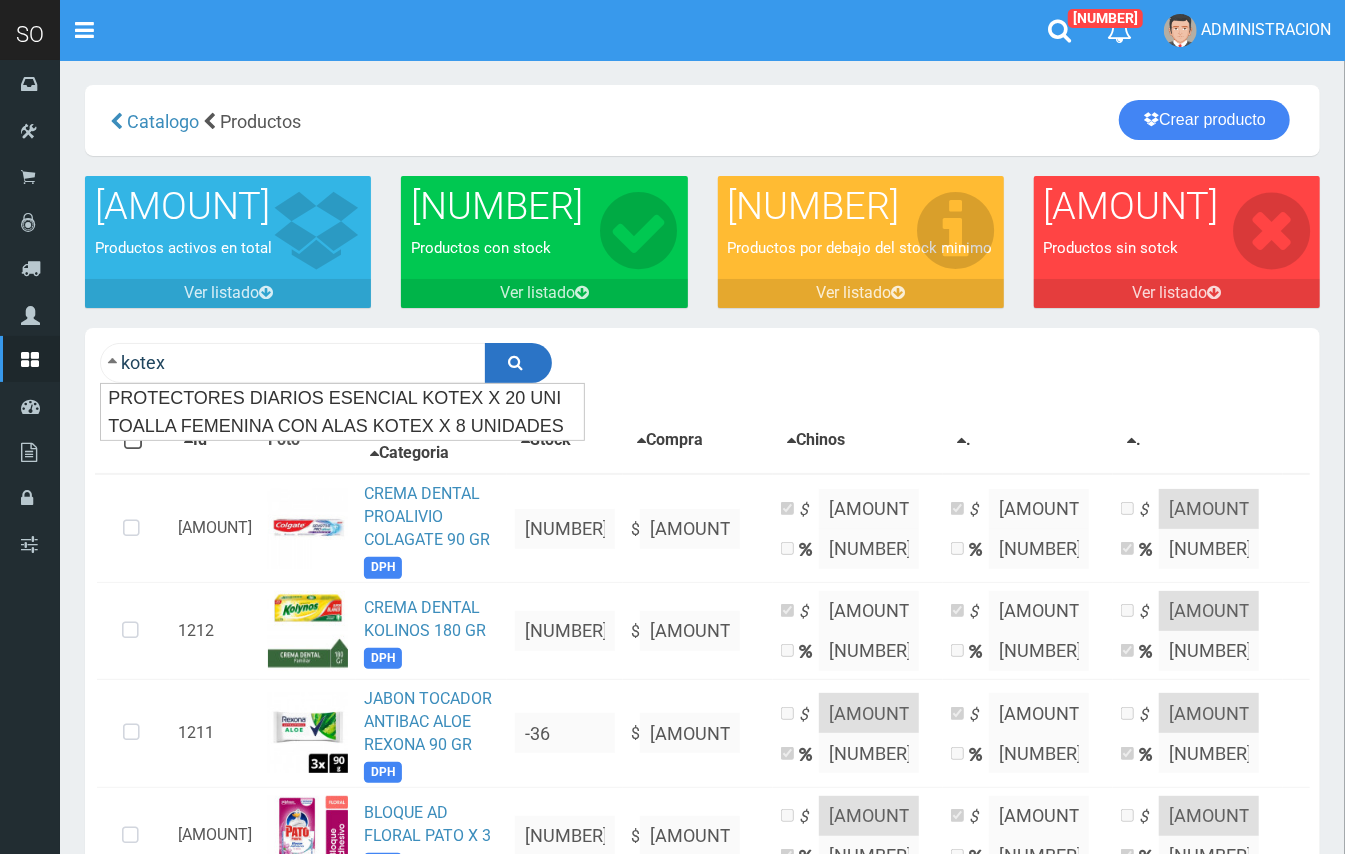 click at bounding box center (516, 362) 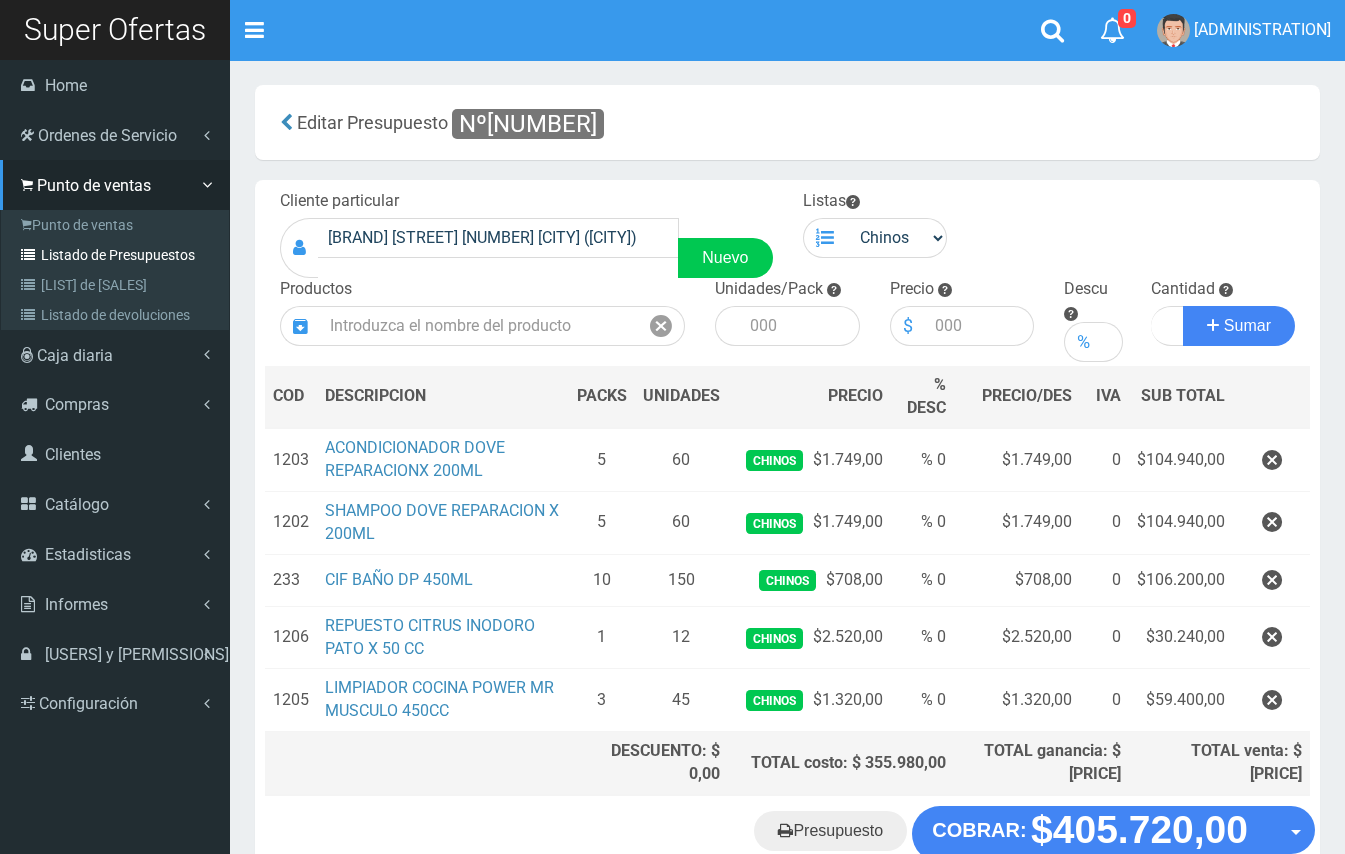 scroll, scrollTop: 0, scrollLeft: 0, axis: both 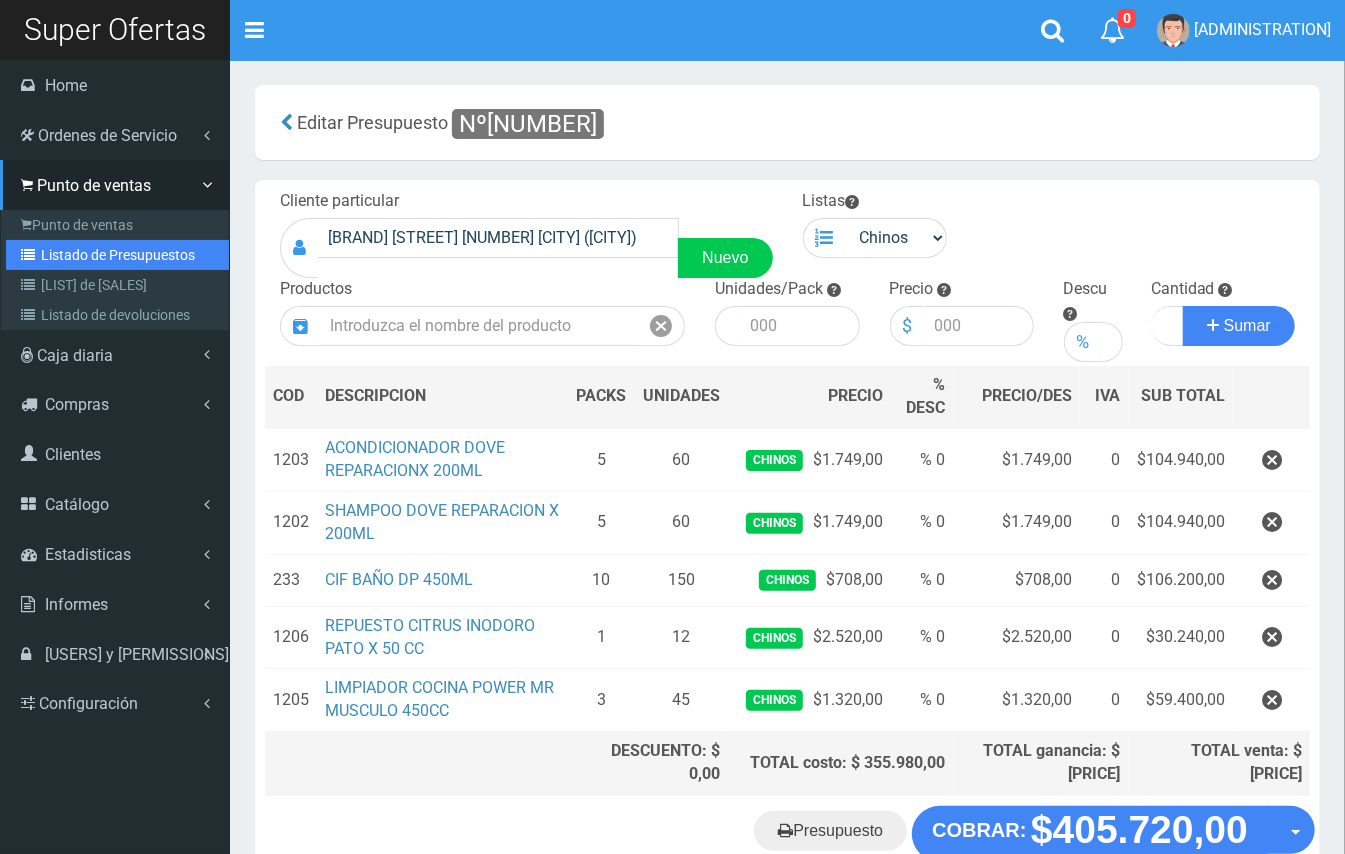 click on "Listado de Presupuestos" at bounding box center (117, 255) 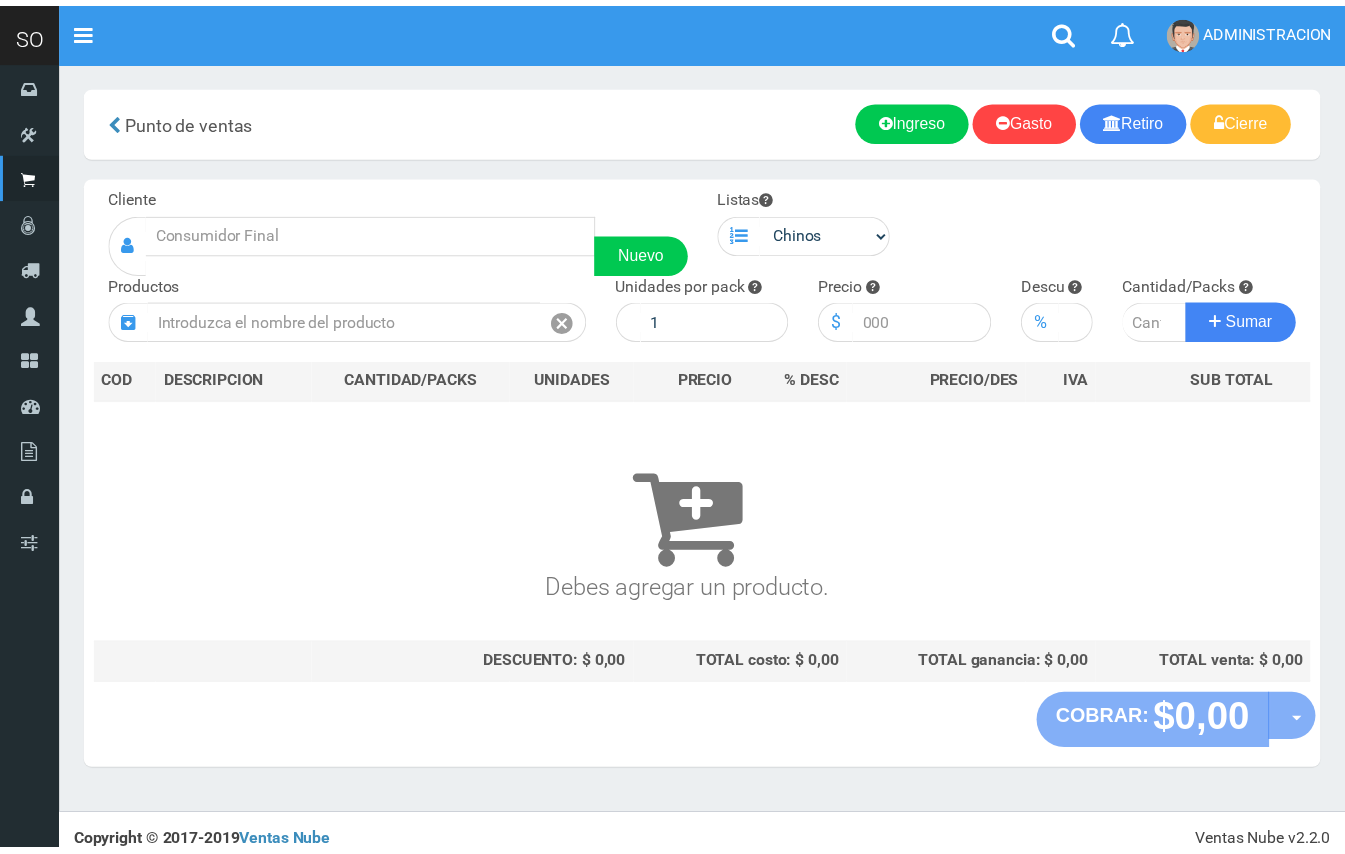 scroll, scrollTop: 0, scrollLeft: 0, axis: both 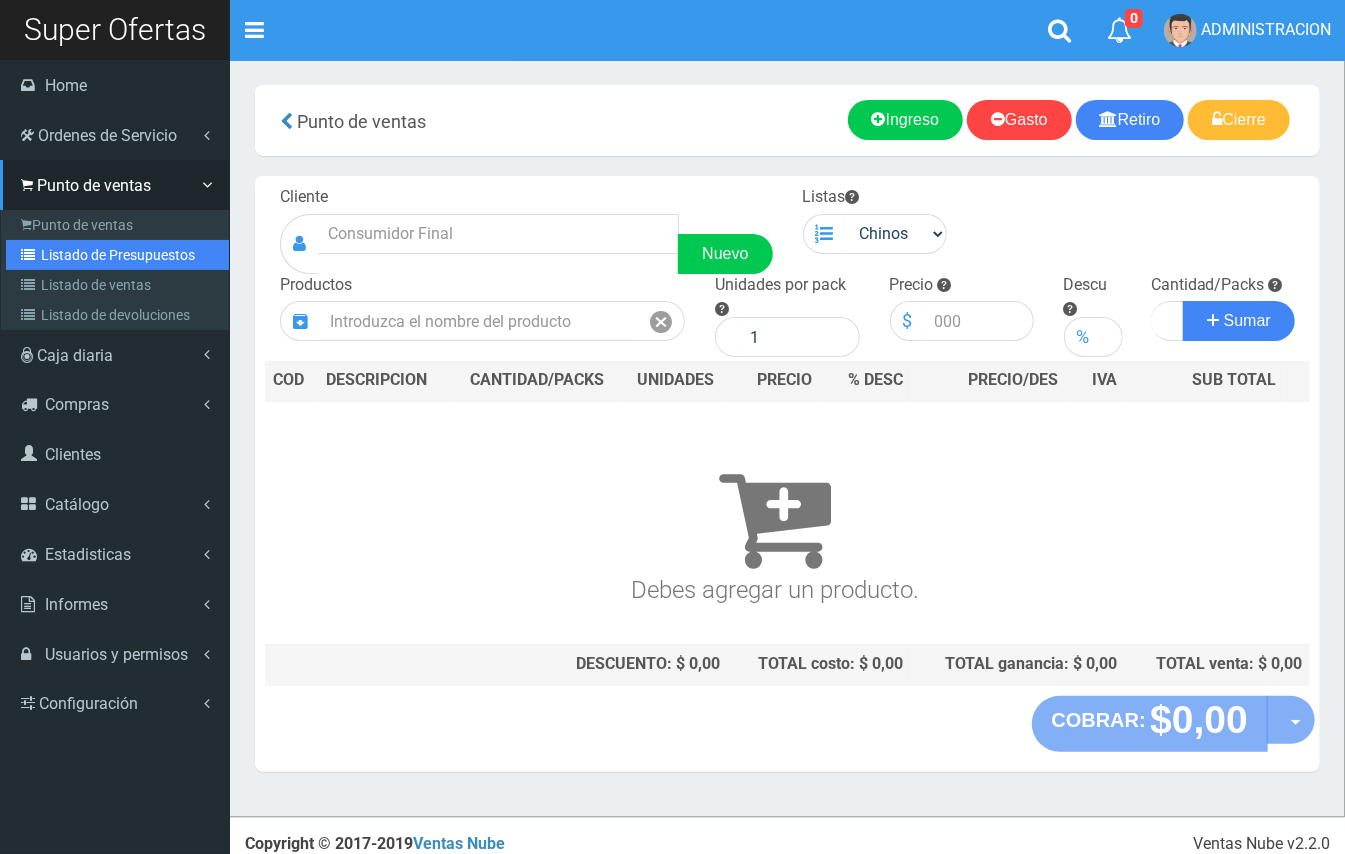 click on "Listado de Presupuestos" at bounding box center (117, 255) 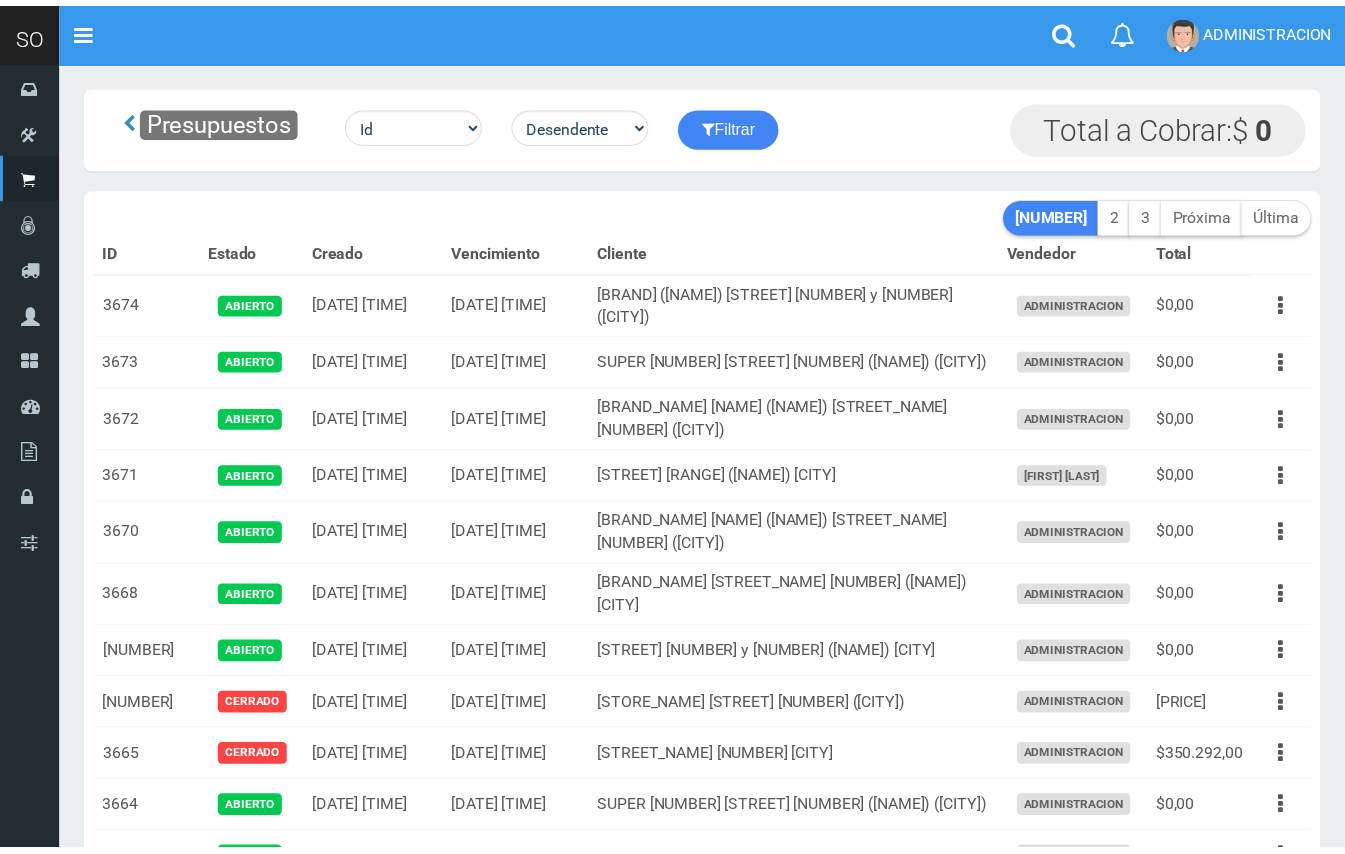 scroll, scrollTop: 0, scrollLeft: 0, axis: both 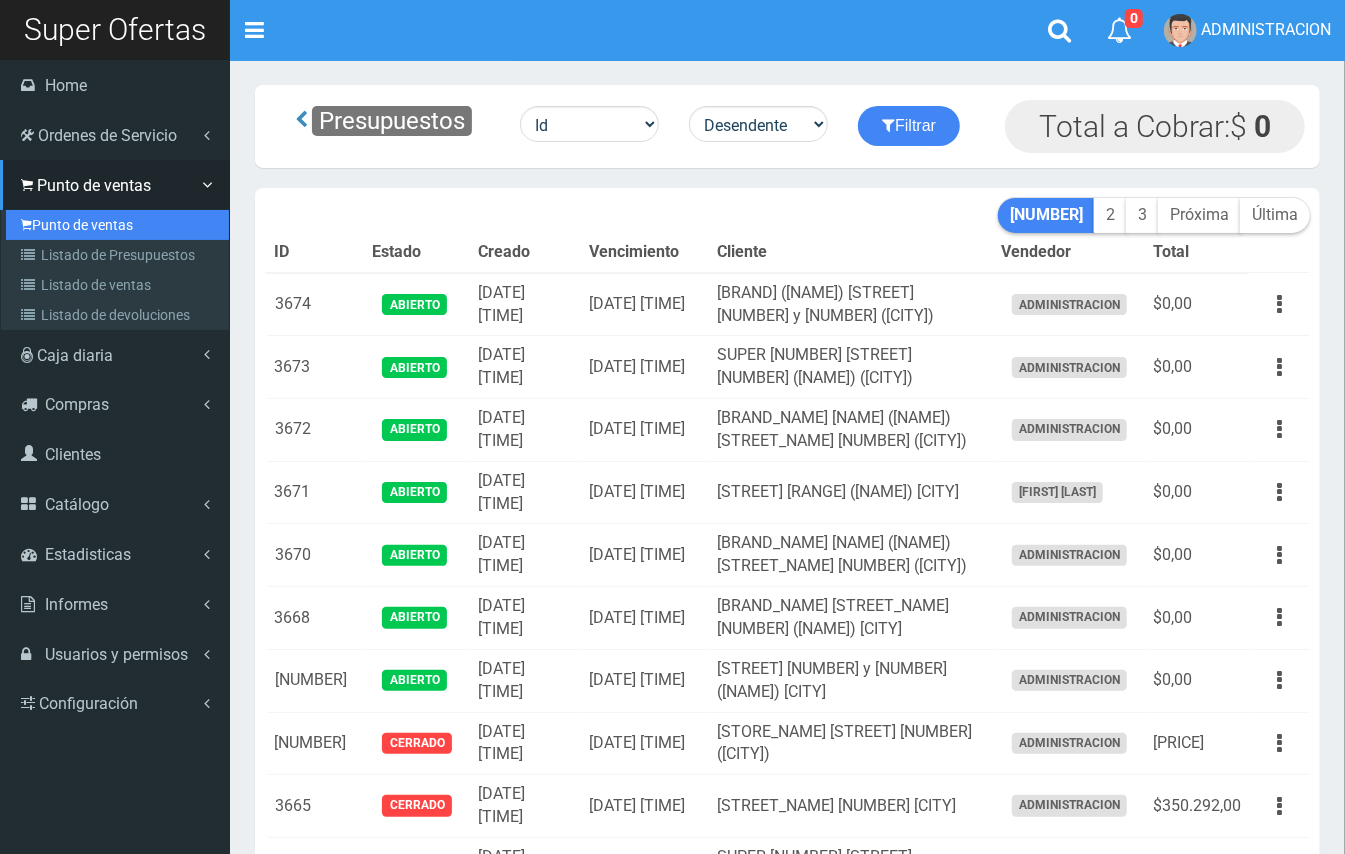 click on "Punto de ventas" at bounding box center [117, 225] 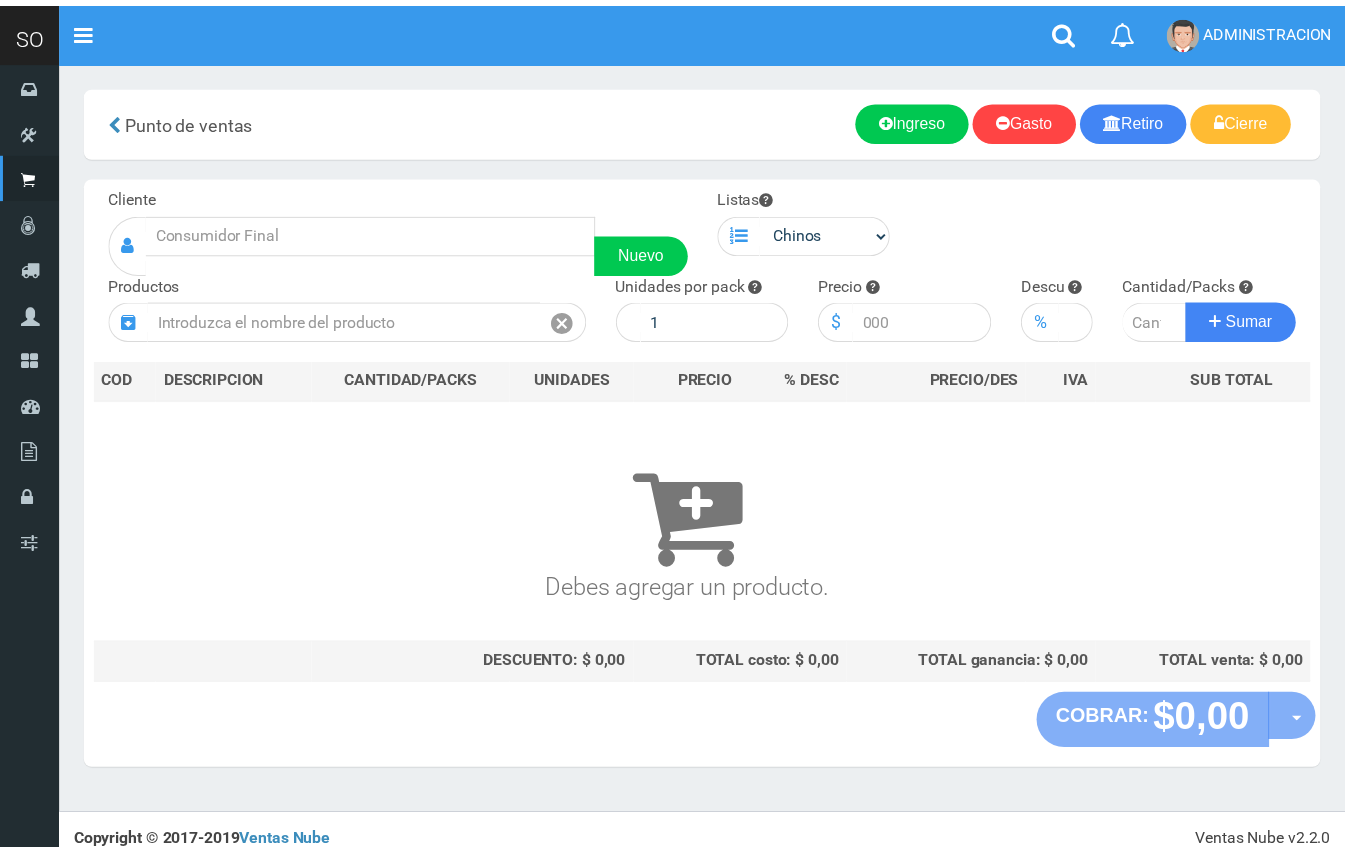 scroll, scrollTop: 0, scrollLeft: 0, axis: both 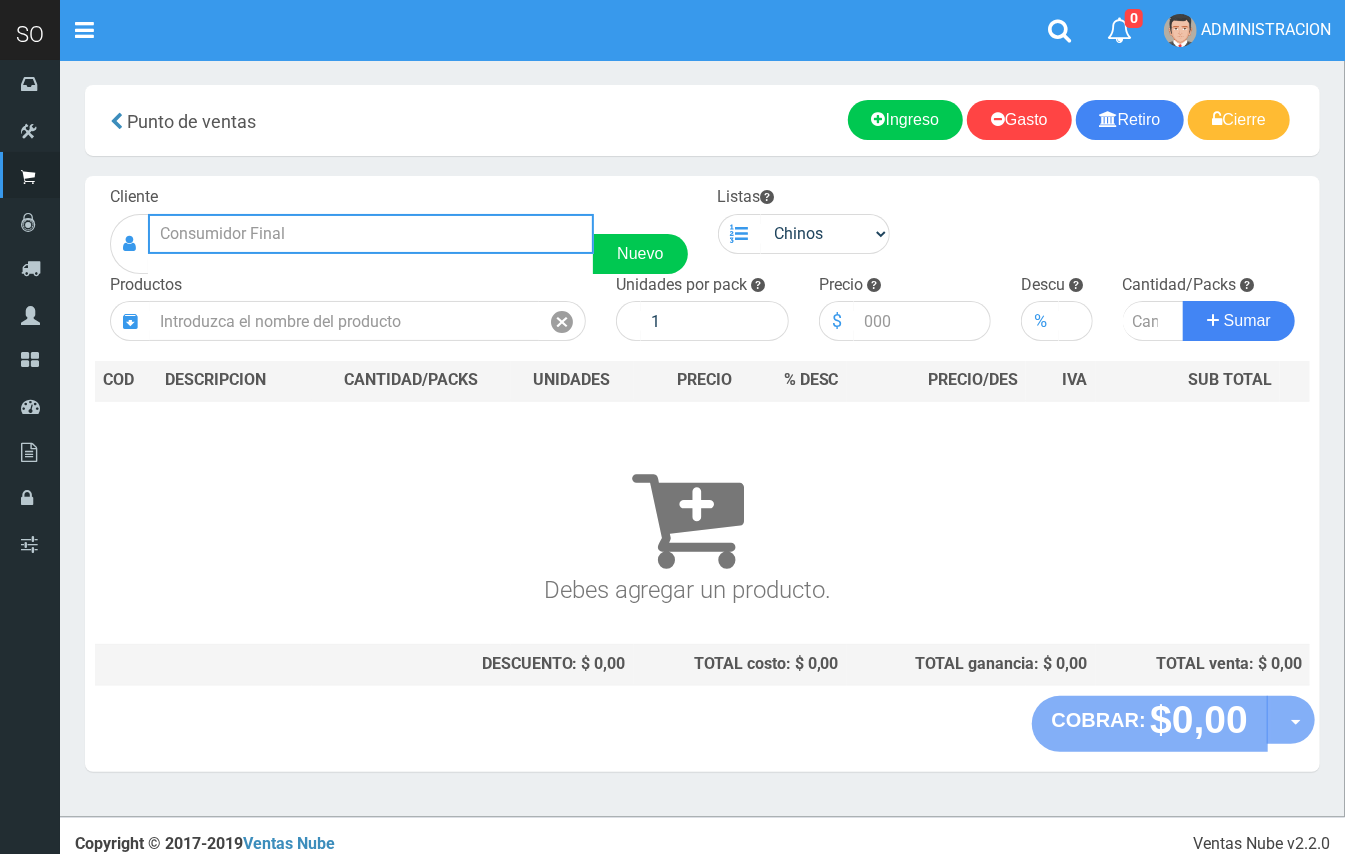 click at bounding box center [371, 234] 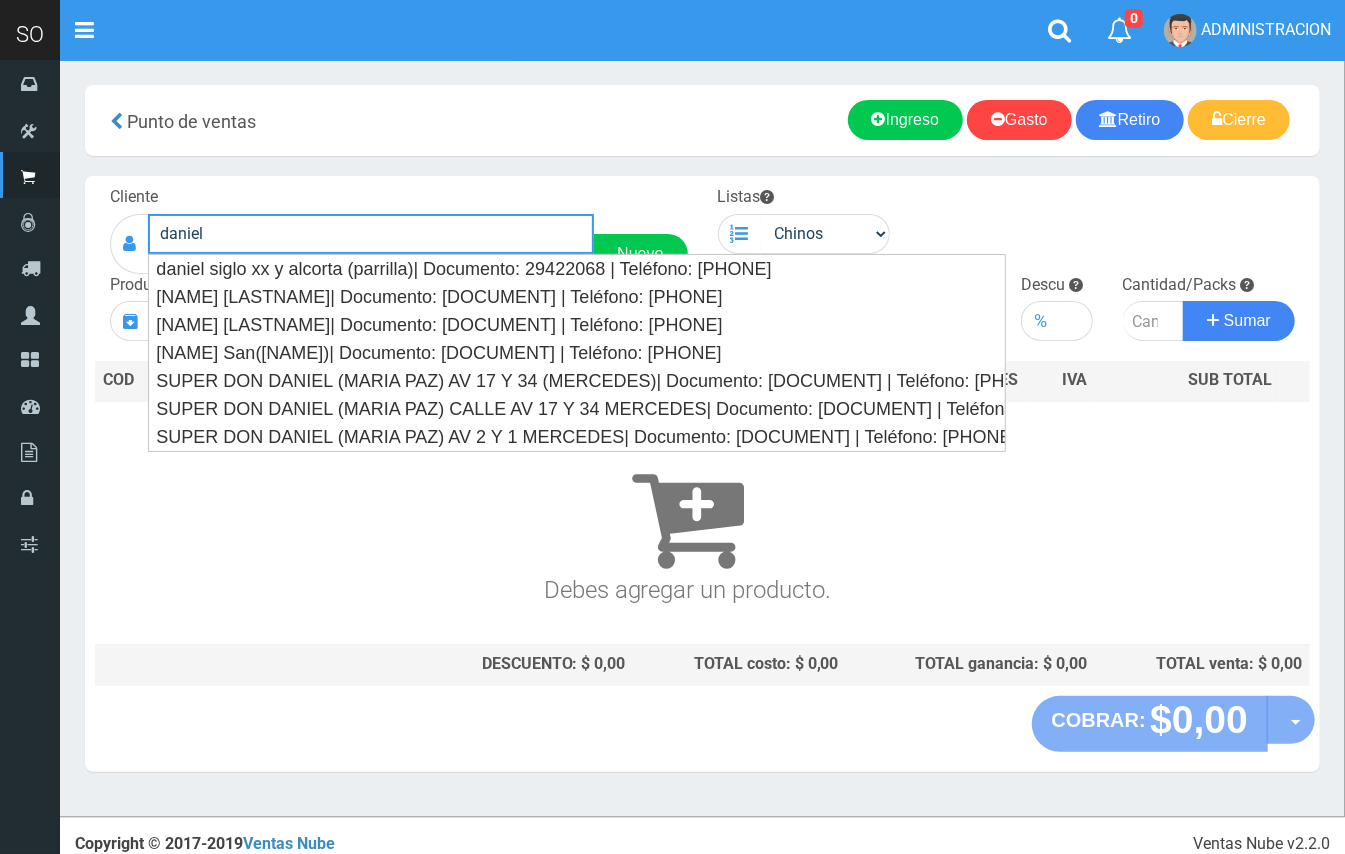 drag, startPoint x: 221, startPoint y: 225, endPoint x: 156, endPoint y: 236, distance: 65.9242 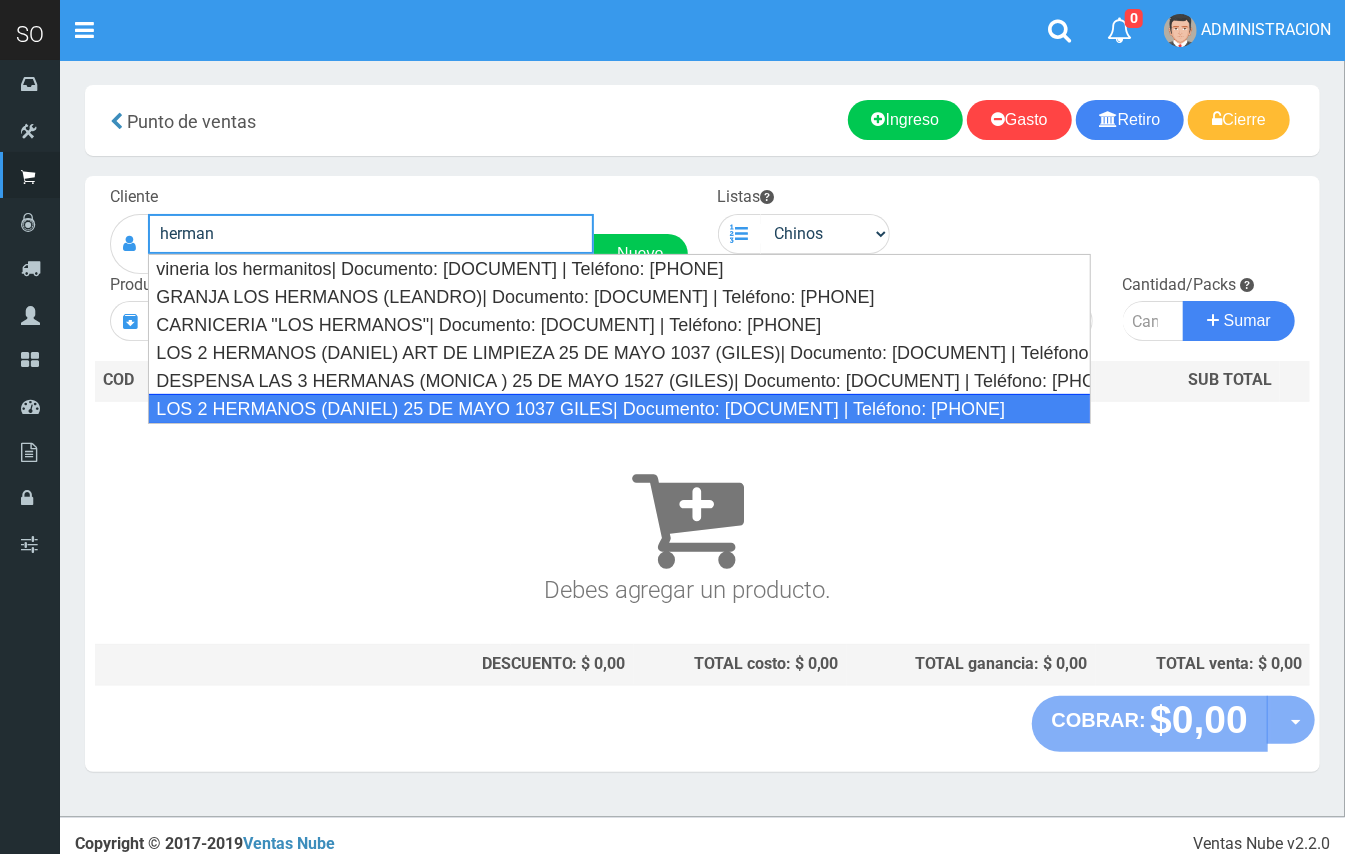 click on "LOS 2 HERMANOS (DANIEL) 25 DE MAYO 1037 GILES| Documento: 7667484748 | Teléfono:" at bounding box center [619, 409] 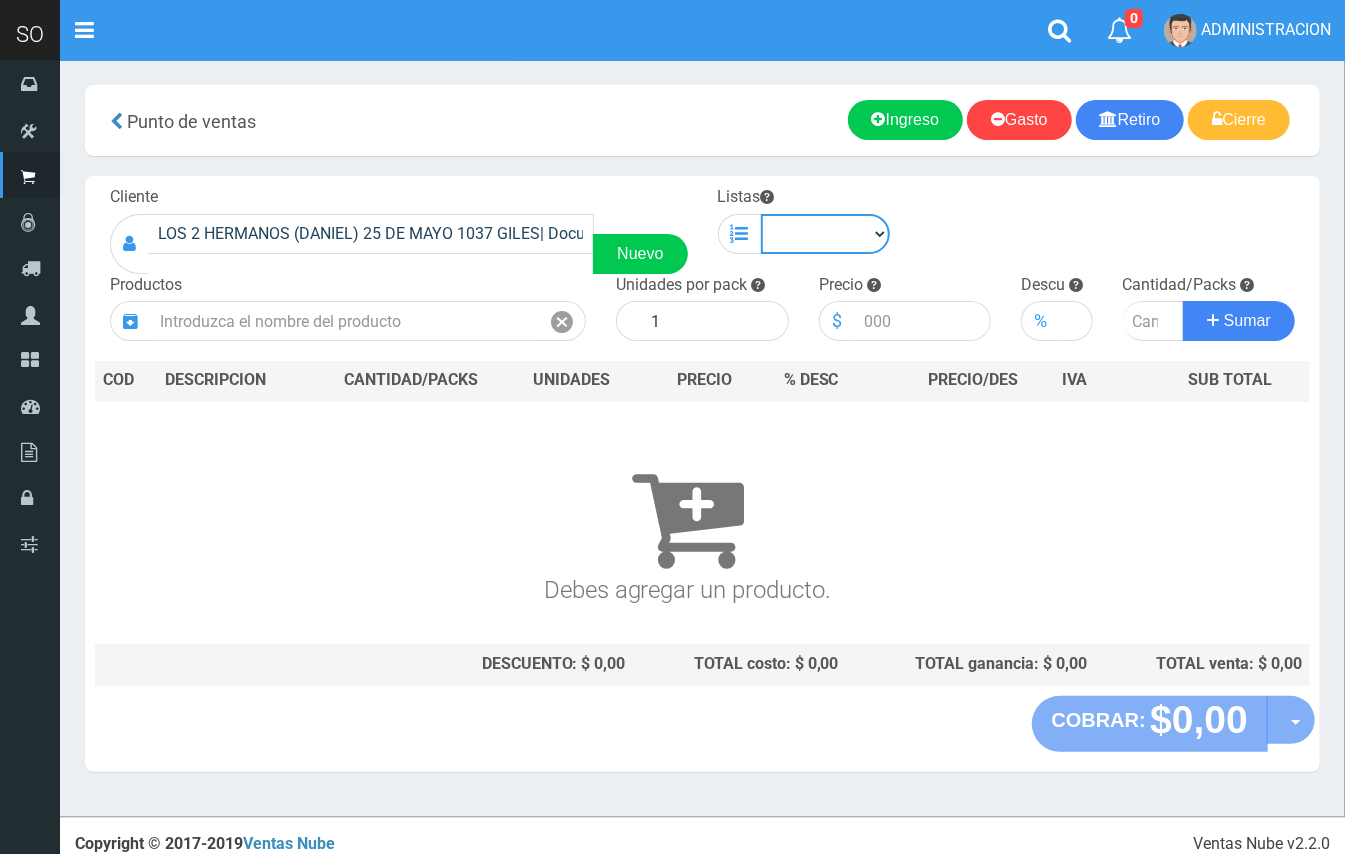 drag, startPoint x: 796, startPoint y: 236, endPoint x: 796, endPoint y: 252, distance: 16 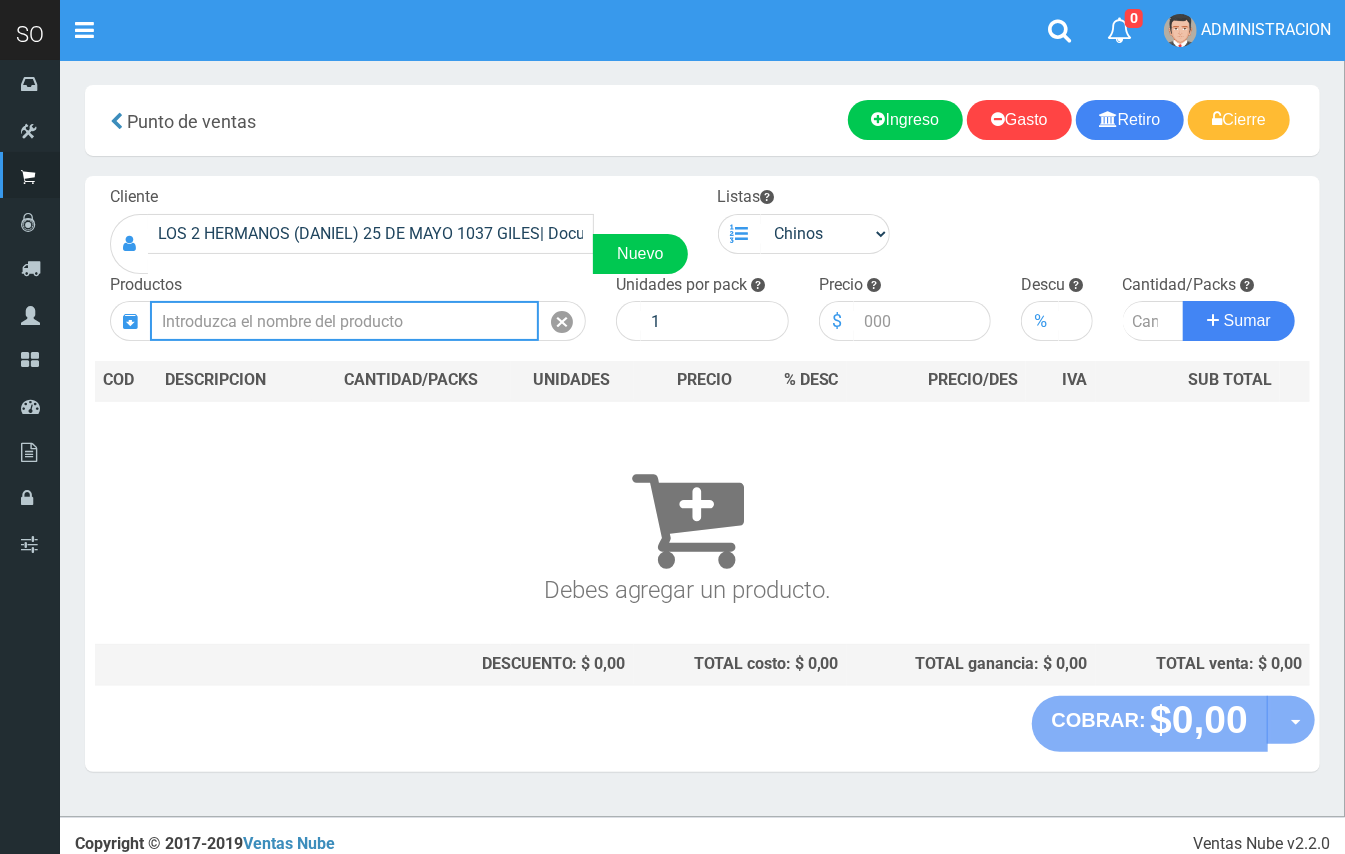 click at bounding box center [344, 321] 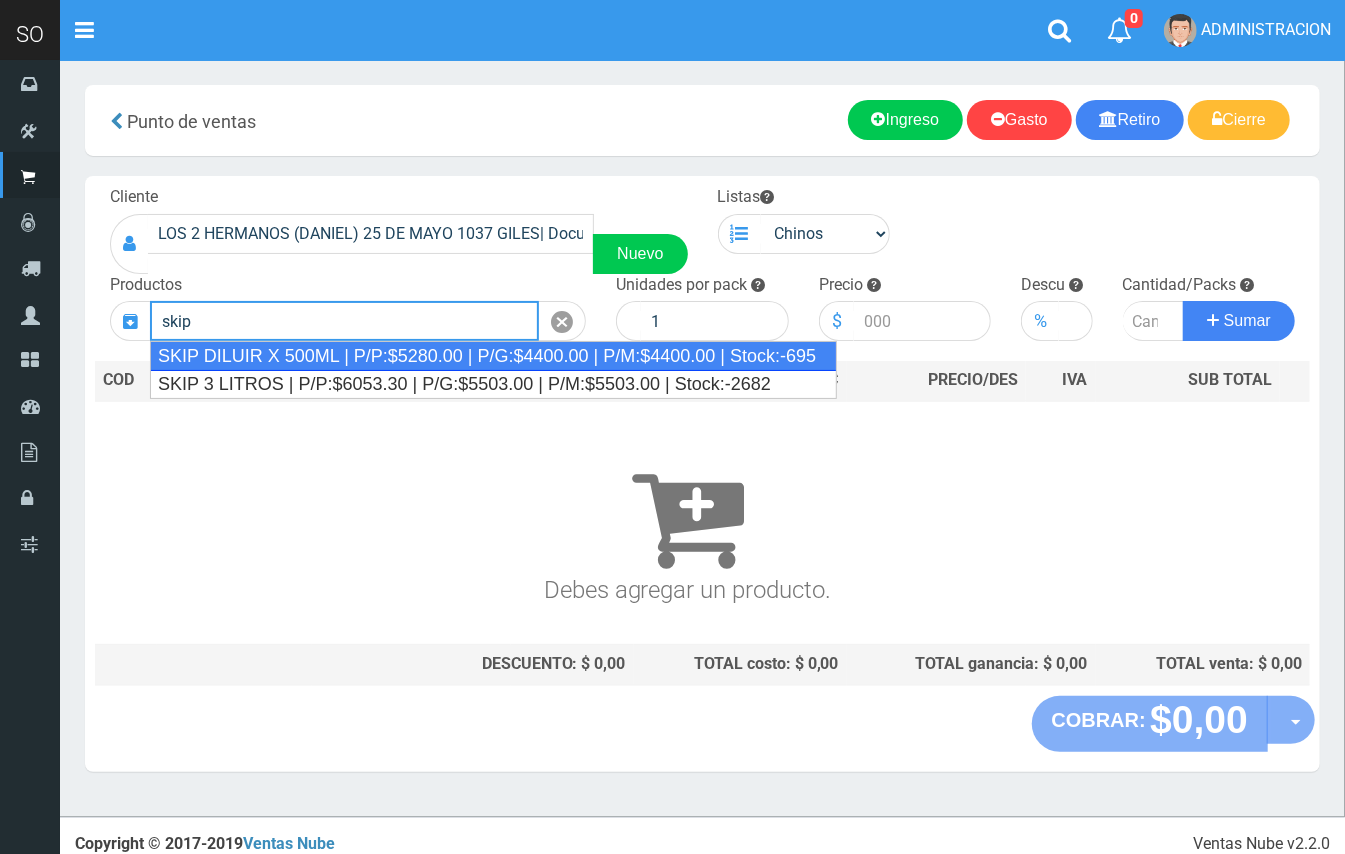 click on "SKIP DILUIR X 500ML | P/P:$5280.00 | P/G:$4400.00 | P/M:$4400.00 | Stock:-695" at bounding box center (493, 356) 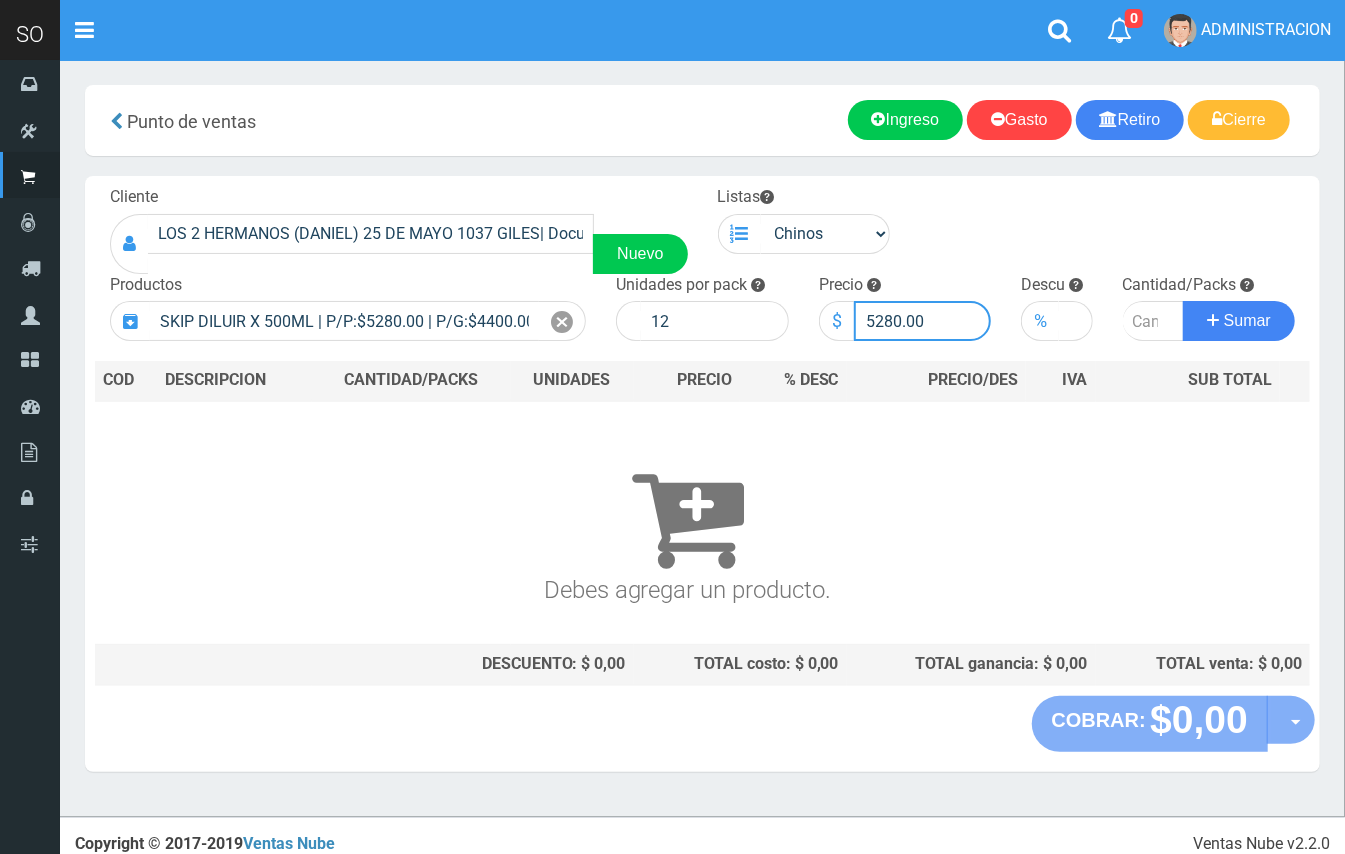 drag, startPoint x: 898, startPoint y: 317, endPoint x: 862, endPoint y: 318, distance: 36.013885 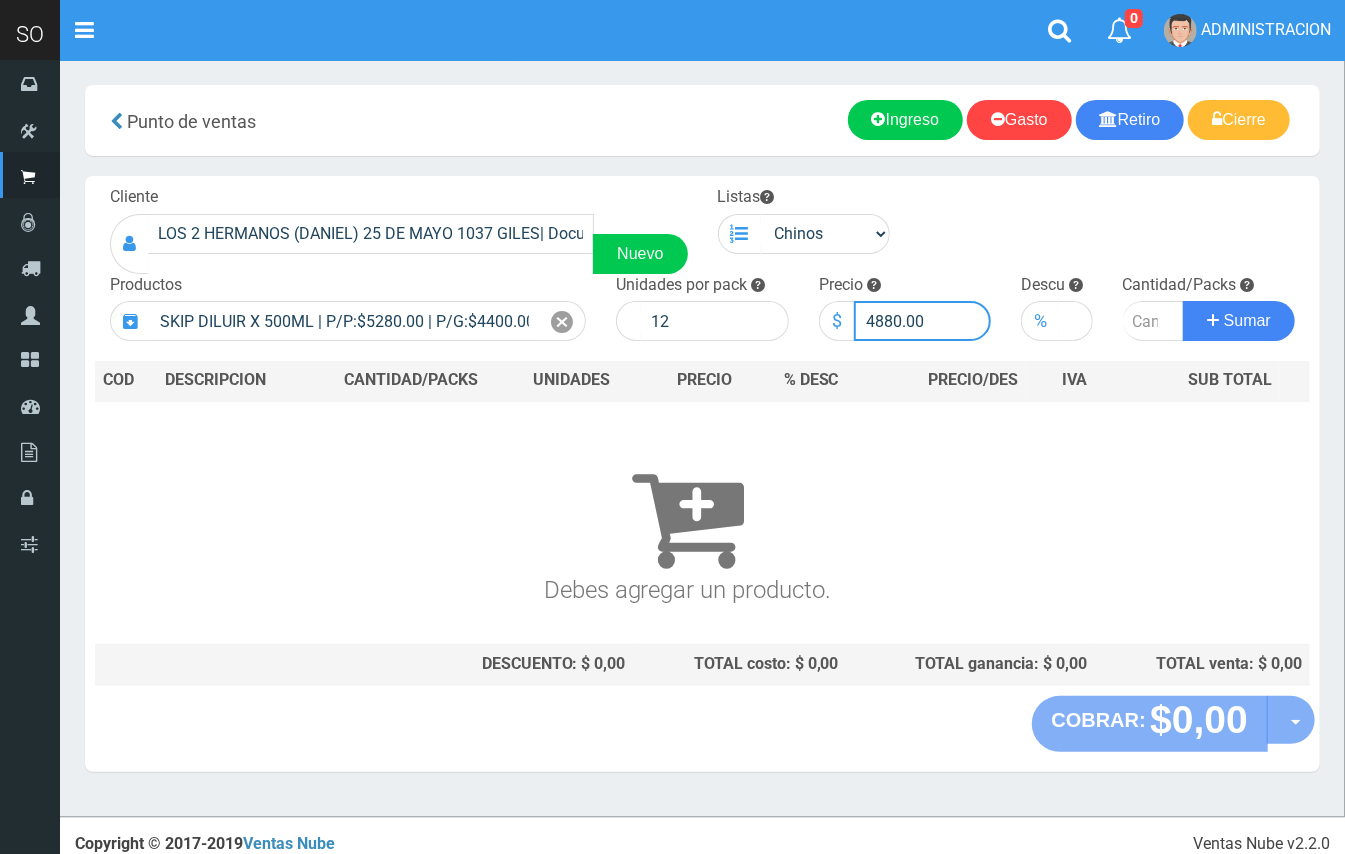type on "4880.00" 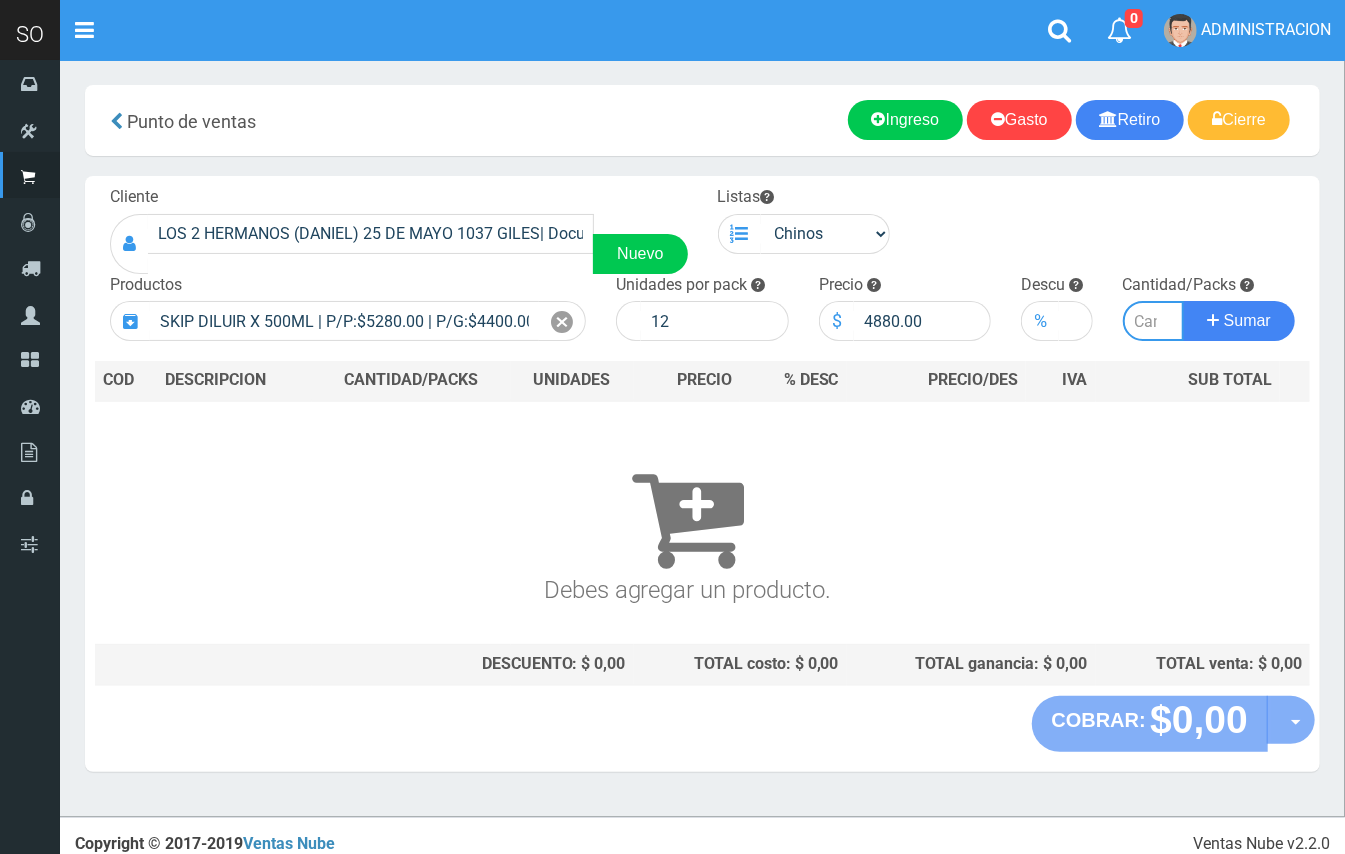 click at bounding box center [1154, 321] 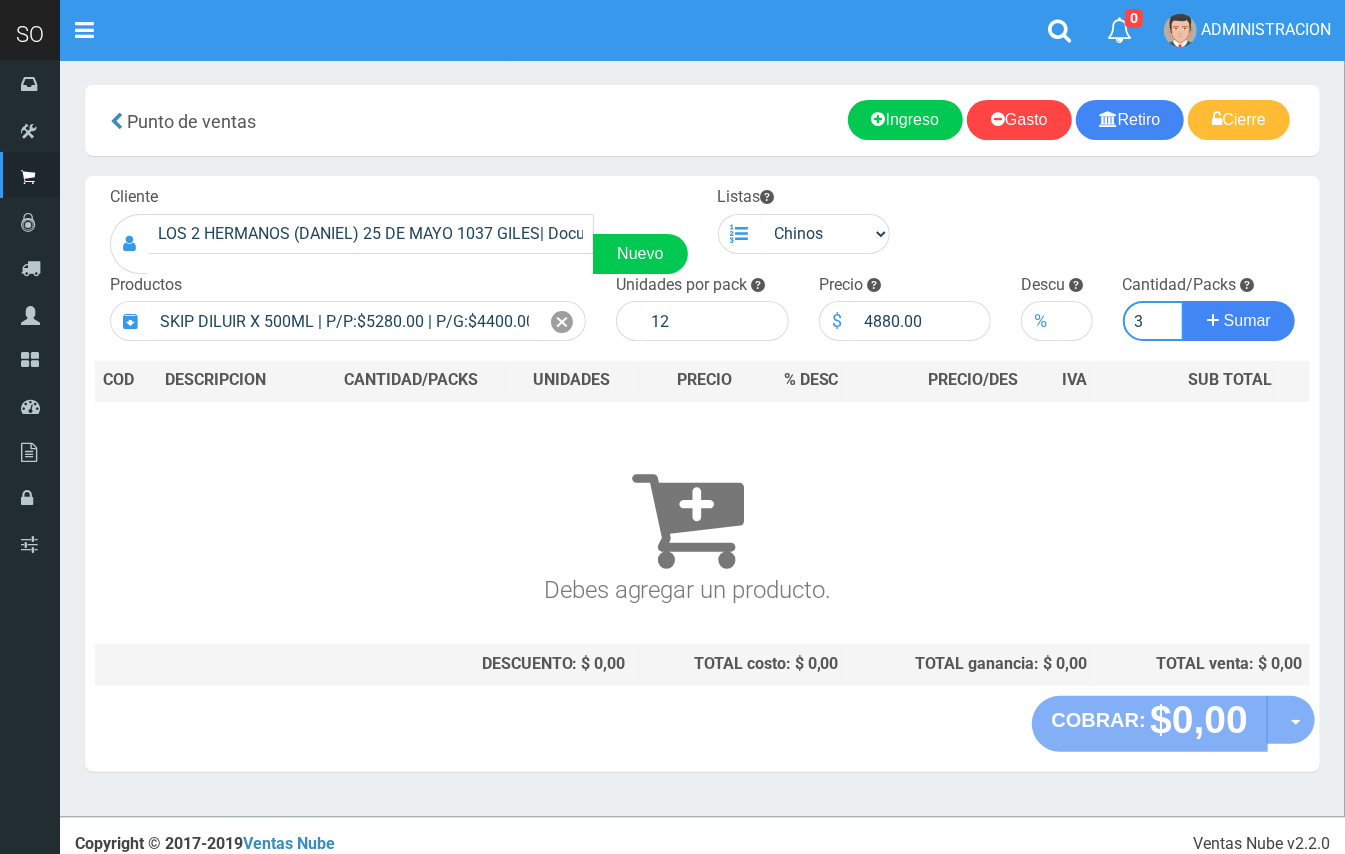 type on "3" 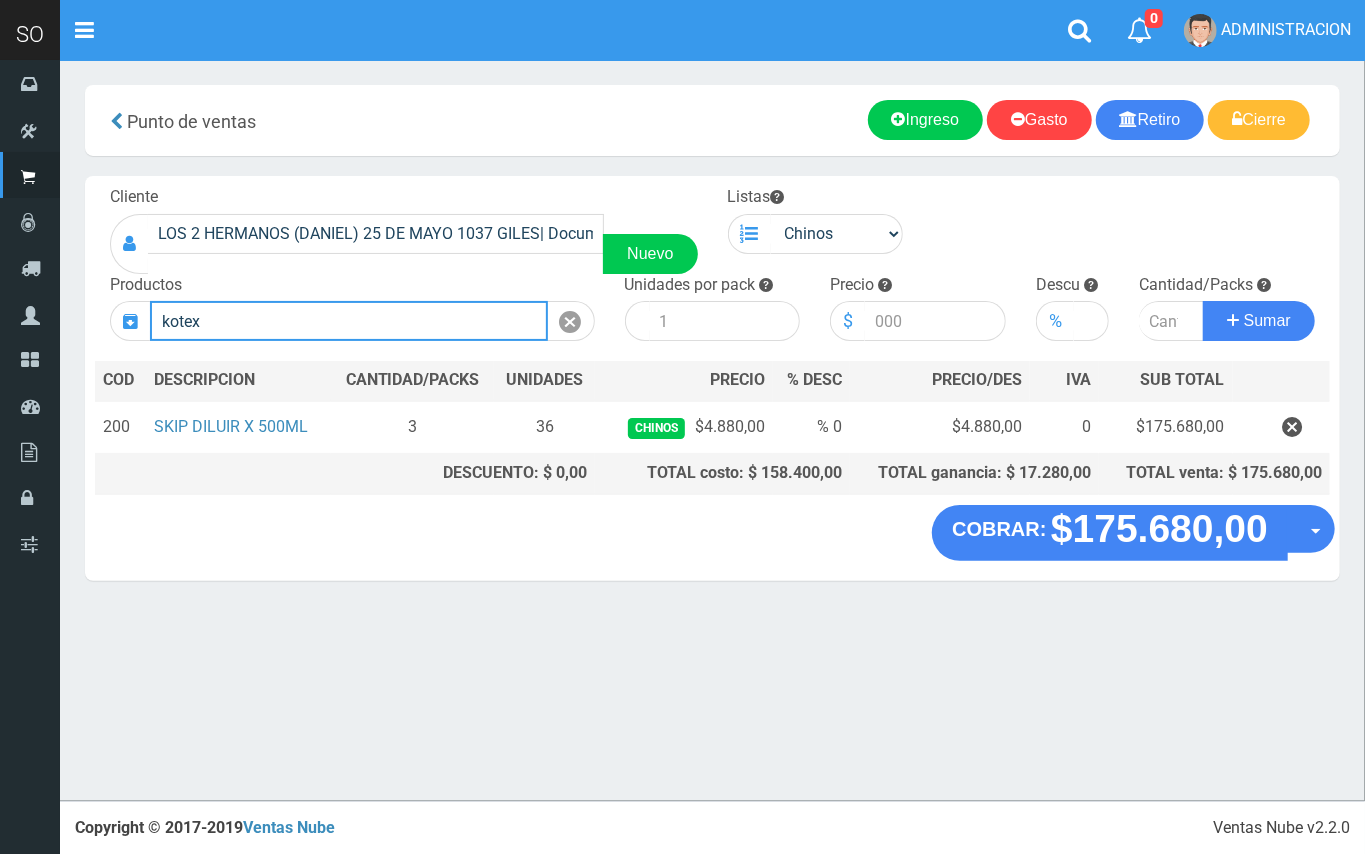 click on "kotex" at bounding box center (352, 321) 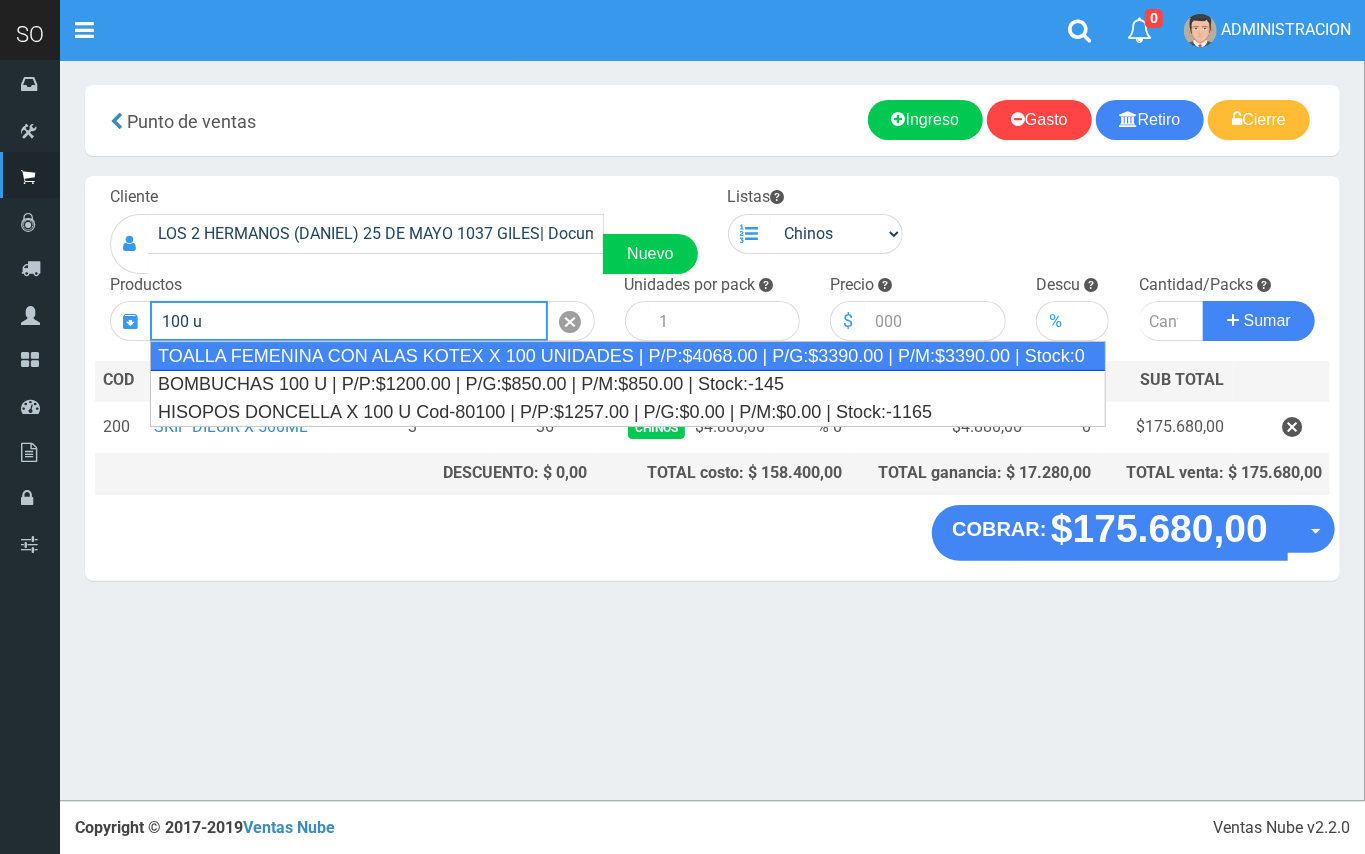 click on "TOALLA FEMENINA  CON ALAS KOTEX  X 100 UNIDADES | P/P:$4068.00 | P/G:$3390.00 | P/M:$3390.00 | Stock:0" at bounding box center (628, 356) 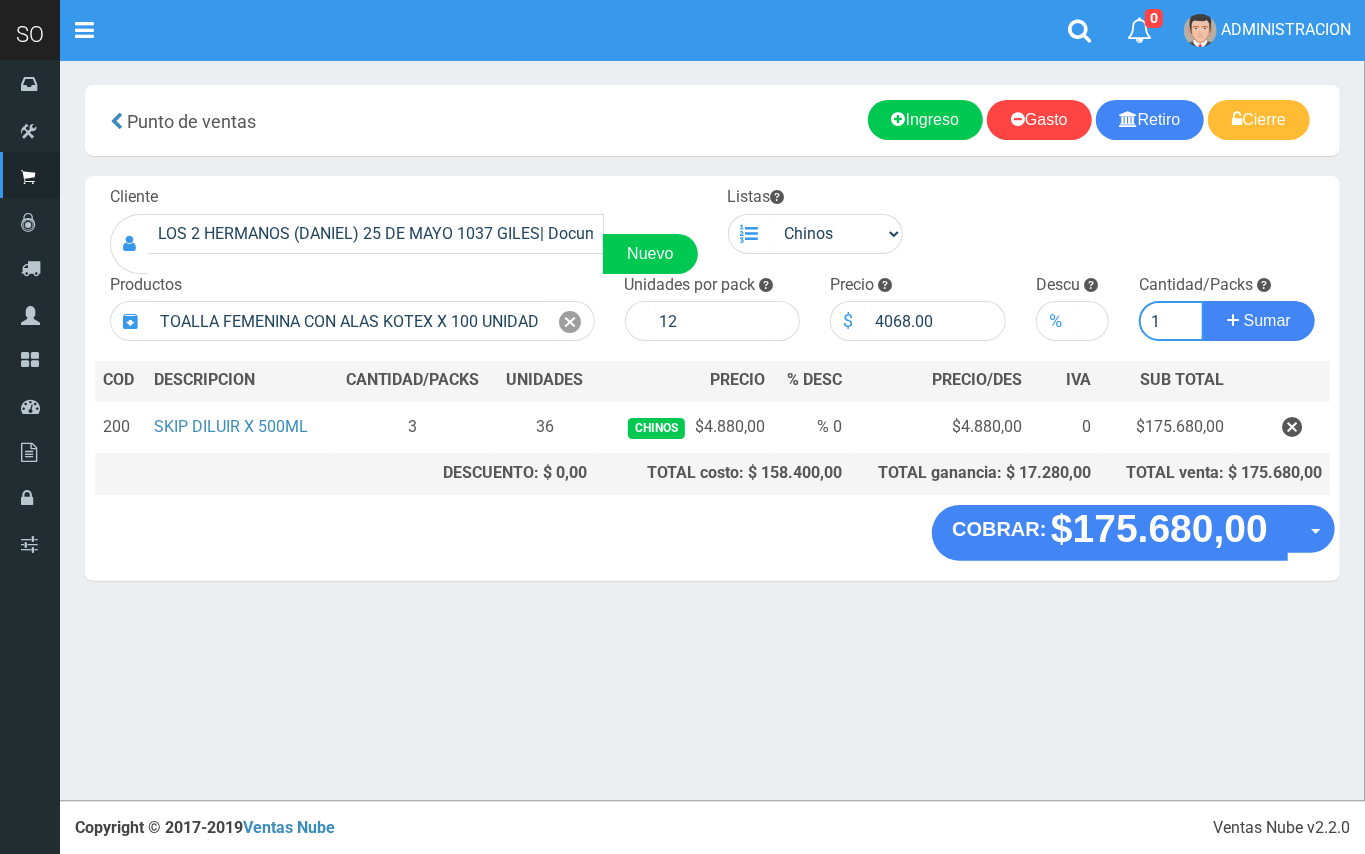 type on "1" 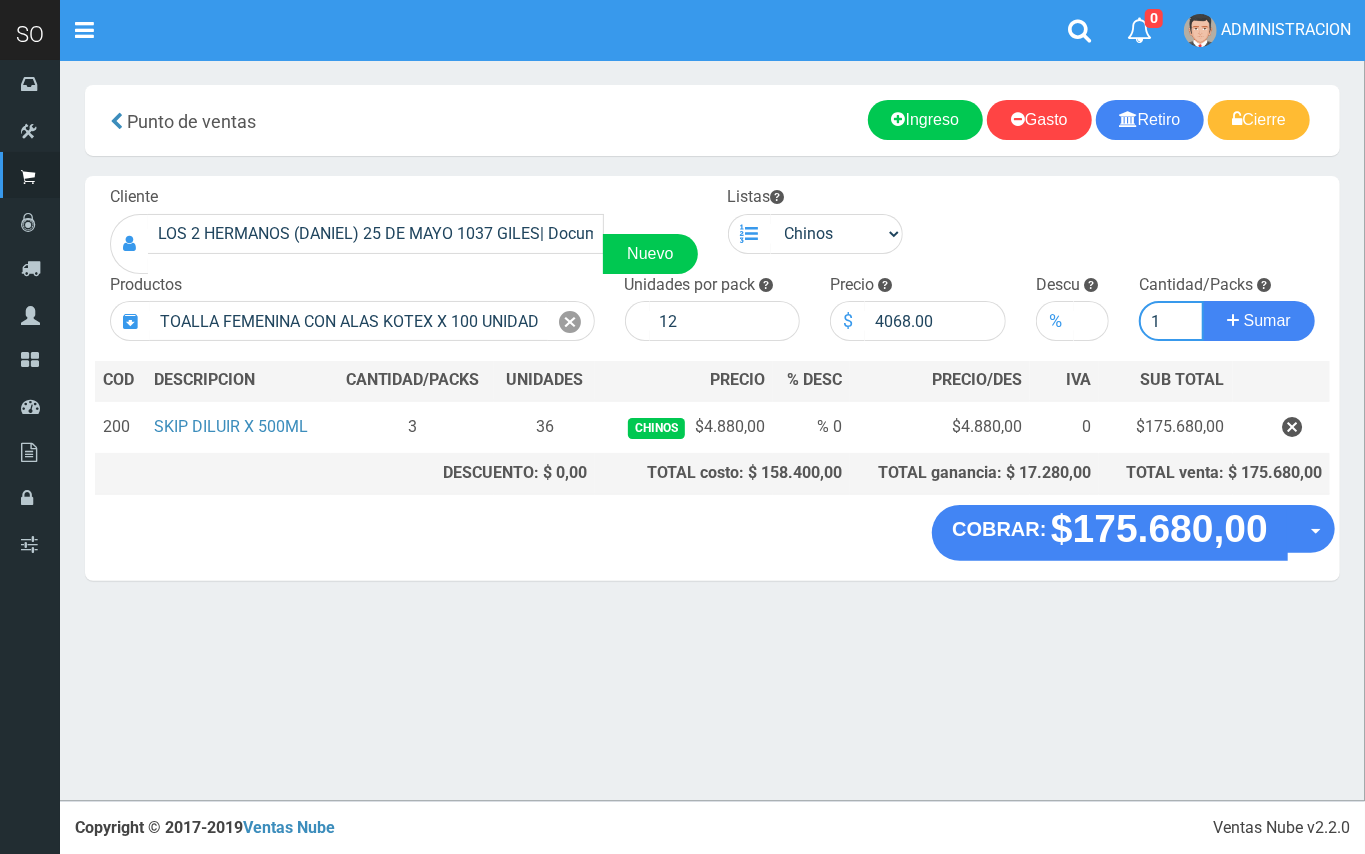 click on "Sumar" at bounding box center (1259, 321) 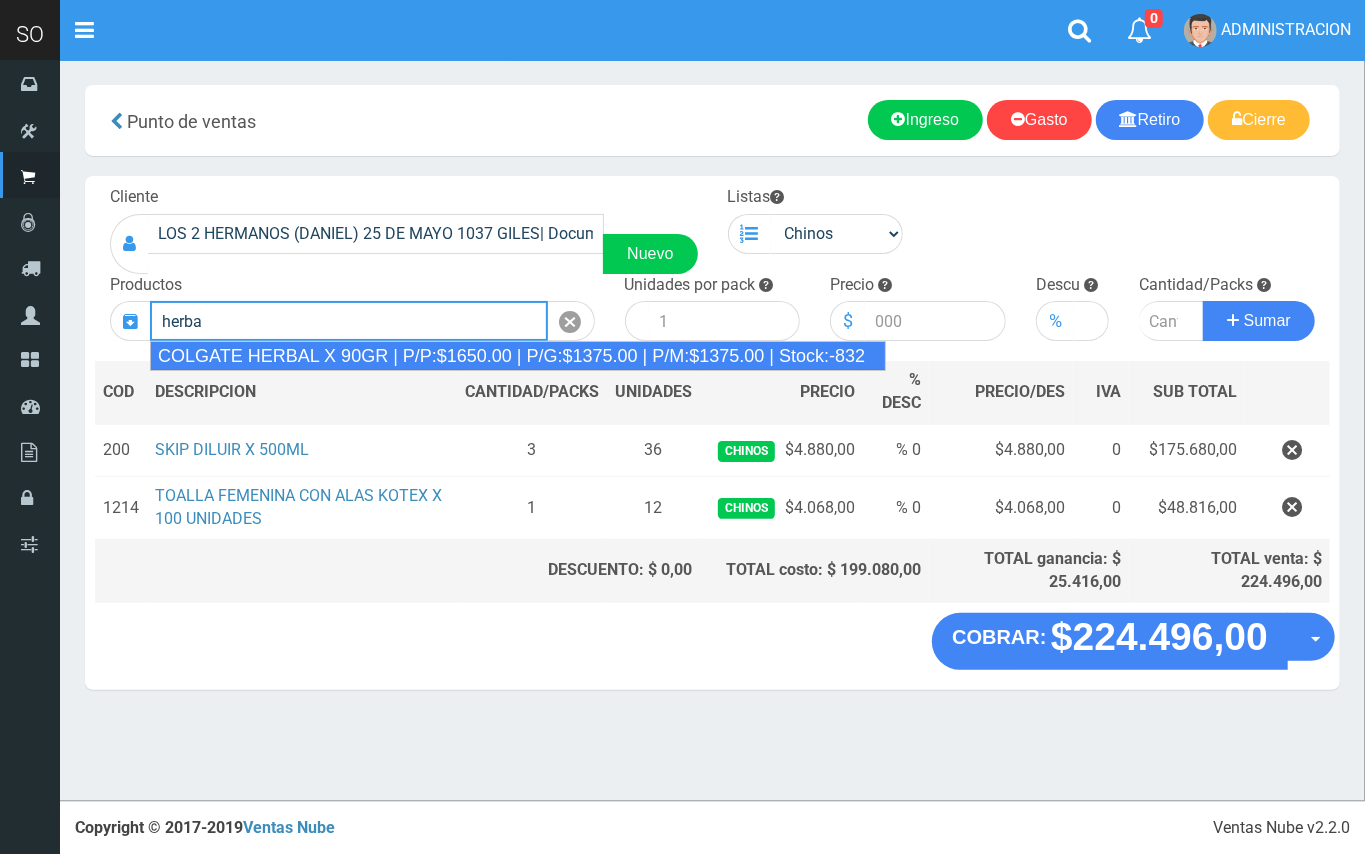 click on "COLGATE HERBAL X 90GR | P/P:$1650.00 | P/G:$1375.00 | P/M:$1375.00 | Stock:-832" at bounding box center (518, 356) 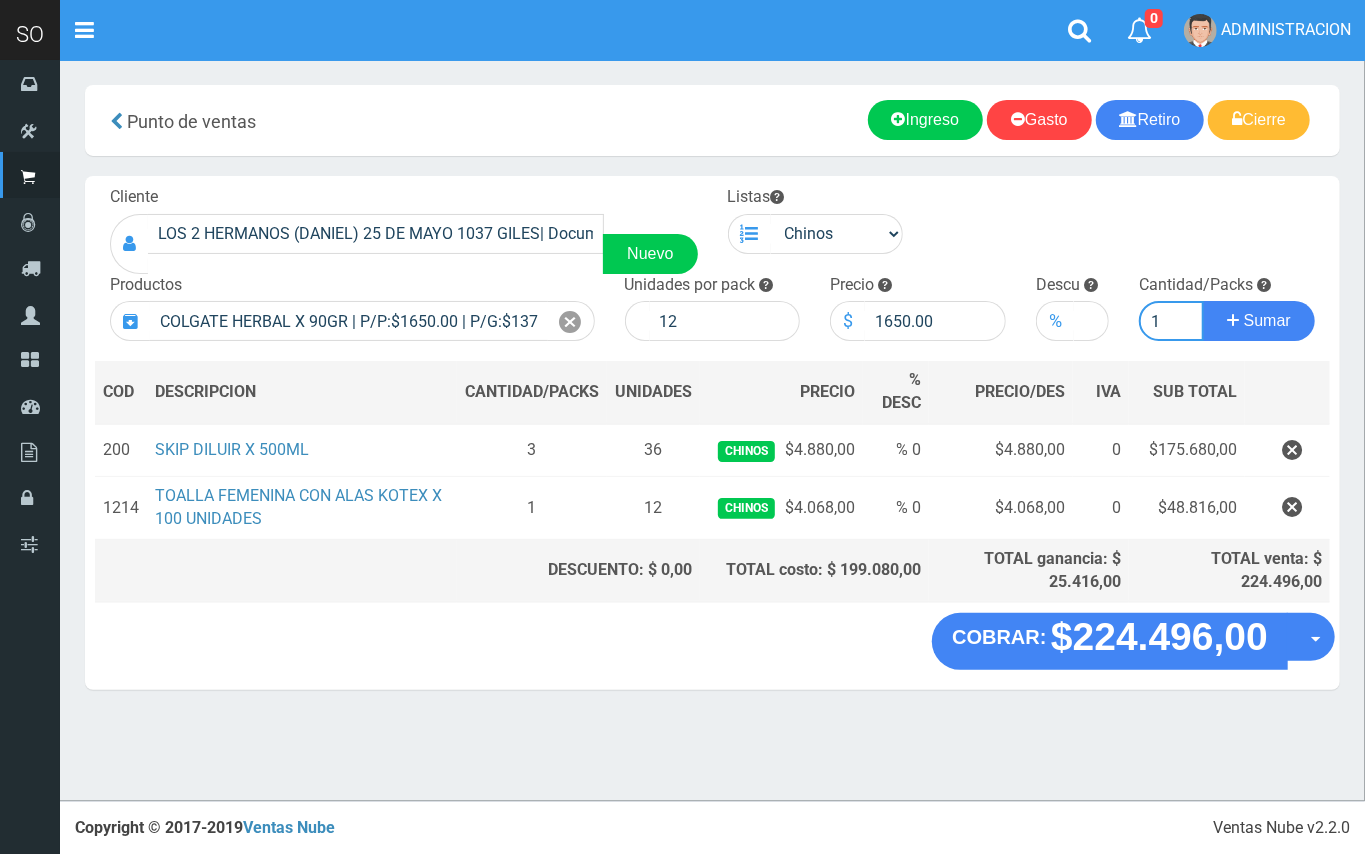 type on "1" 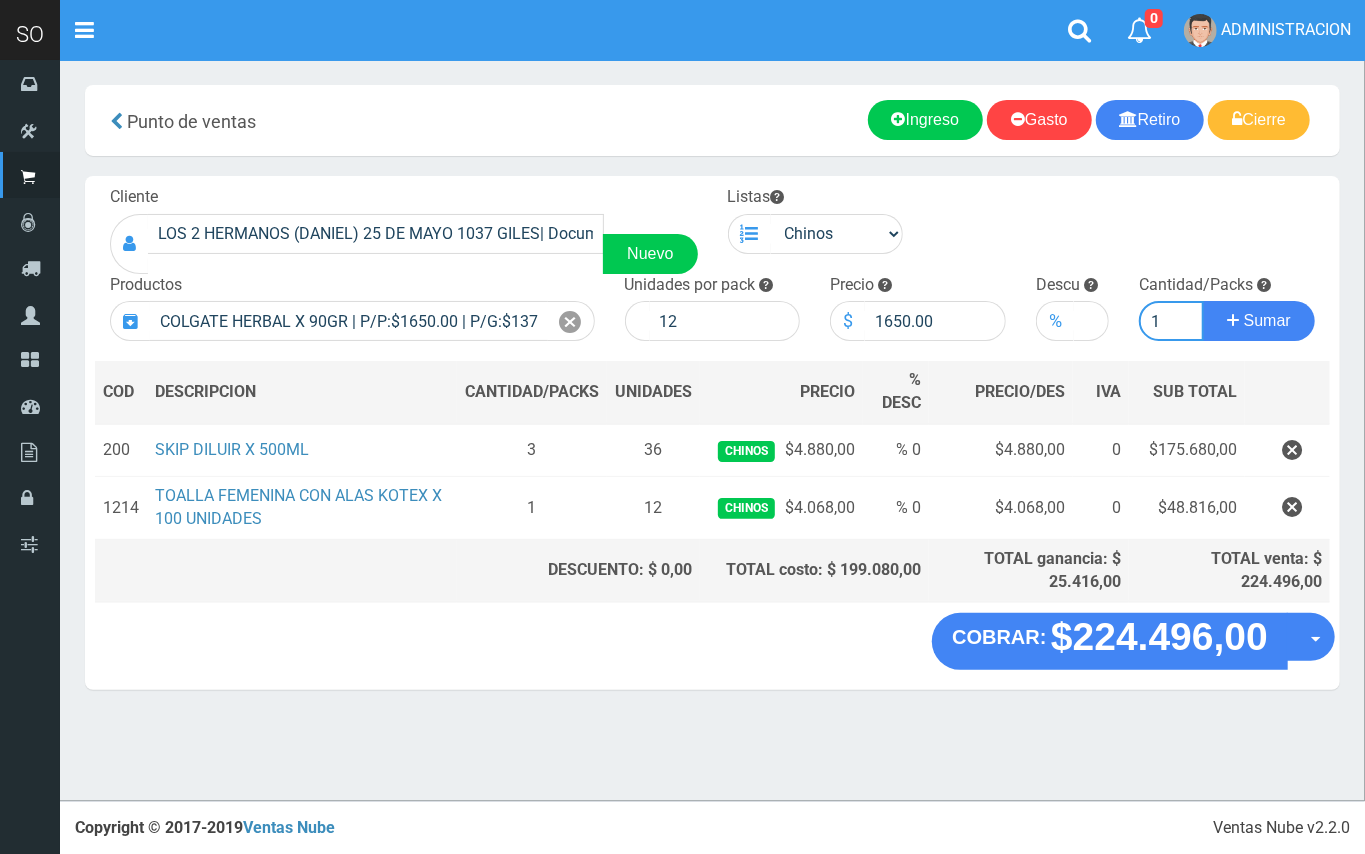 click on "Sumar" at bounding box center (1259, 321) 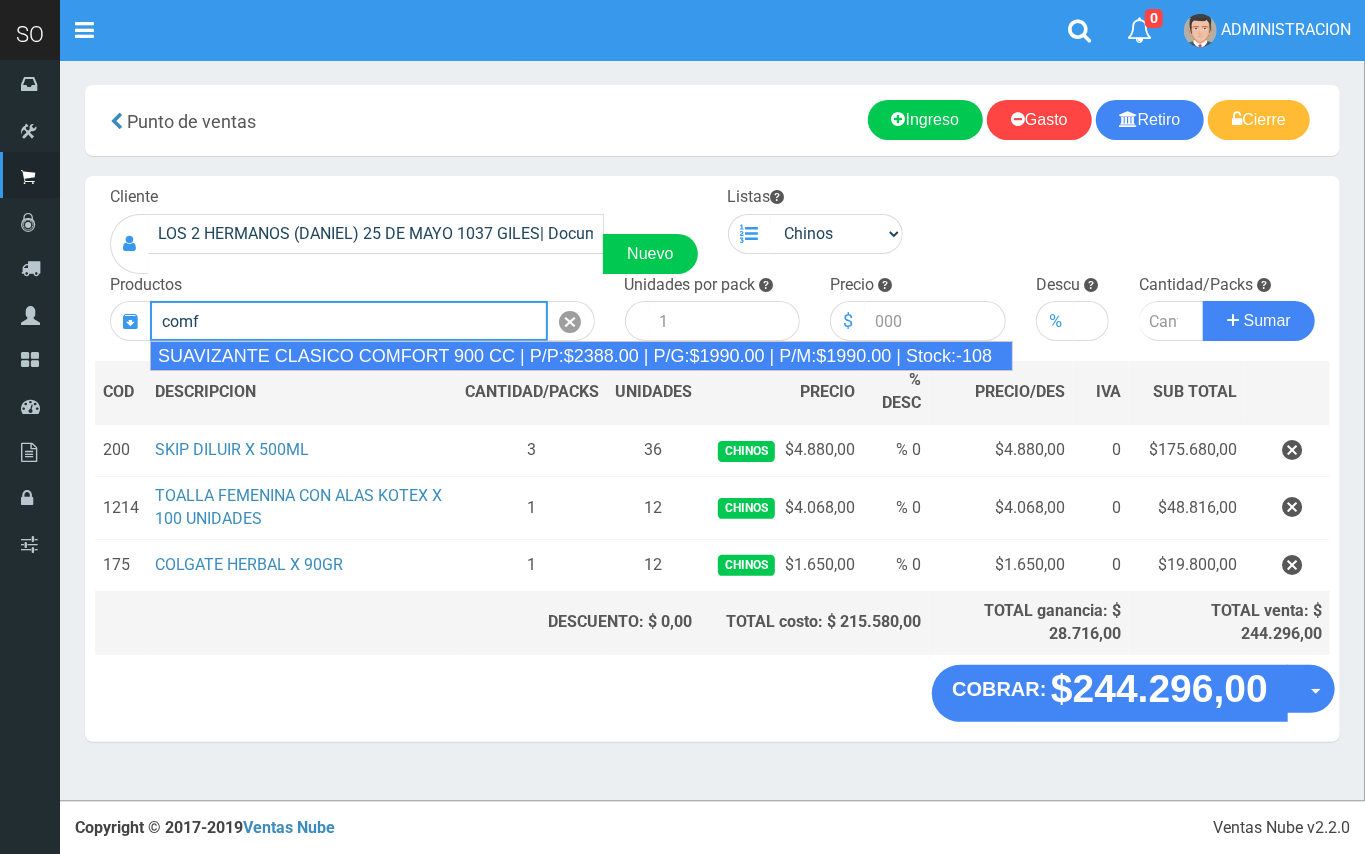 click on "SUAVIZANTE CLASICO COMFORT 900 CC  | P/P:$2388.00 | P/G:$1990.00 | P/M:$1990.00 | Stock:-108" at bounding box center (581, 356) 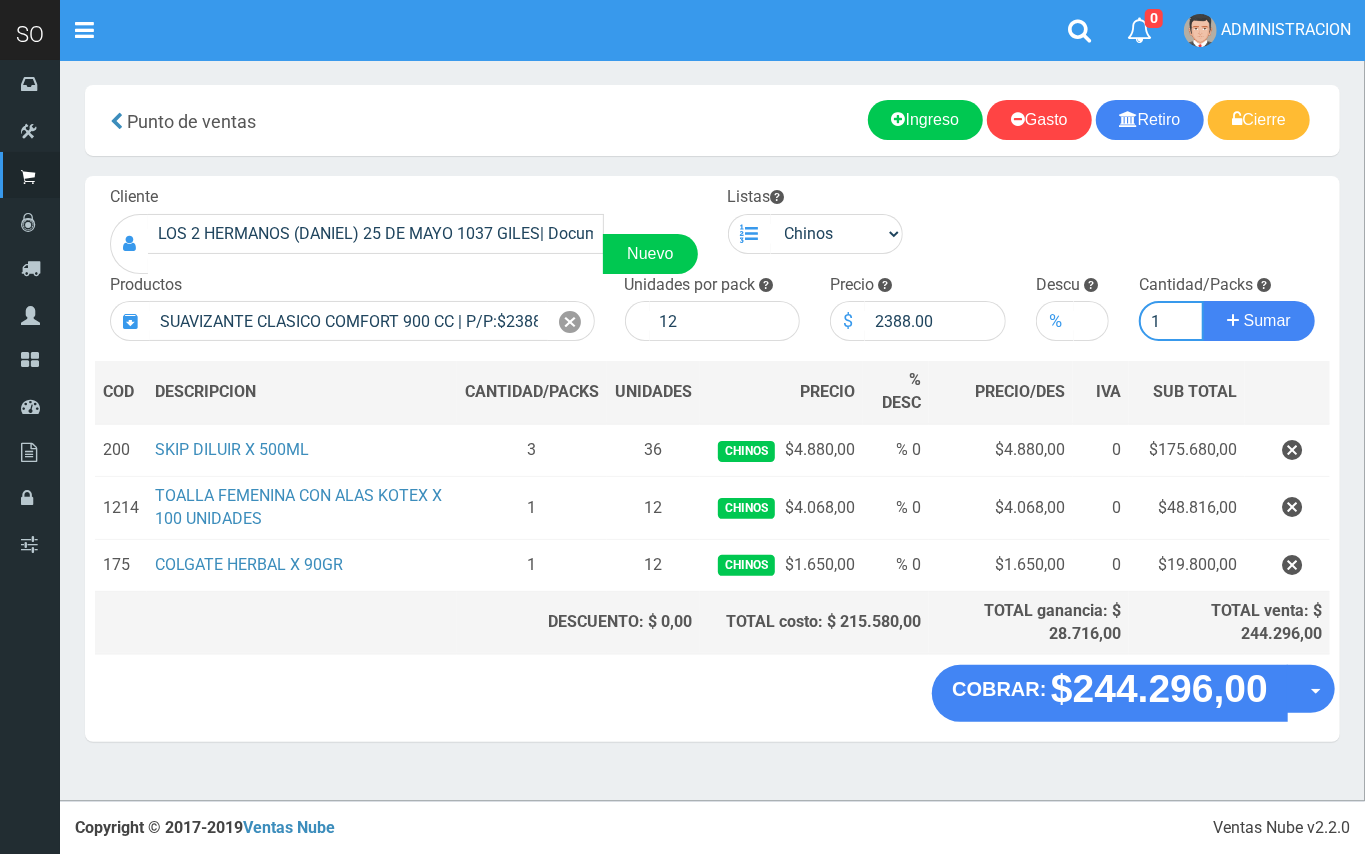type on "1" 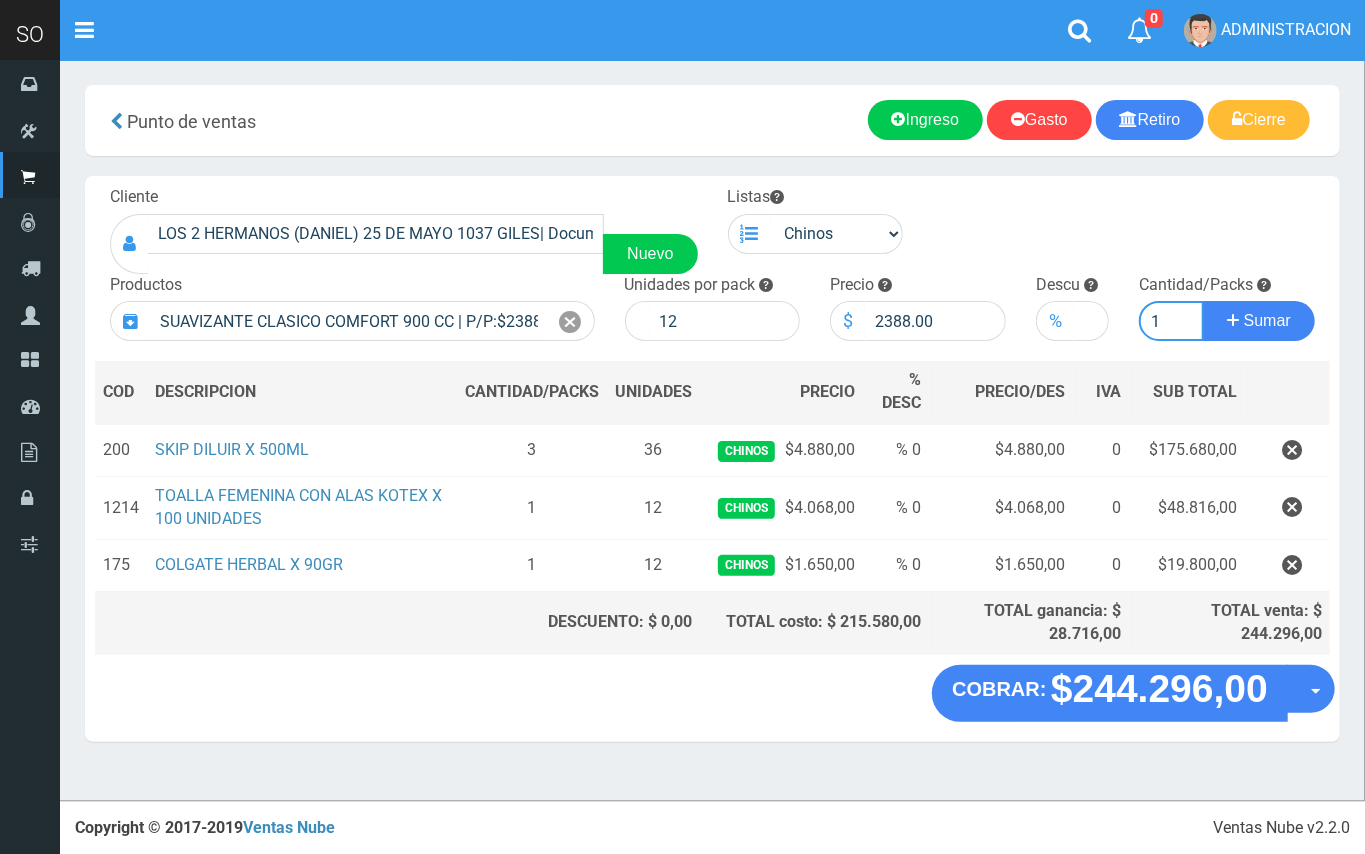 click on "Sumar" at bounding box center (1259, 321) 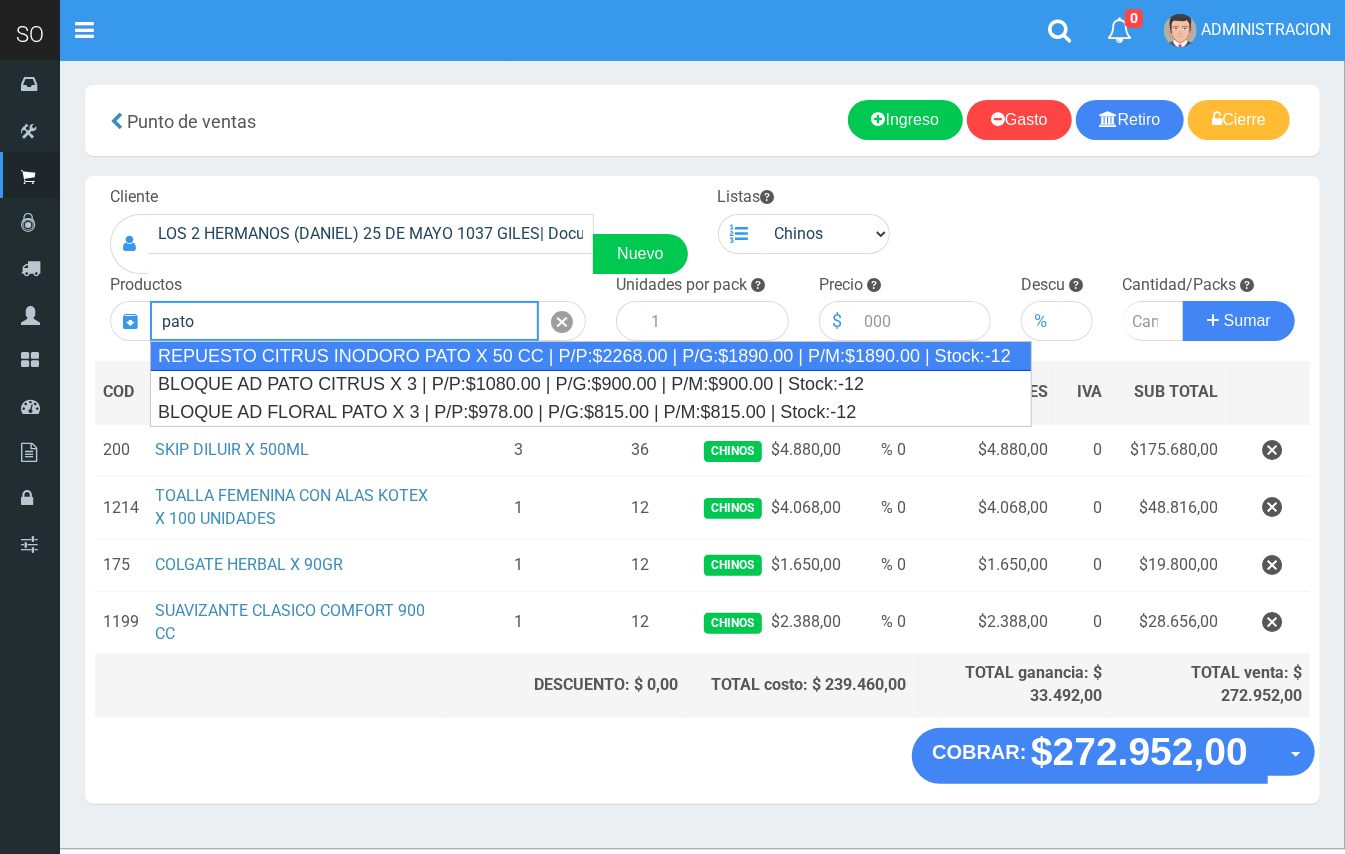 click on "REPUESTO CITRUS INODORO PATO X  50 CC | P/P:$2268.00 | P/G:$1890.00 | P/M:$1890.00 | Stock:-12" at bounding box center [591, 356] 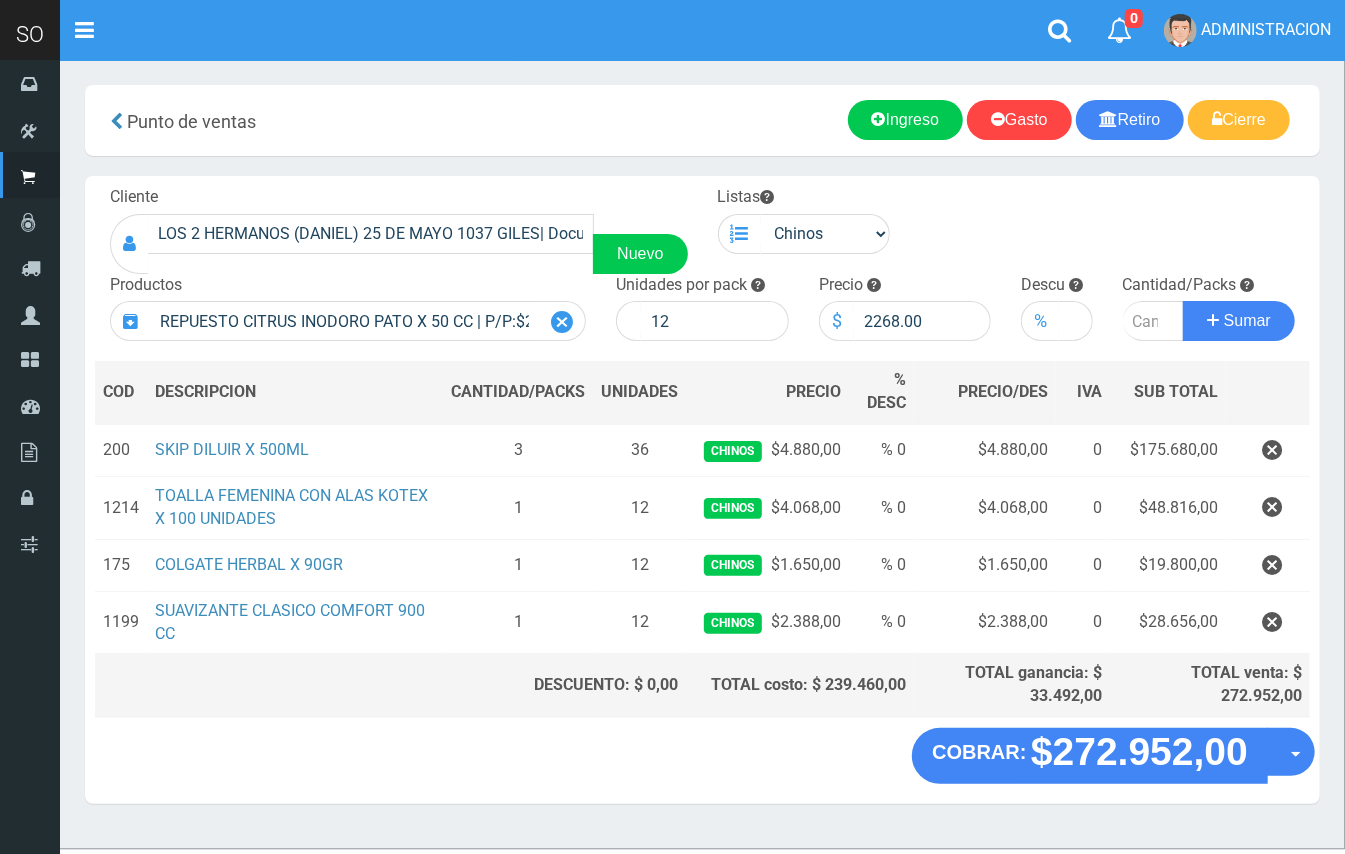 click at bounding box center (562, 321) 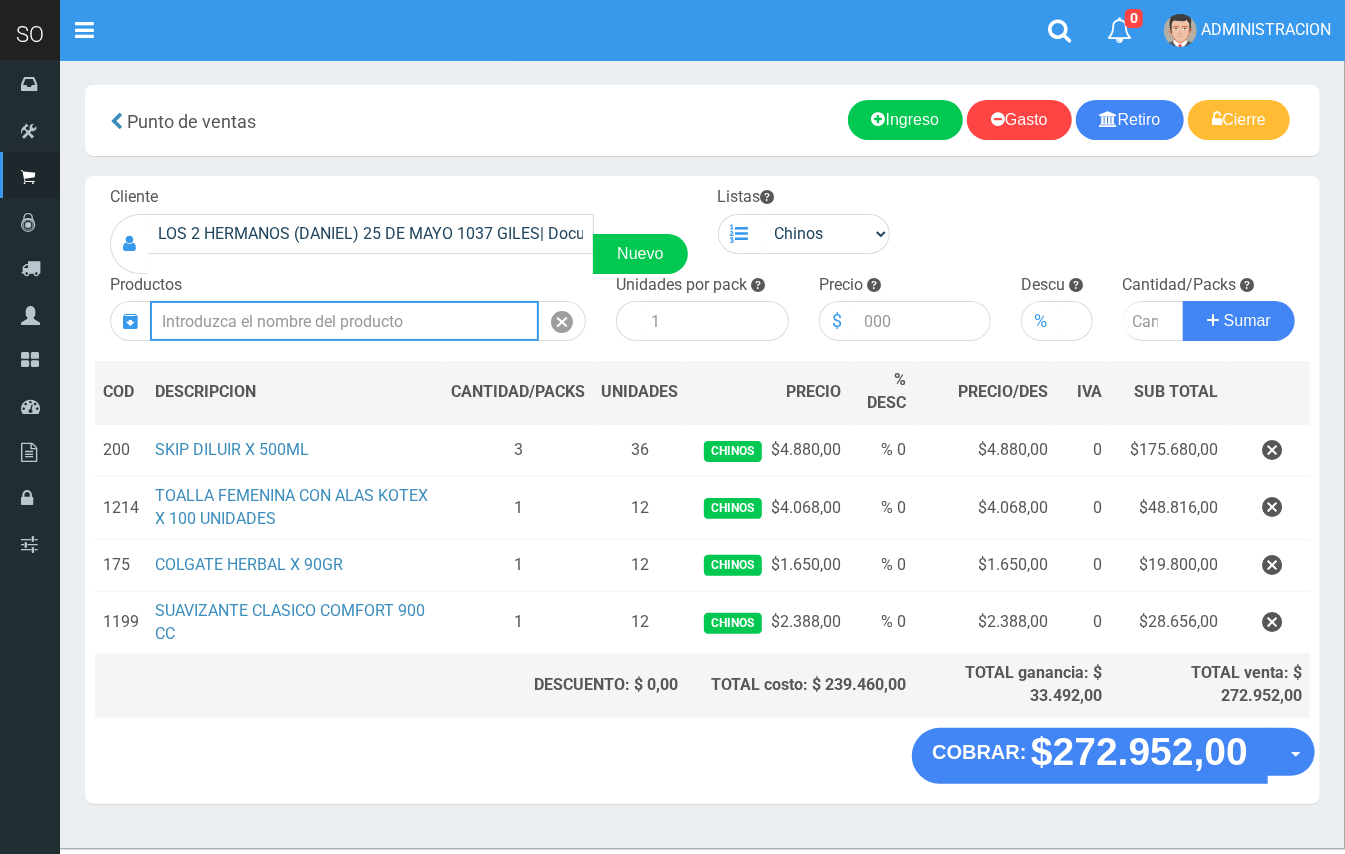 scroll, scrollTop: 0, scrollLeft: 0, axis: both 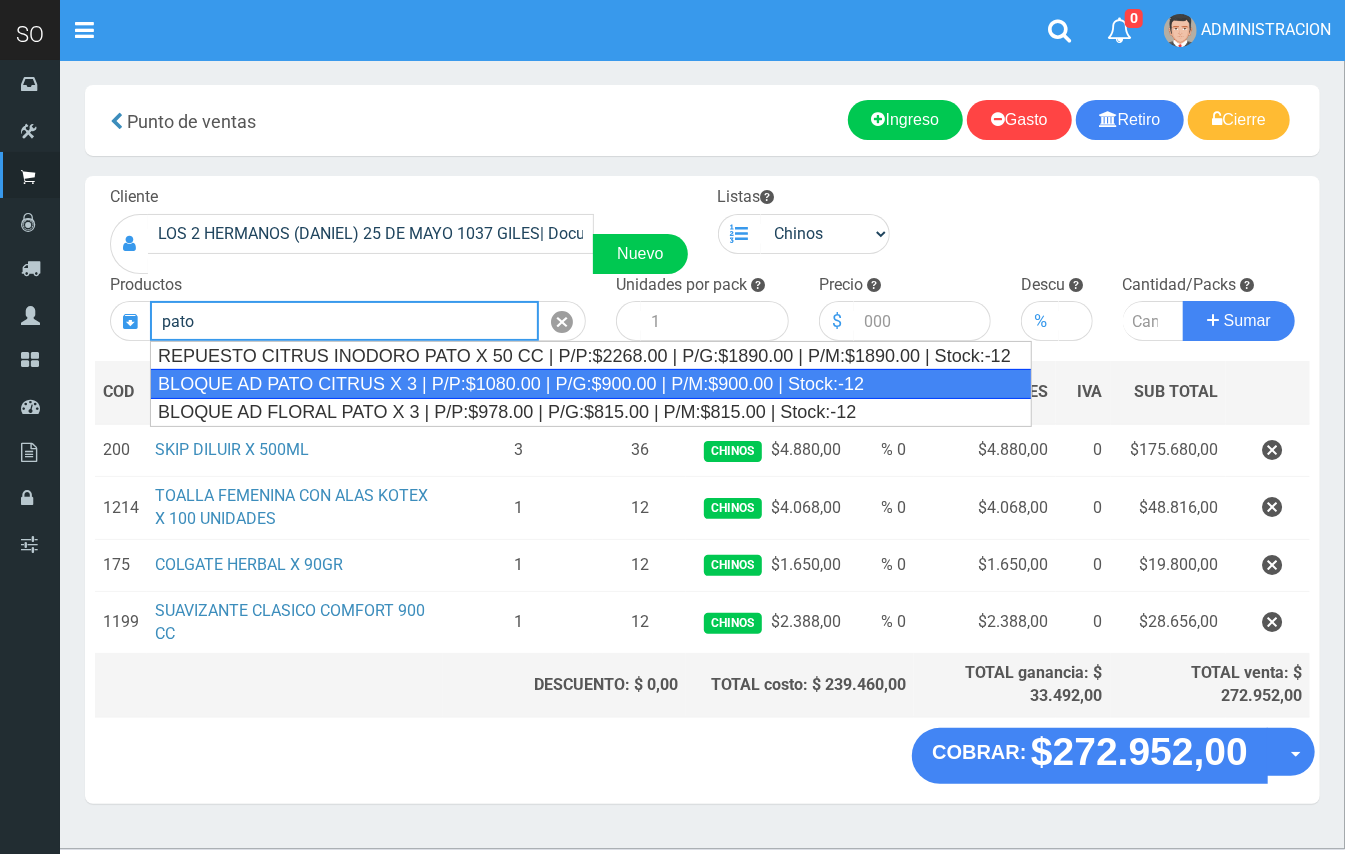 click on "BLOQUE AD PATO CITRUS X 3  | P/P:$1080.00 | P/G:$900.00 | P/M:$900.00 | Stock:-12" at bounding box center [591, 384] 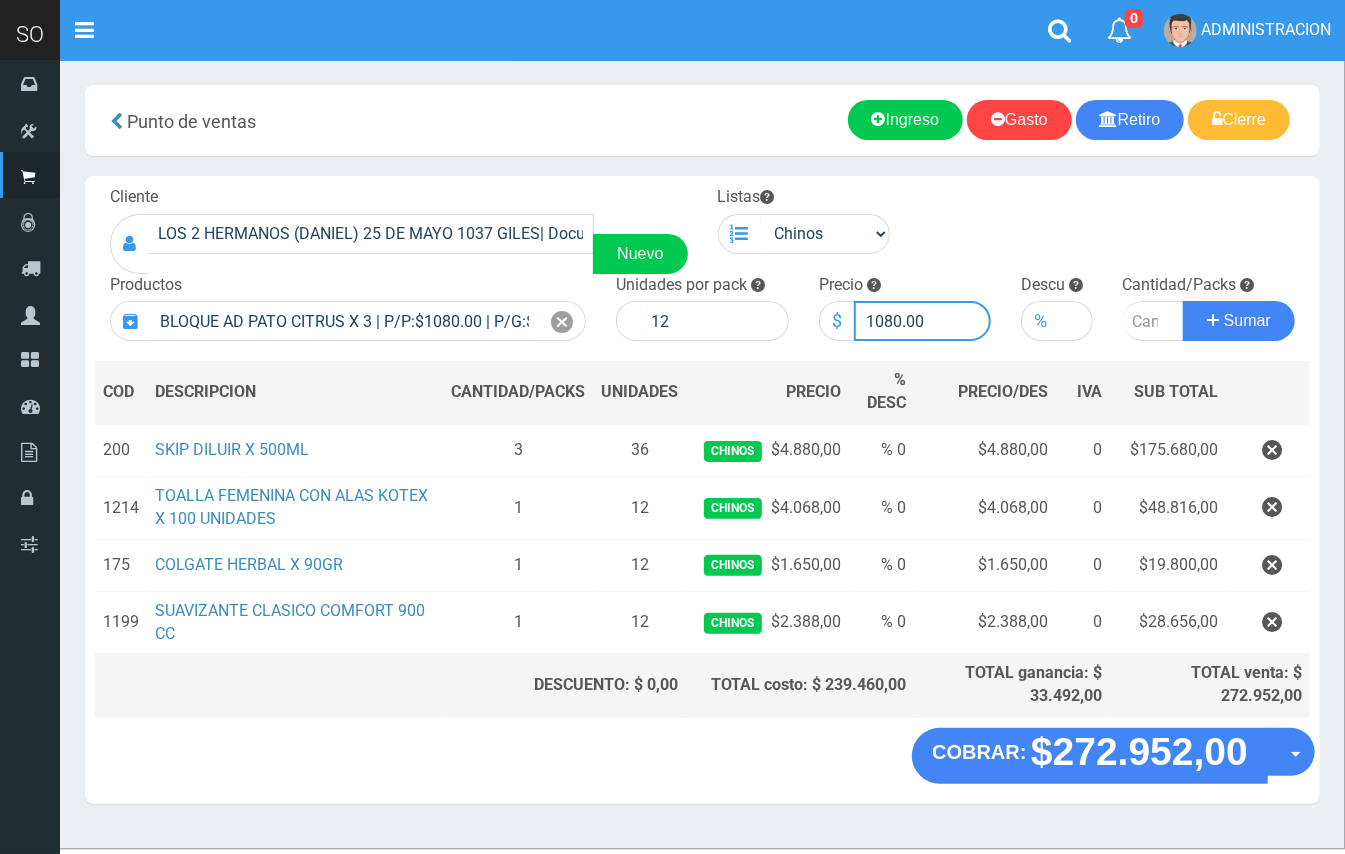 click on "1080.00" at bounding box center (923, 321) 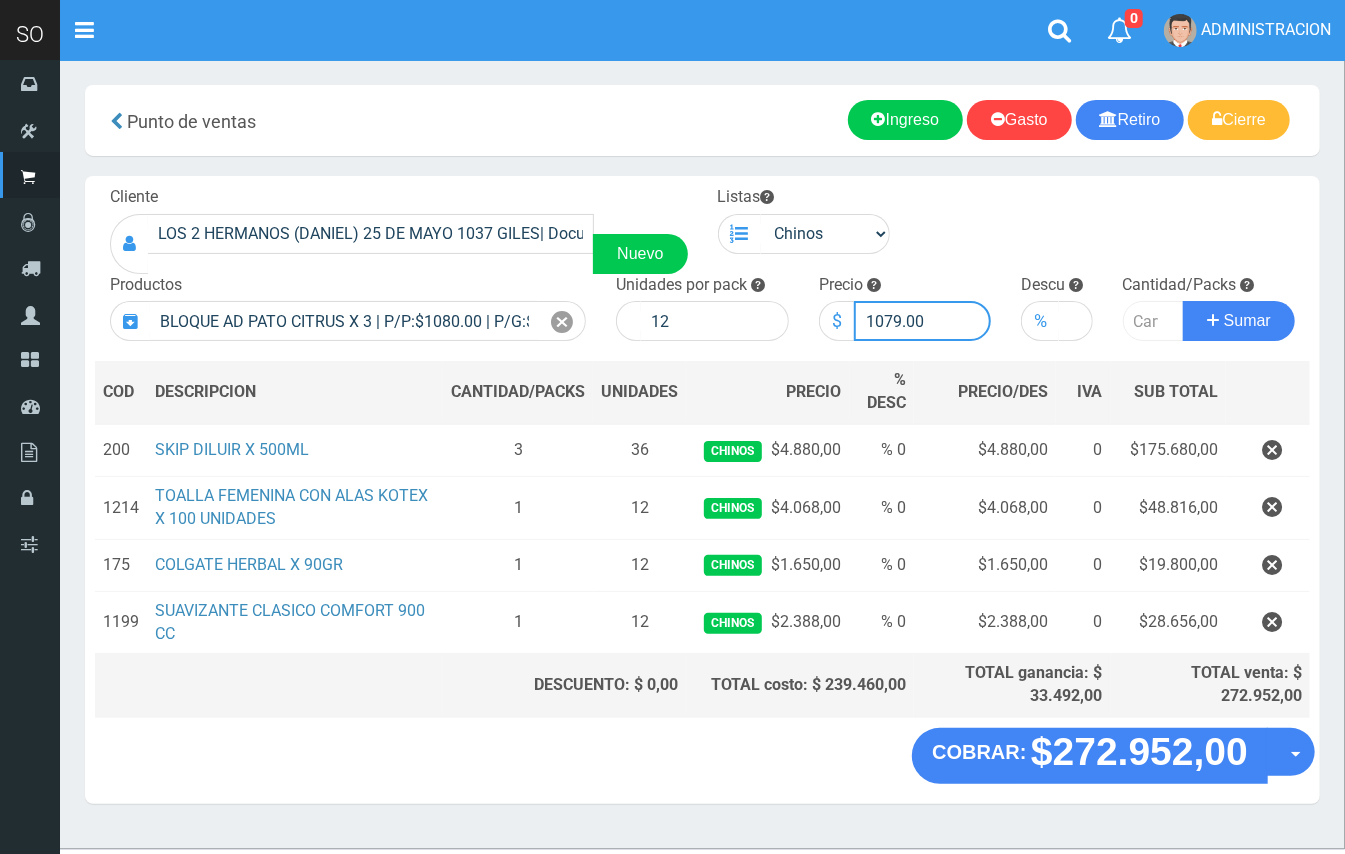 type on "1079.00" 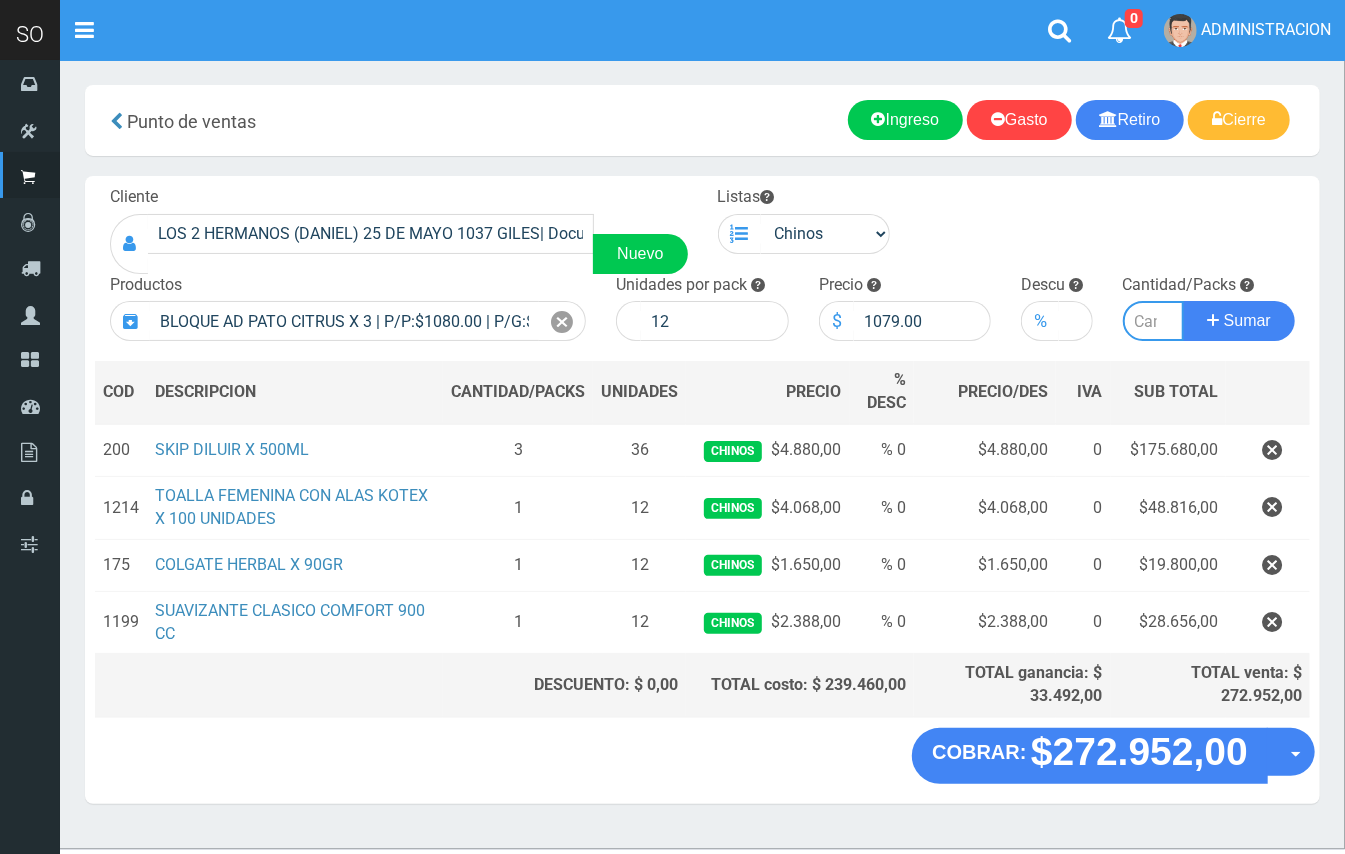 click at bounding box center (1154, 321) 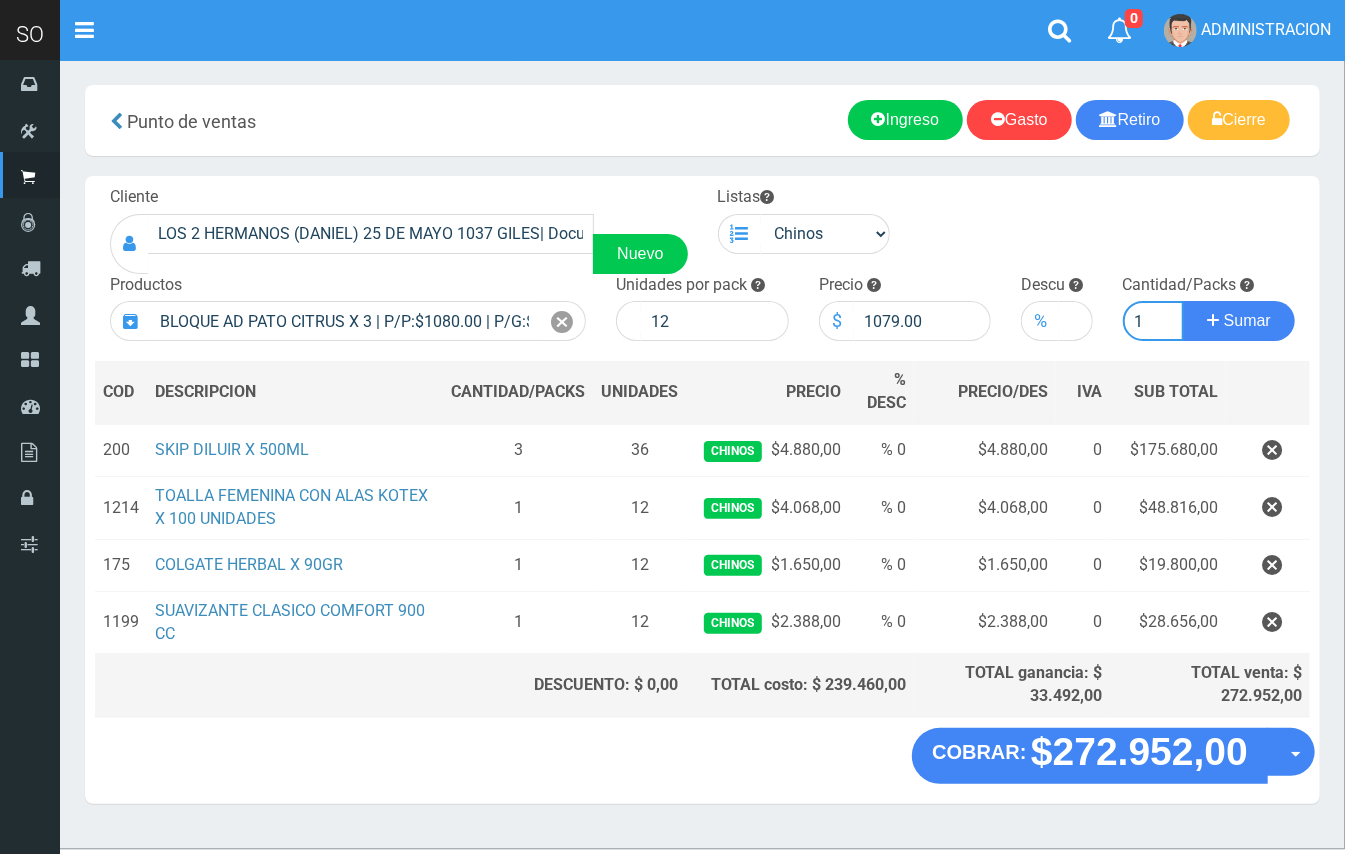 type on "1" 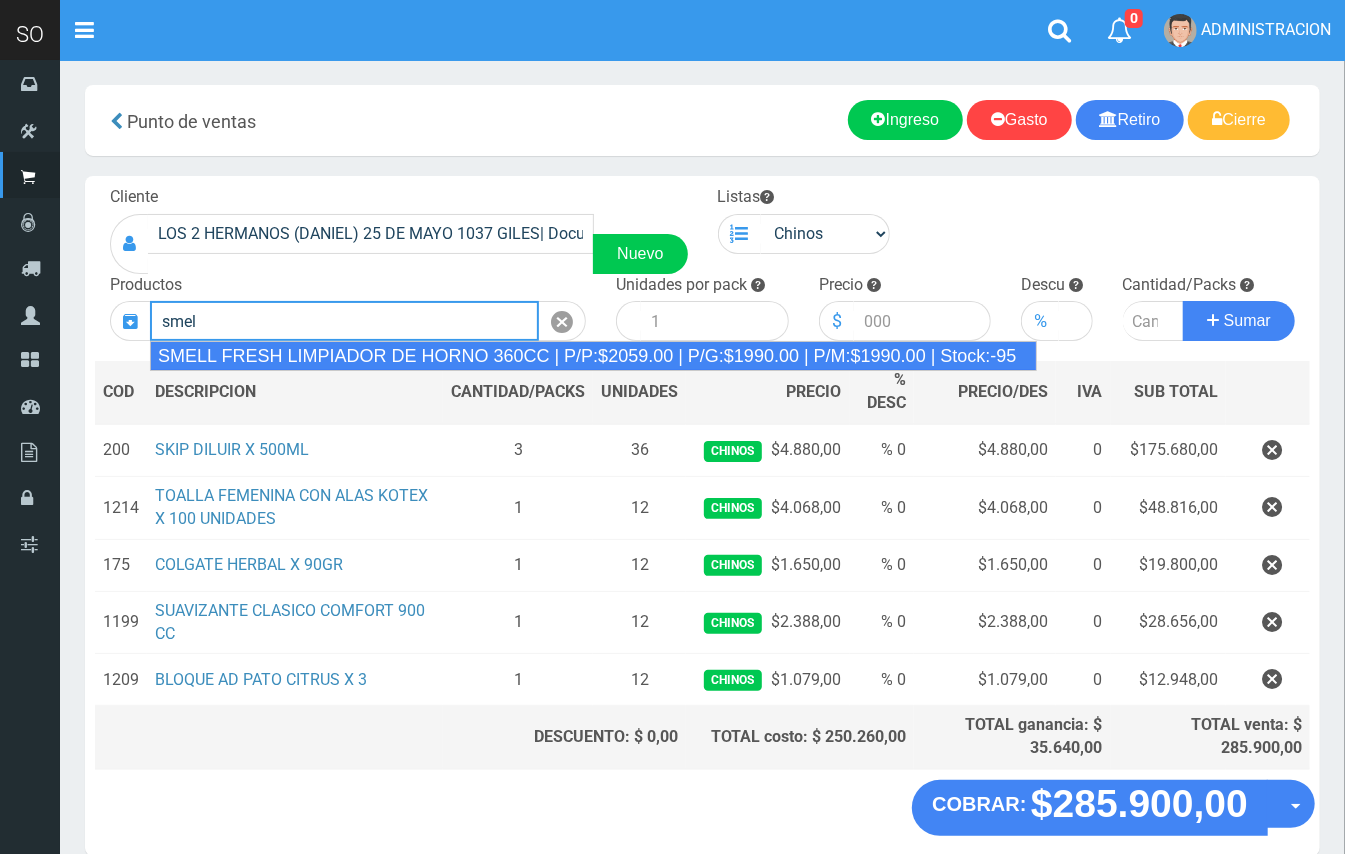 click on "SMELL FRESH LIMPIADOR DE HORNO  360CC | P/P:$2059.00 | P/G:$1990.00 | P/M:$1990.00 | Stock:-95" at bounding box center (593, 356) 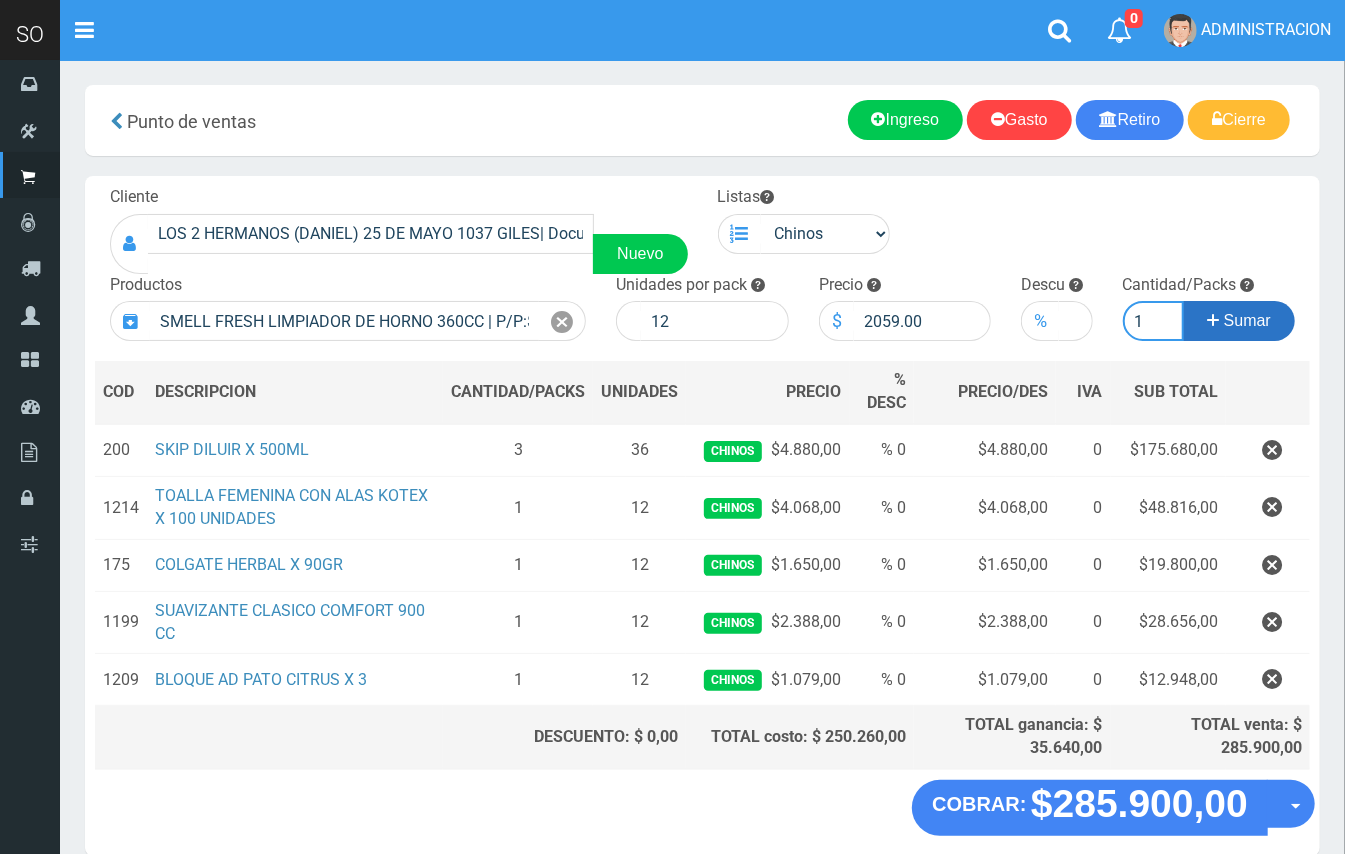 type on "1" 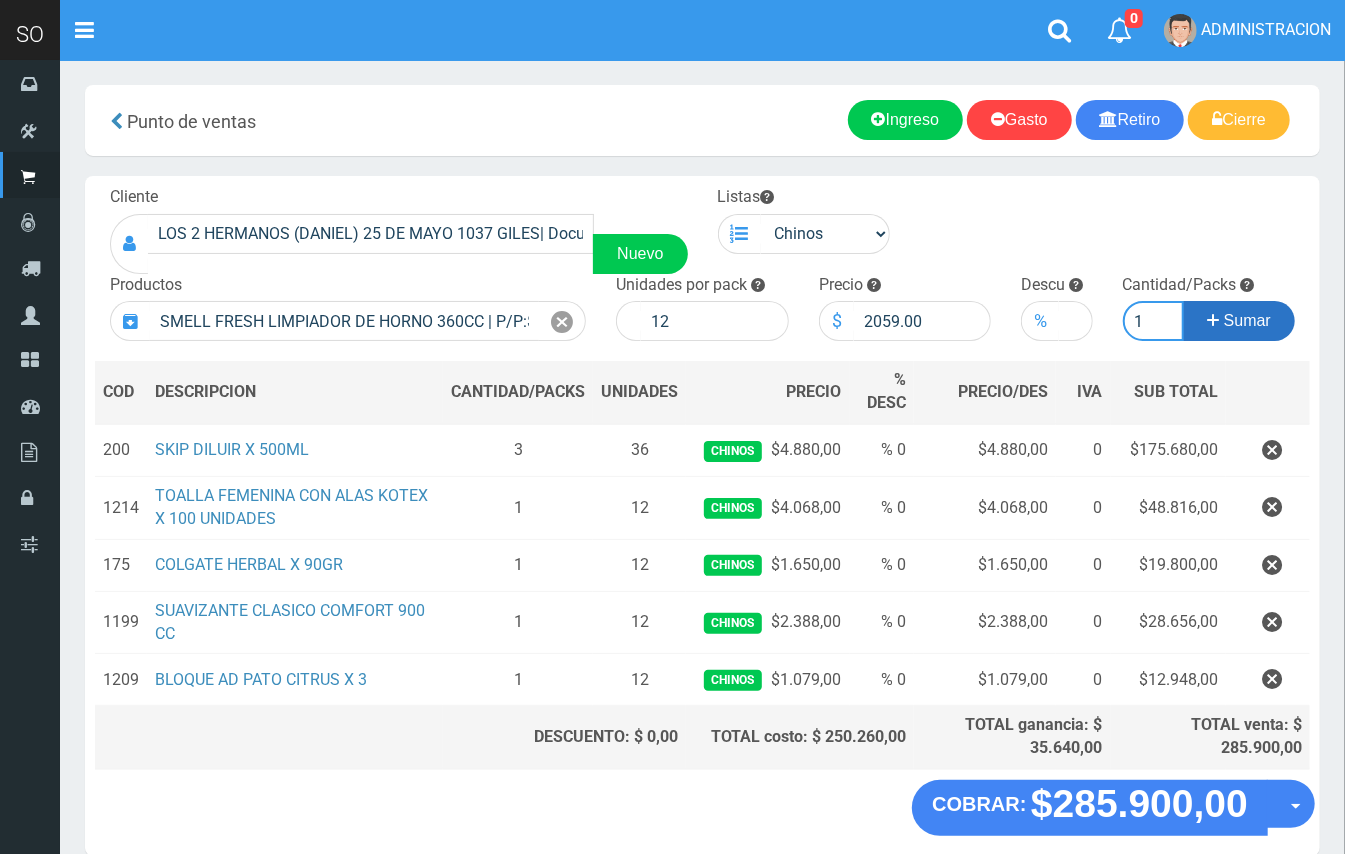 click on "Sumar" at bounding box center [1239, 321] 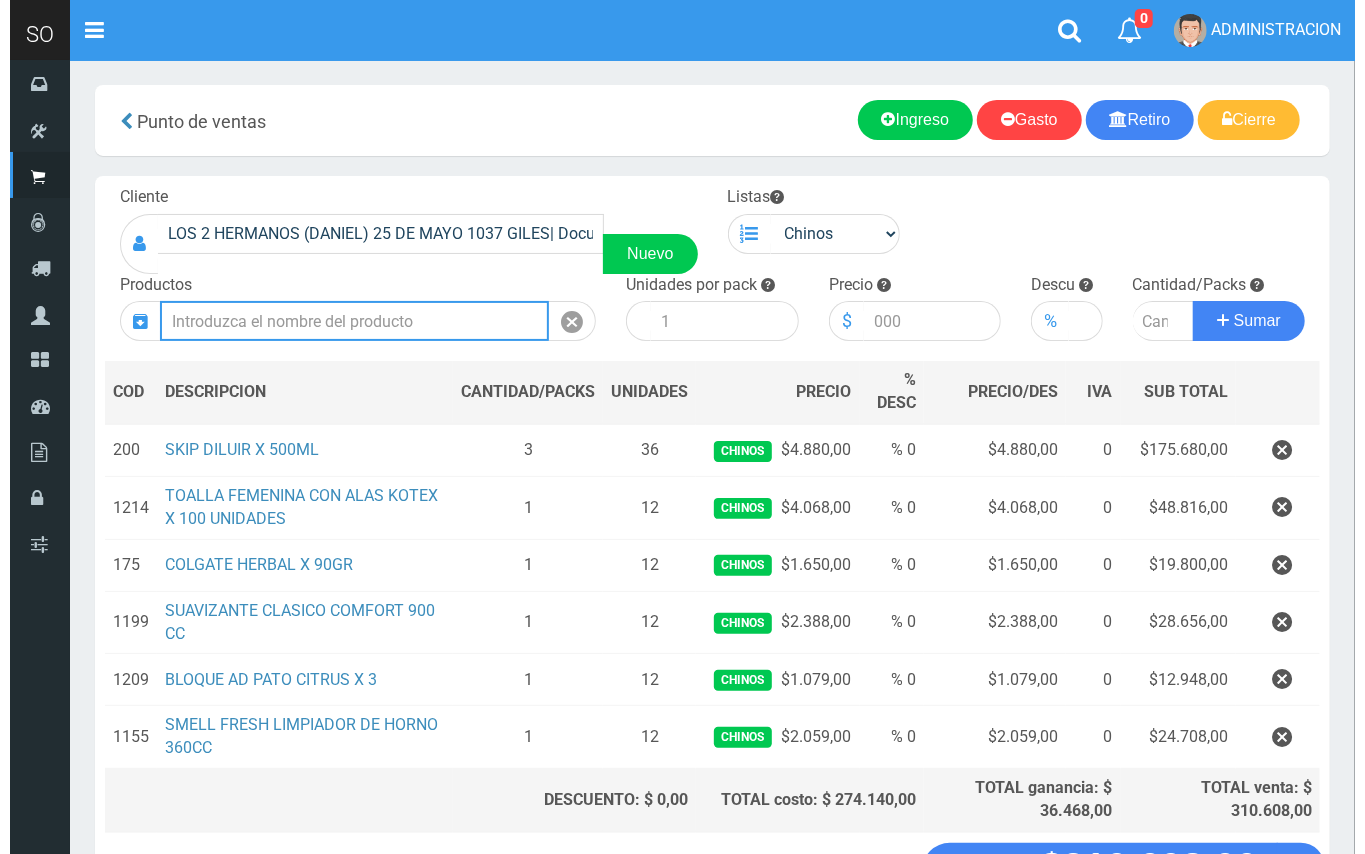 scroll, scrollTop: 156, scrollLeft: 0, axis: vertical 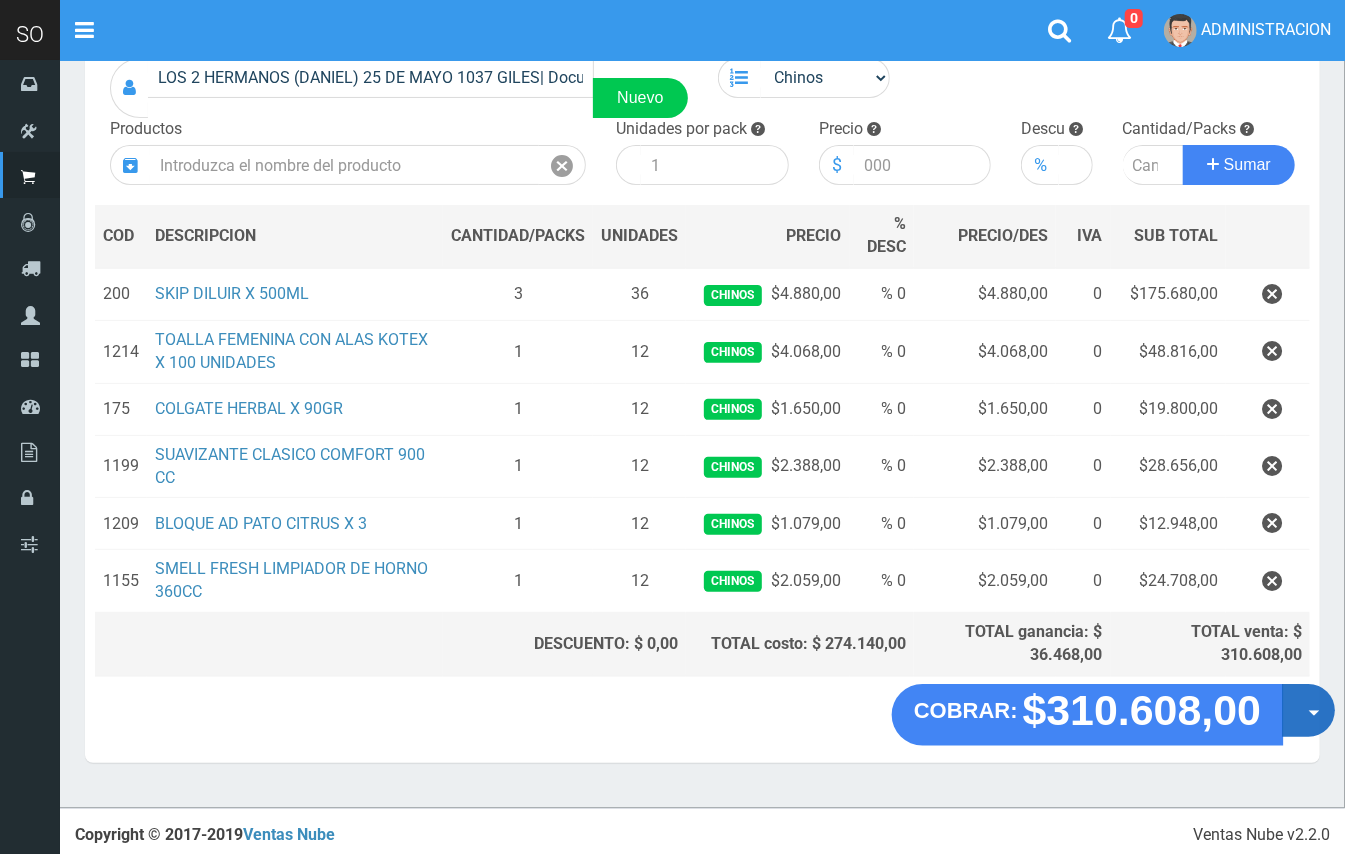 click on "Opciones" at bounding box center (1308, 710) 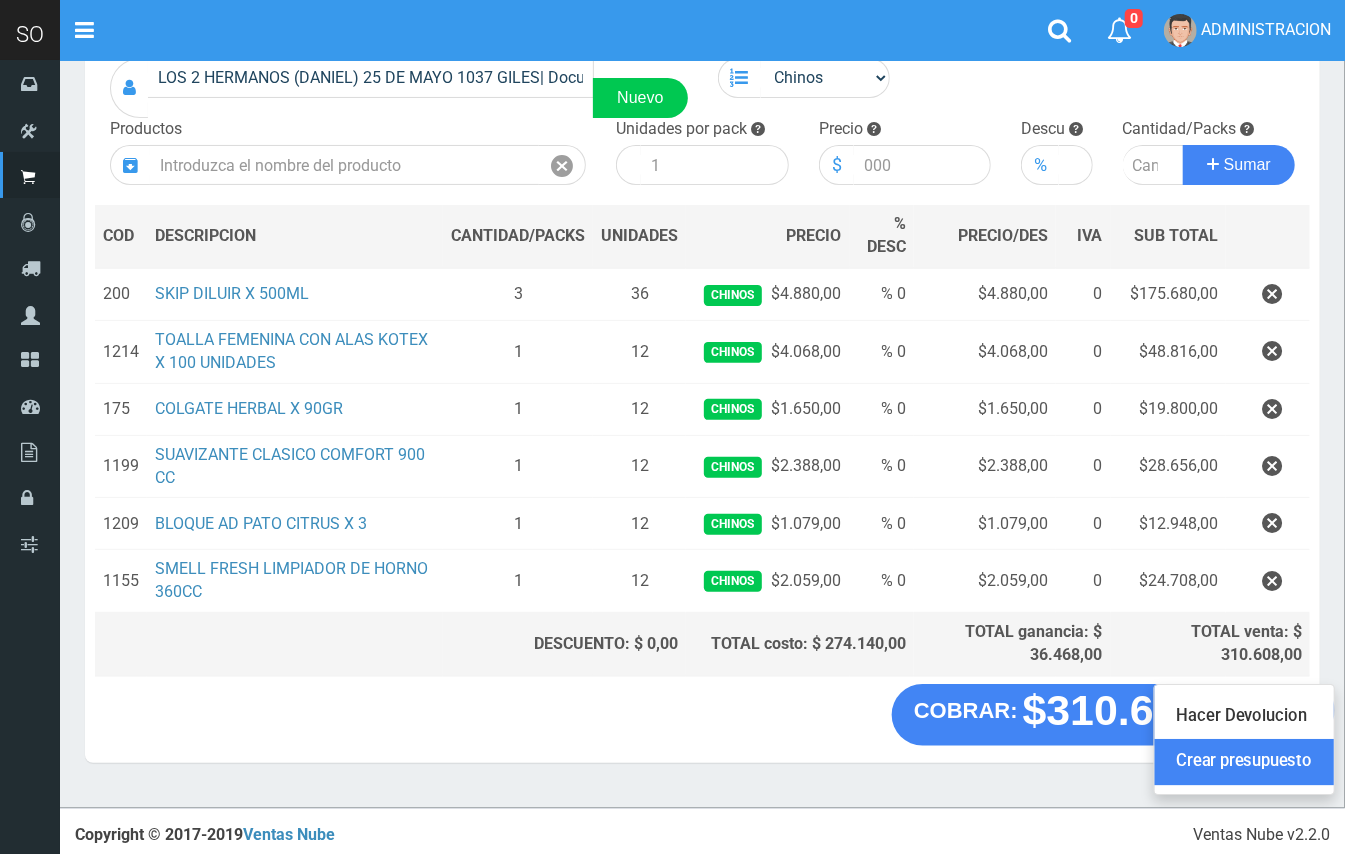 click on "Crear presupuesto" at bounding box center (1244, 762) 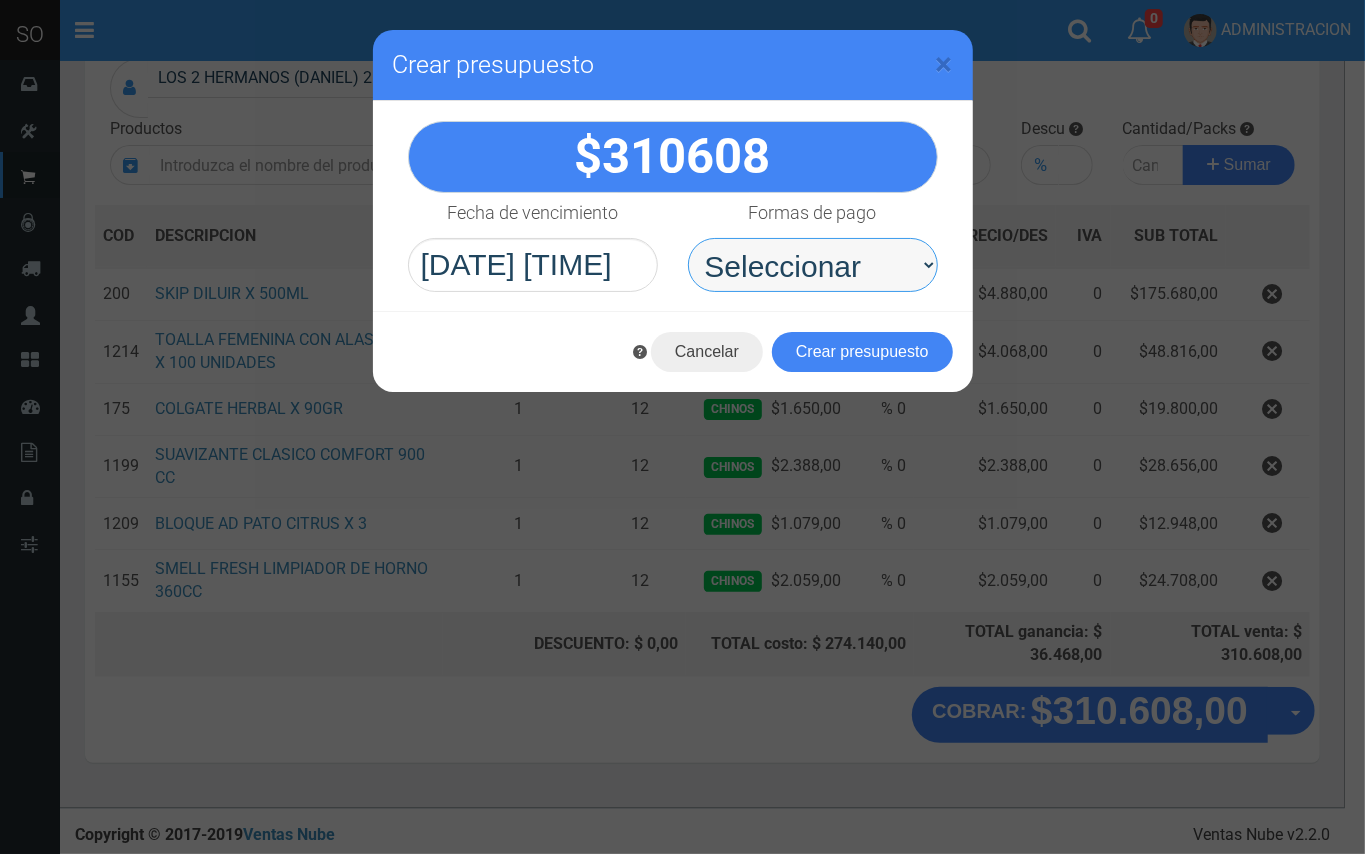 click on "Seleccionar
Efectivo
Tarjeta de Crédito
Depósito
Débito" at bounding box center [813, 265] 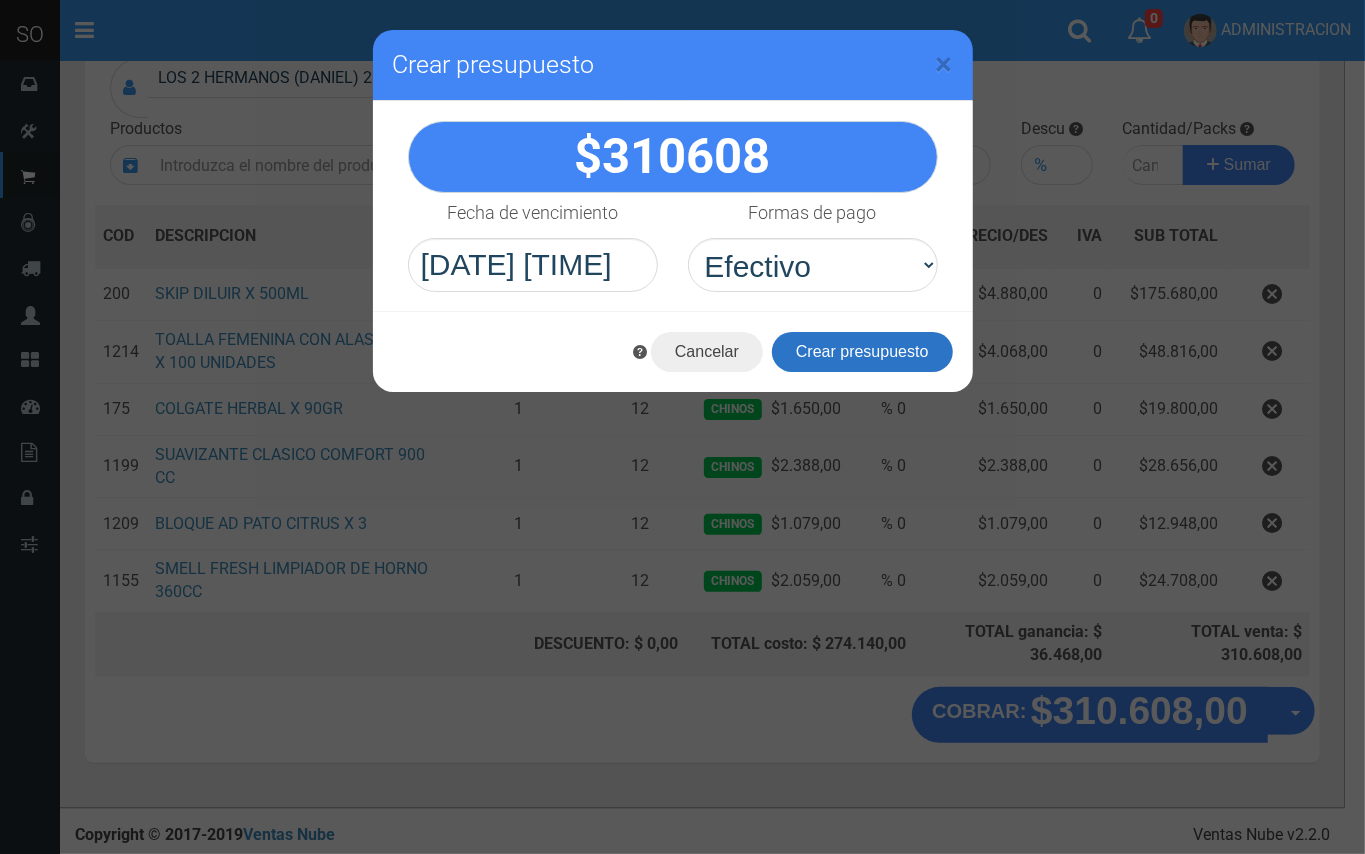 click on "Crear presupuesto" at bounding box center (862, 352) 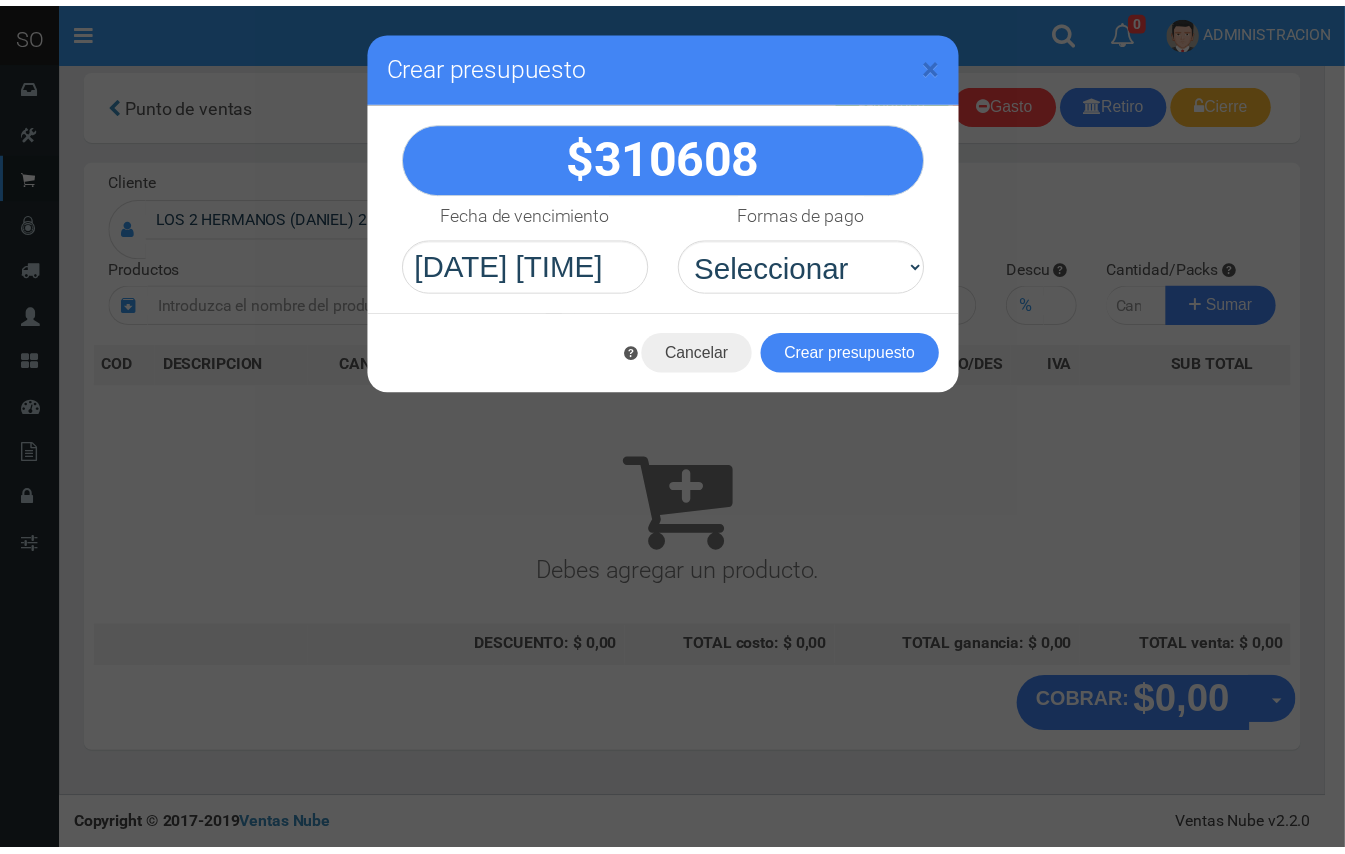 scroll, scrollTop: 6, scrollLeft: 0, axis: vertical 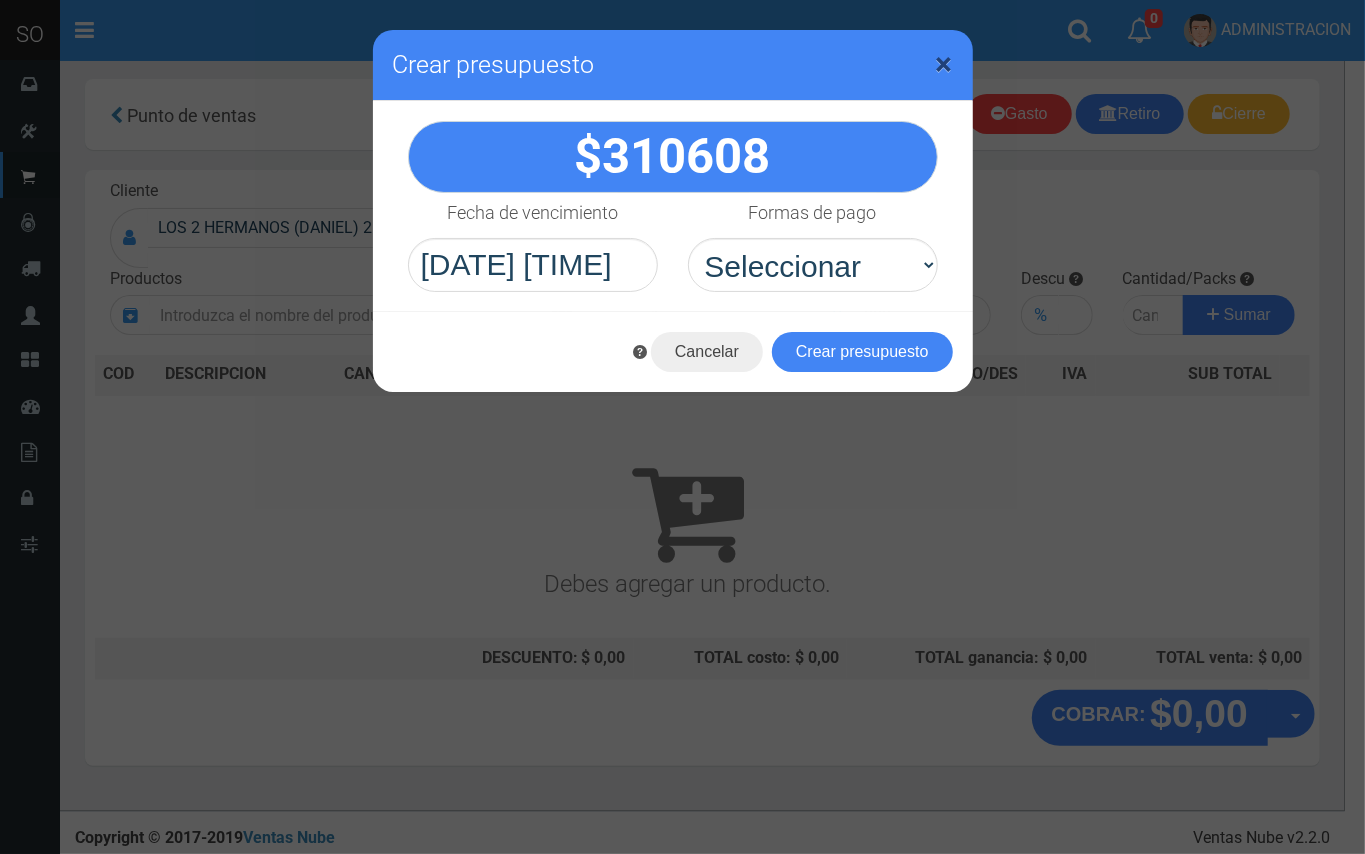 click on "×" at bounding box center [944, 64] 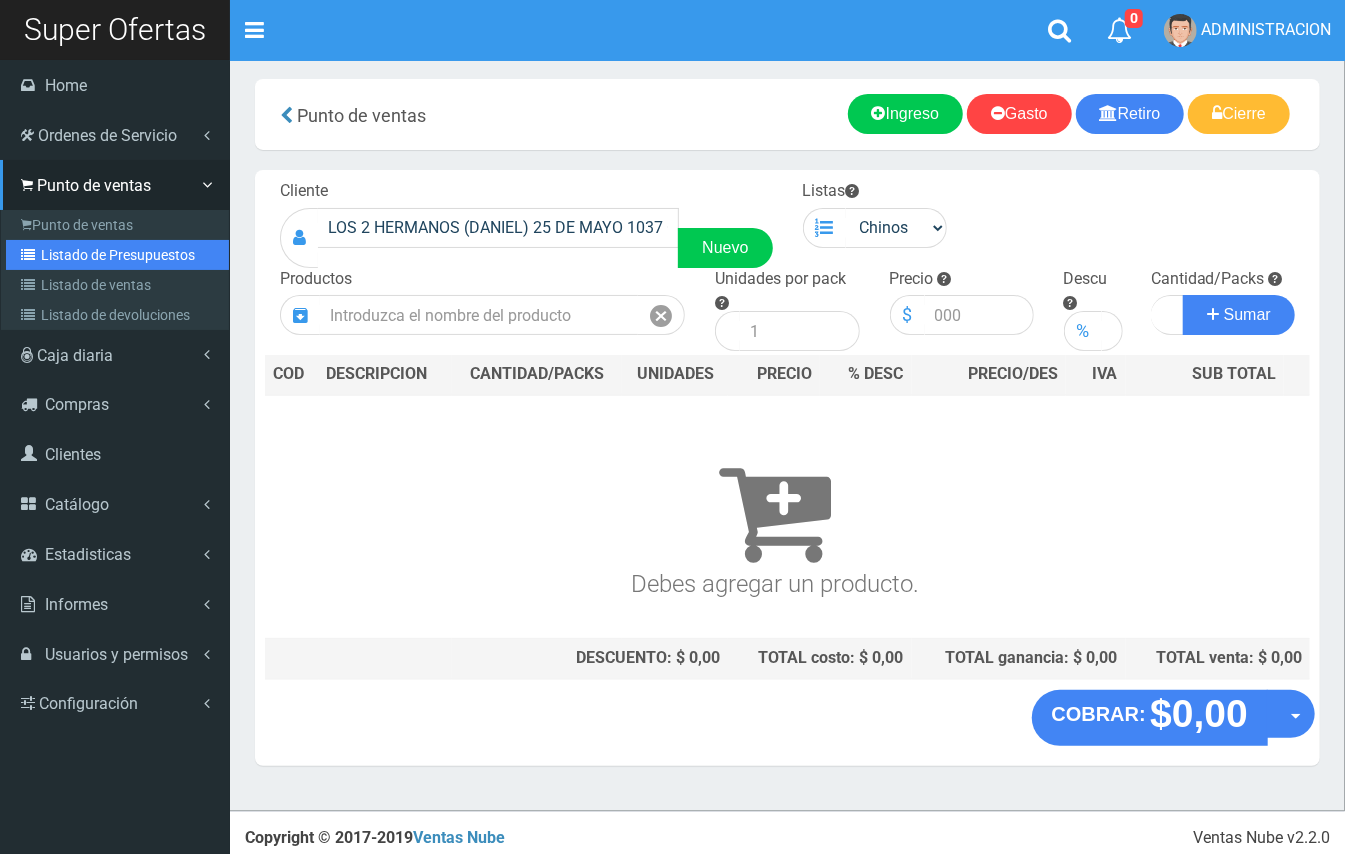click on "Listado de Presupuestos" at bounding box center [117, 255] 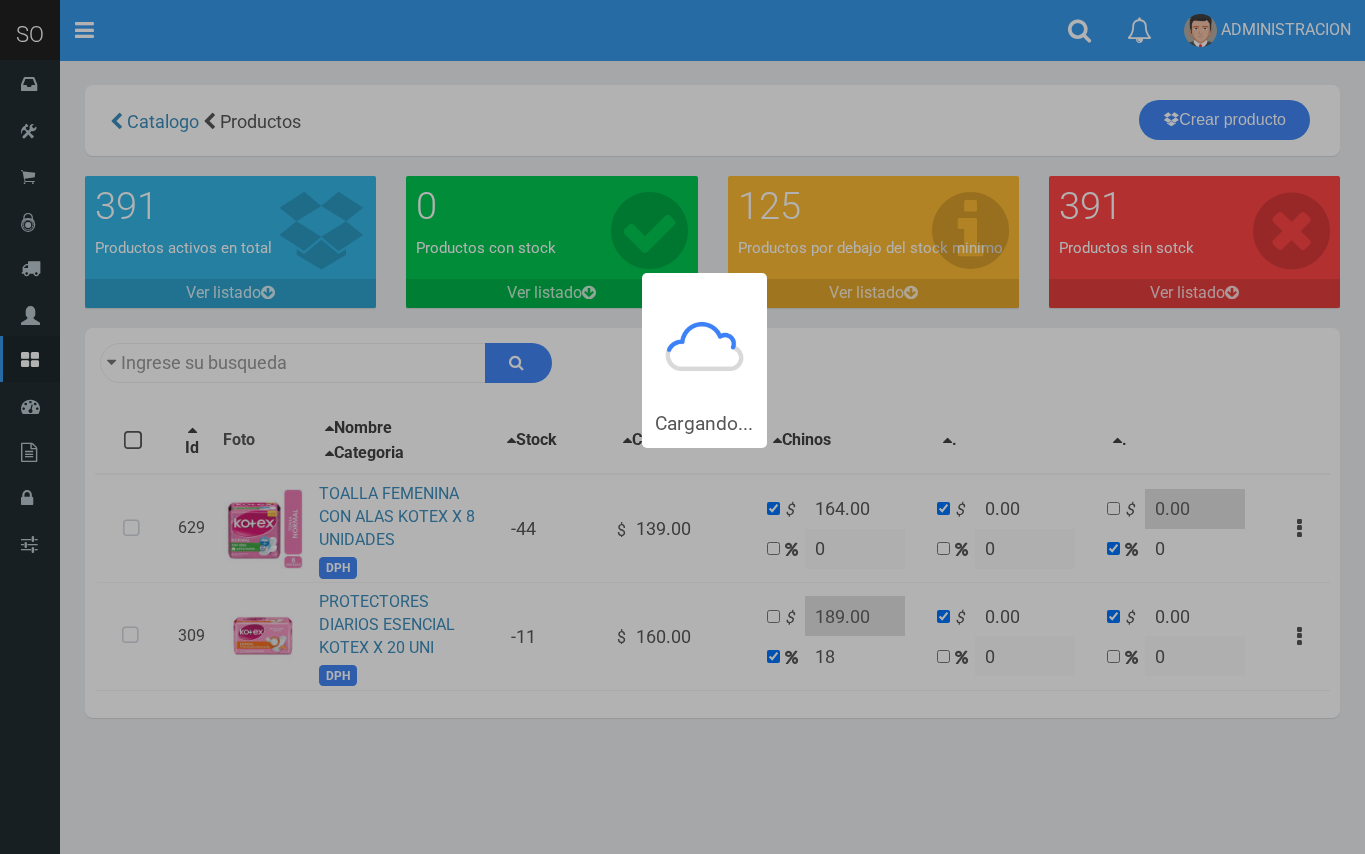 scroll, scrollTop: 0, scrollLeft: 0, axis: both 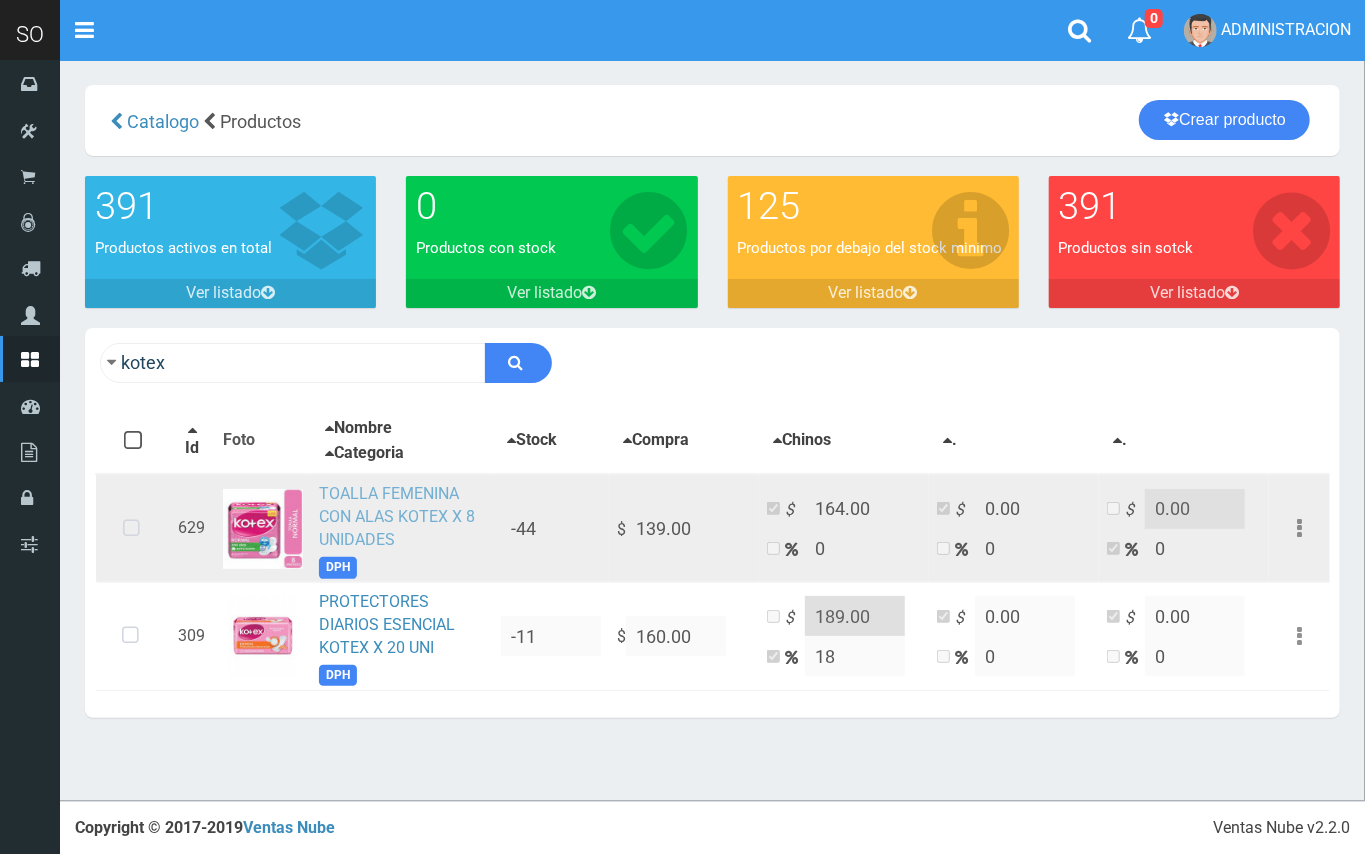 click on "TOALLA FEMENINA  CON ALAS KOTEX  X 8 UNIDADES" at bounding box center [397, 516] 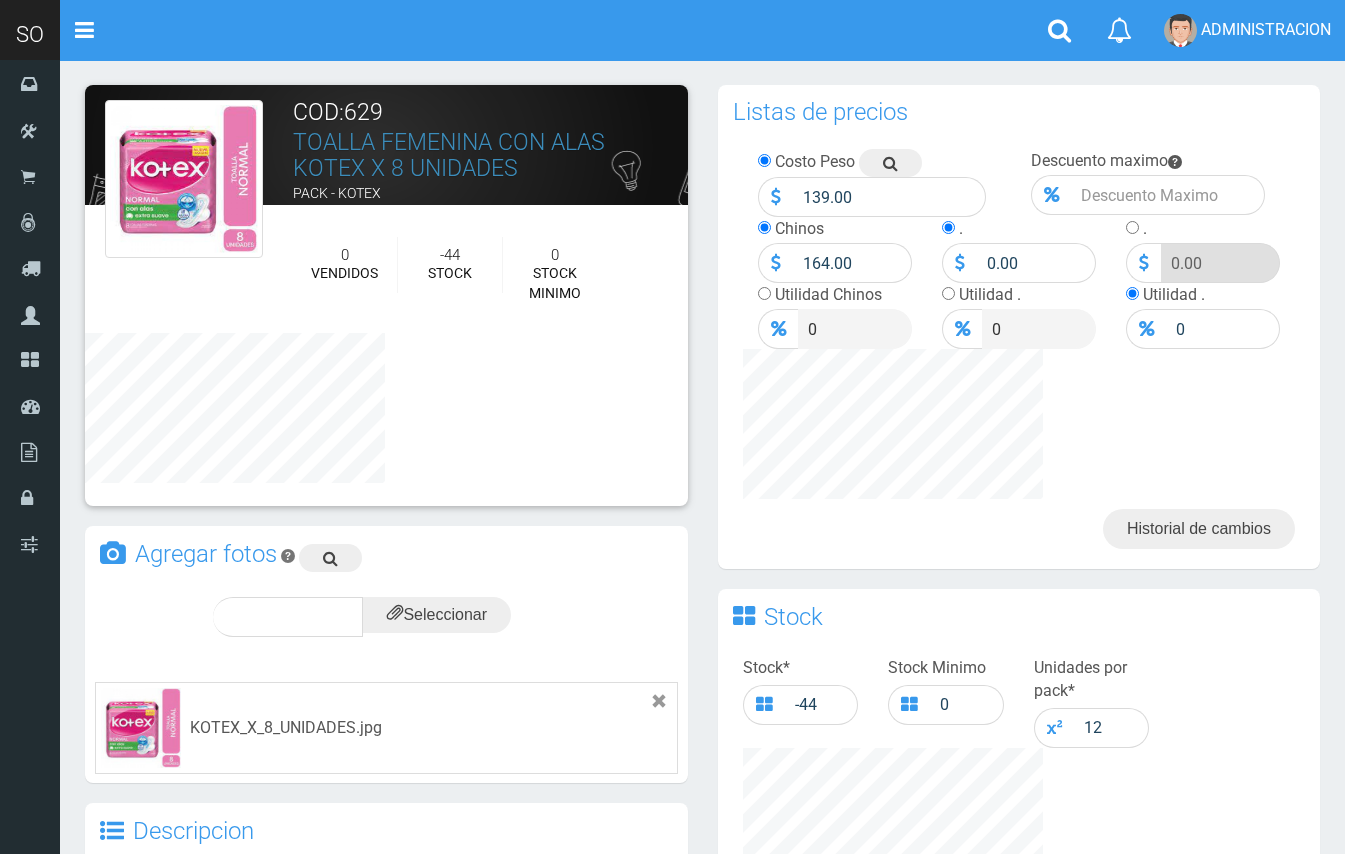 scroll, scrollTop: 0, scrollLeft: 0, axis: both 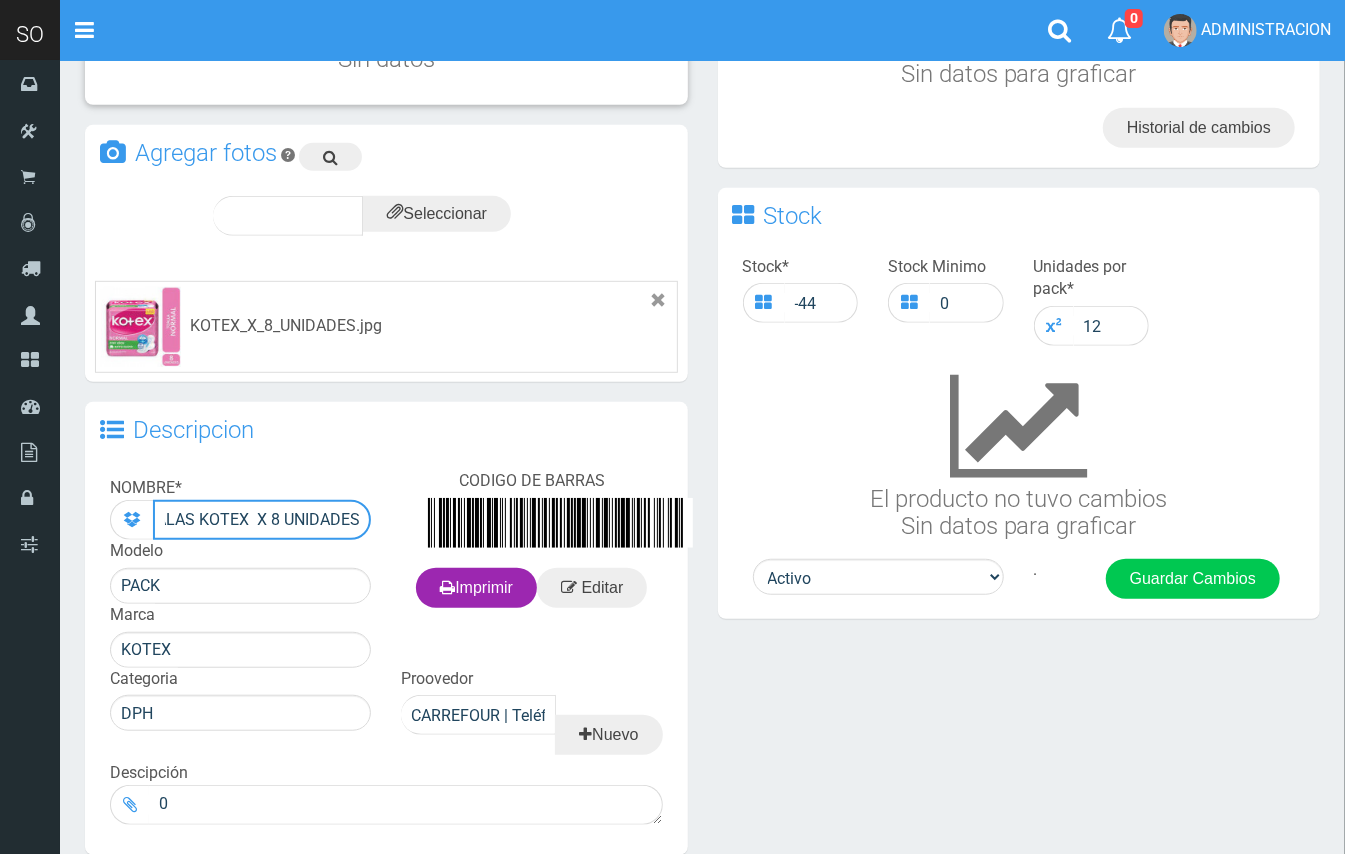 drag, startPoint x: 162, startPoint y: 518, endPoint x: 362, endPoint y: 513, distance: 200.06248 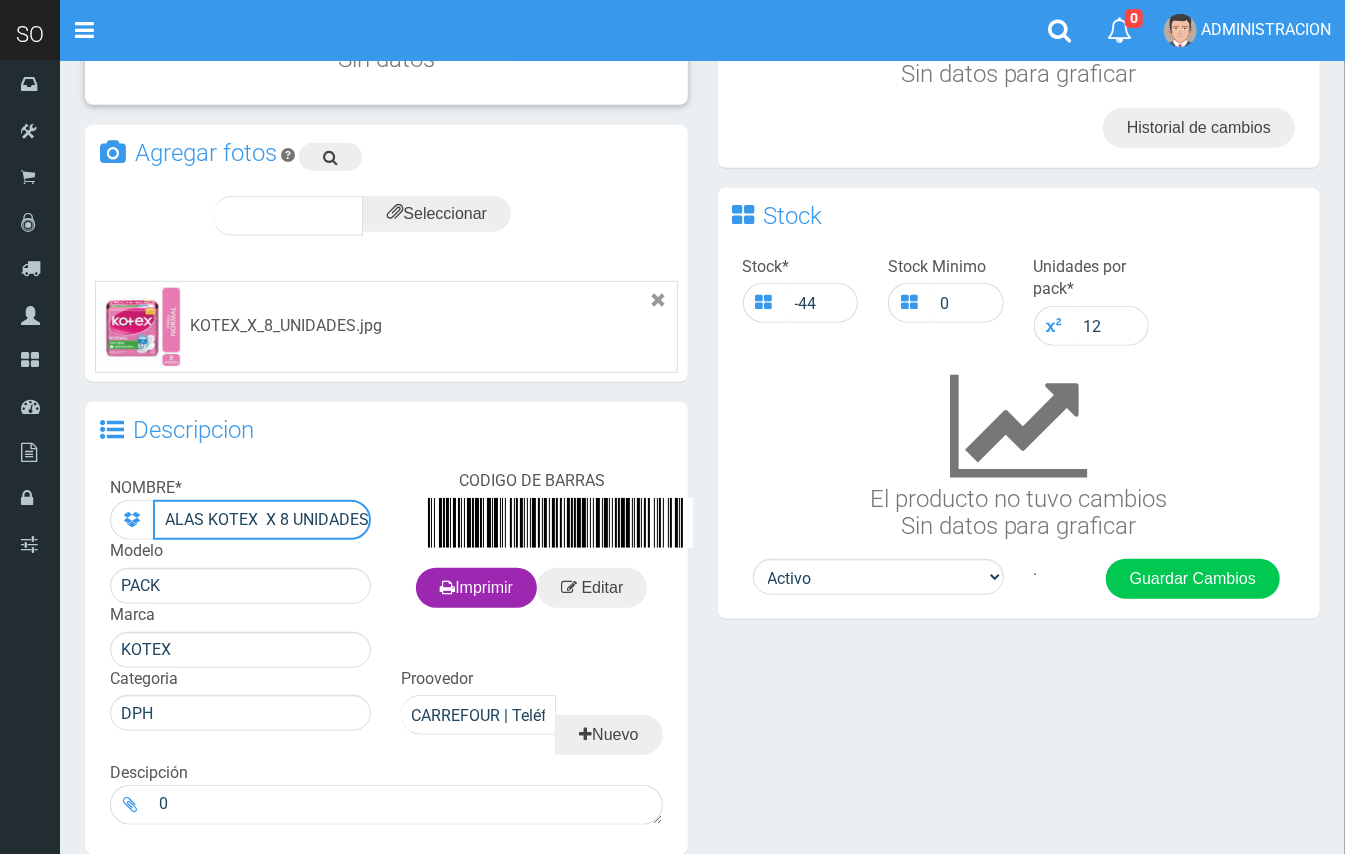 scroll, scrollTop: 0, scrollLeft: 0, axis: both 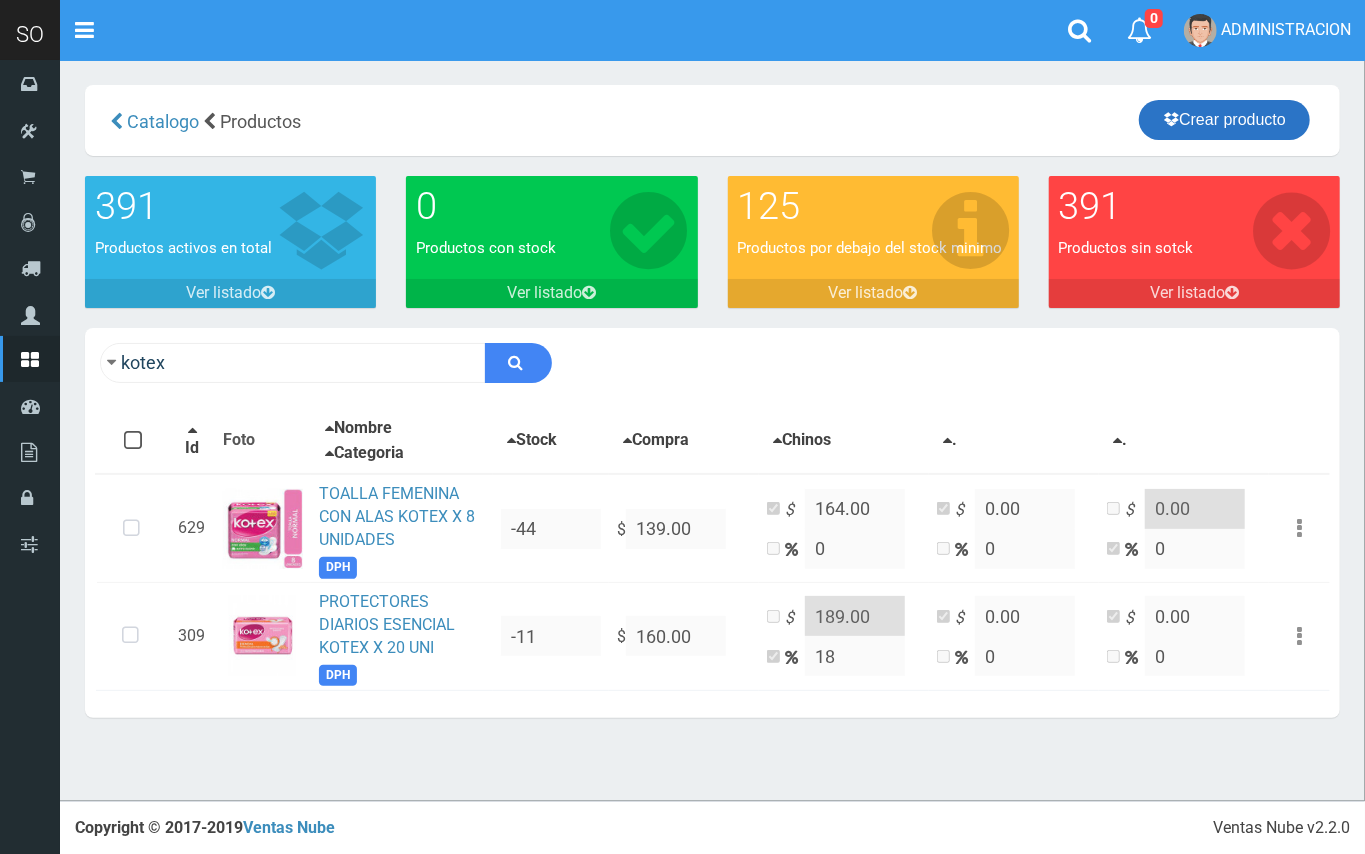 click at bounding box center (1171, 119) 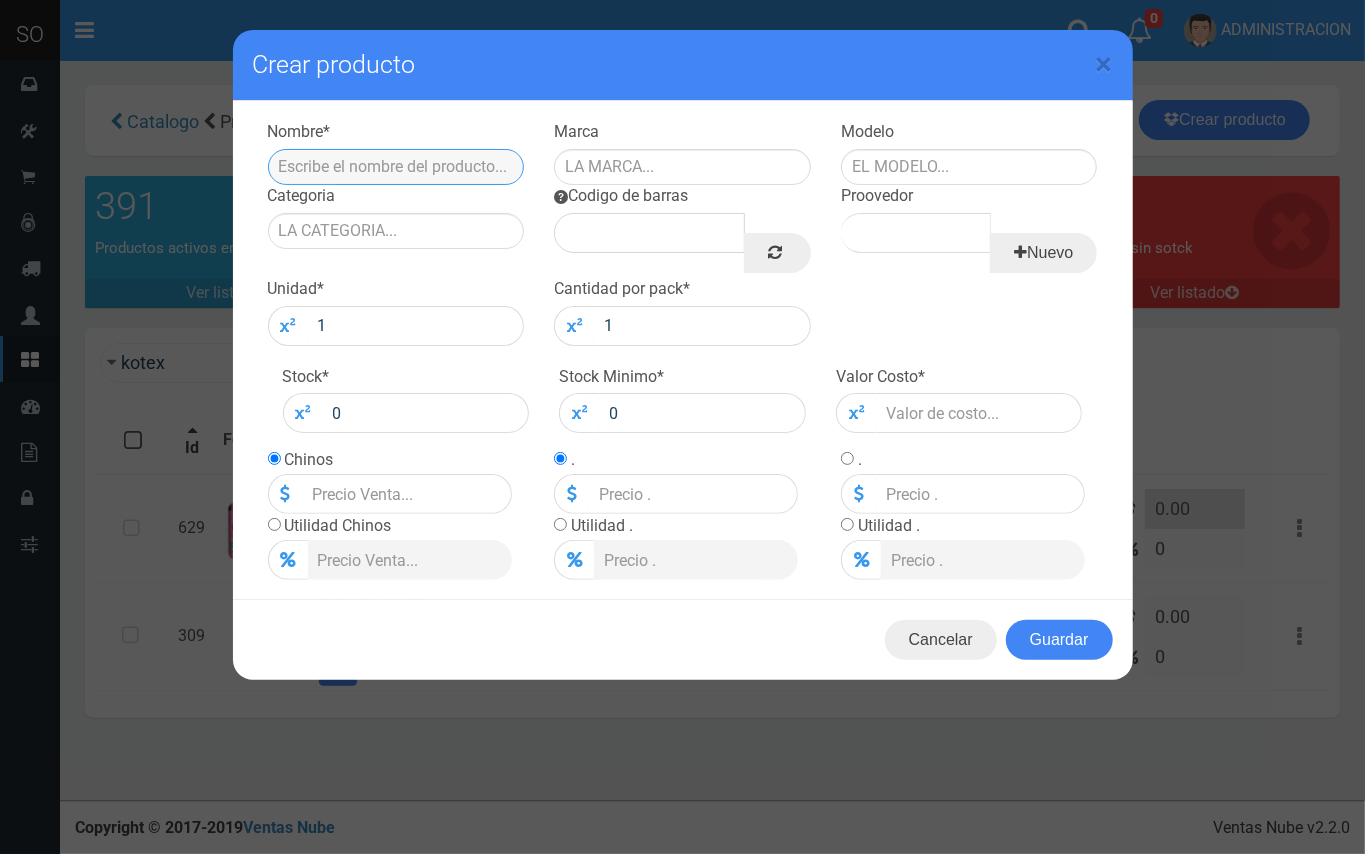 paste on "TOALLA FEMENINA  CON ALAS KOTEX  X 8 UNIDADES" 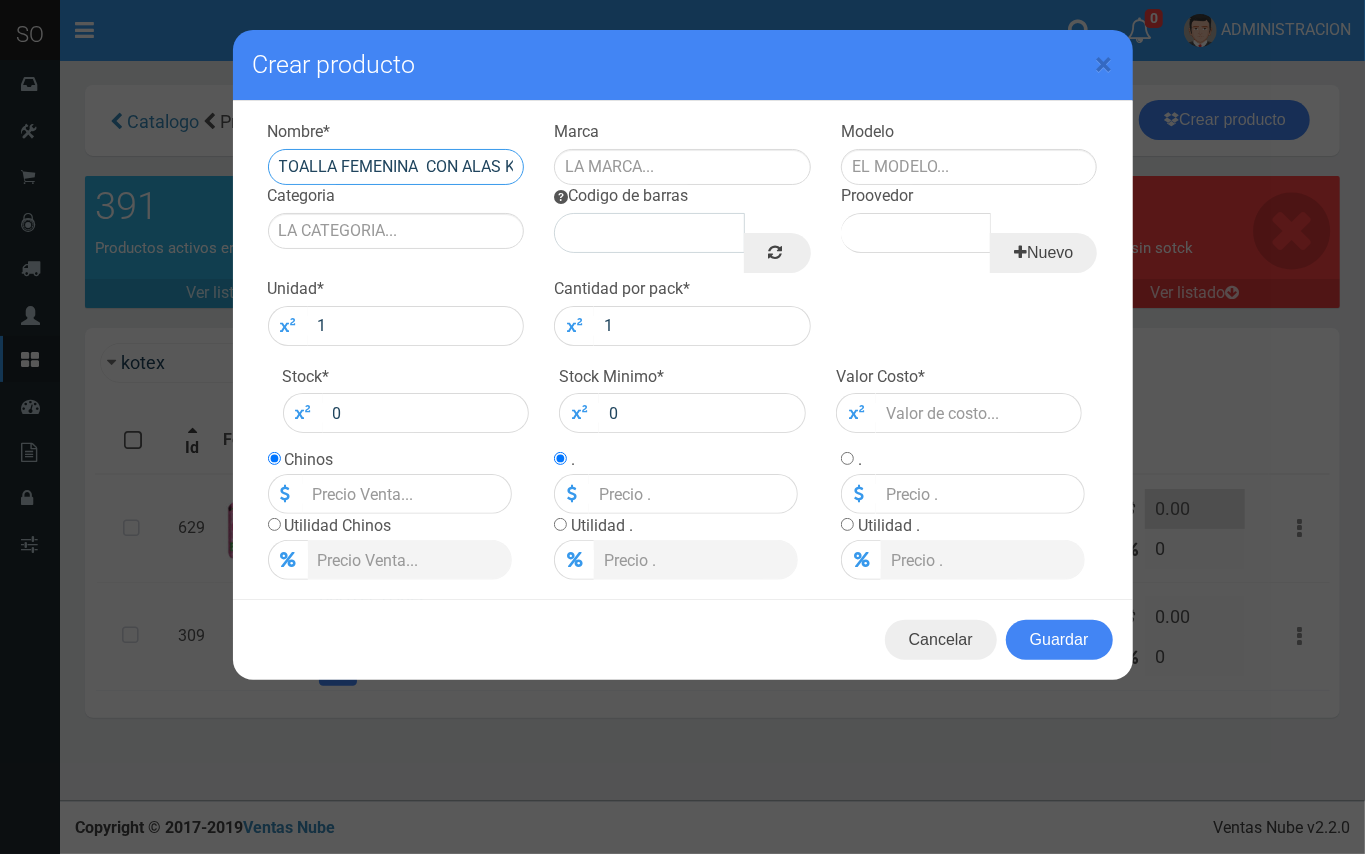 scroll, scrollTop: 0, scrollLeft: 154, axis: horizontal 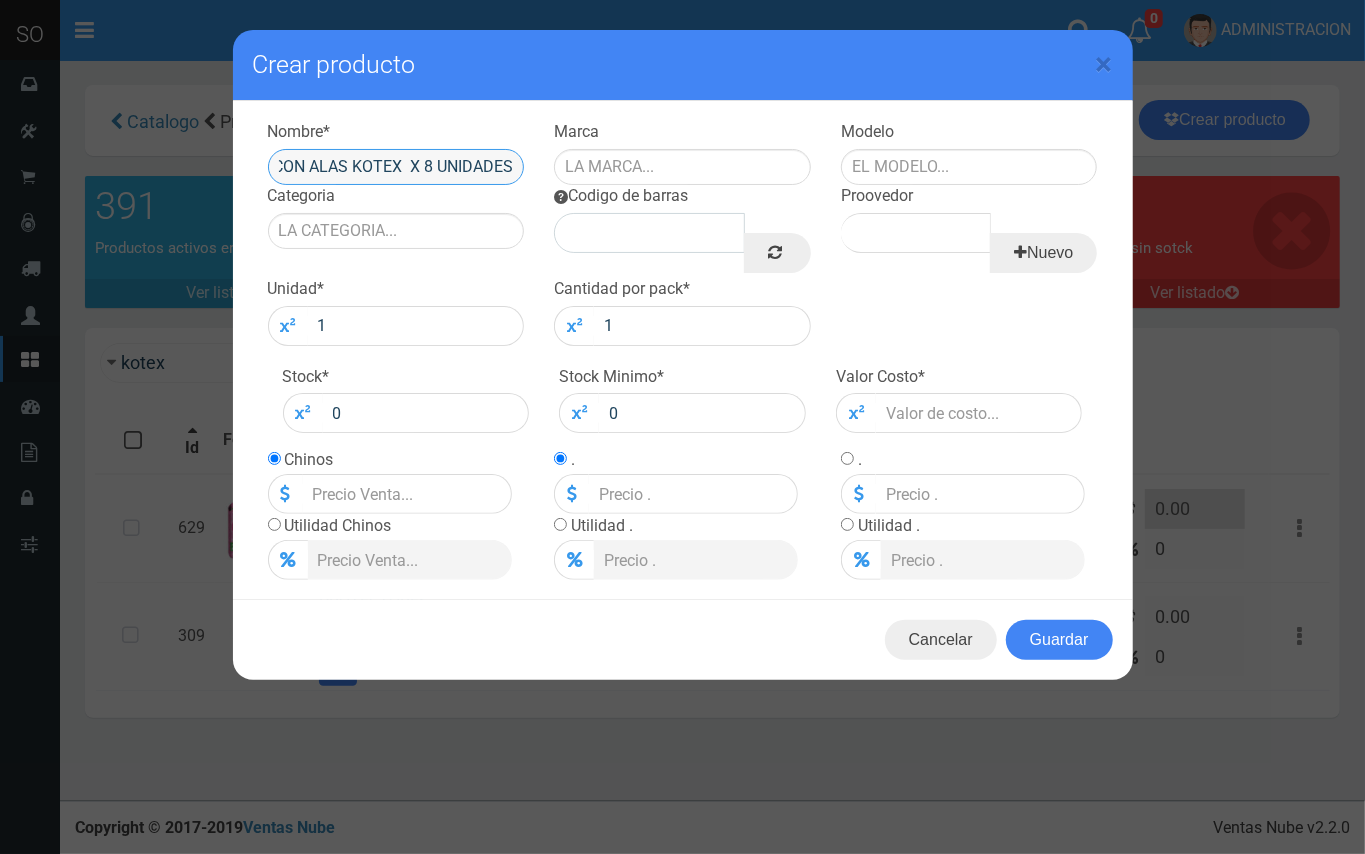 click on "TOALLA FEMENINA  CON ALAS KOTEX  X 8 UNIDADES" at bounding box center [396, 167] 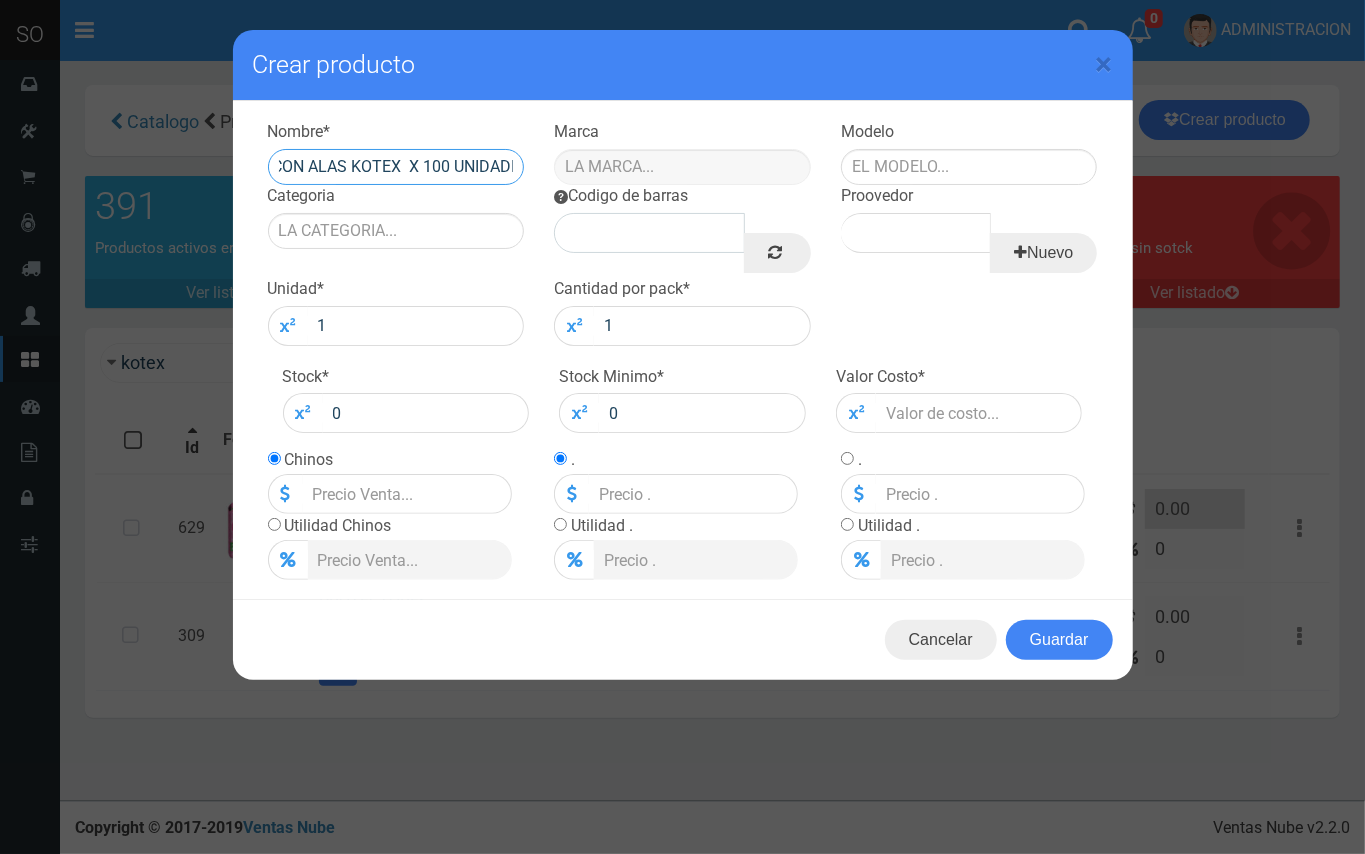 type on "TOALLA FEMENINA  CON ALAS KOTEX  X 100 UNIDADES" 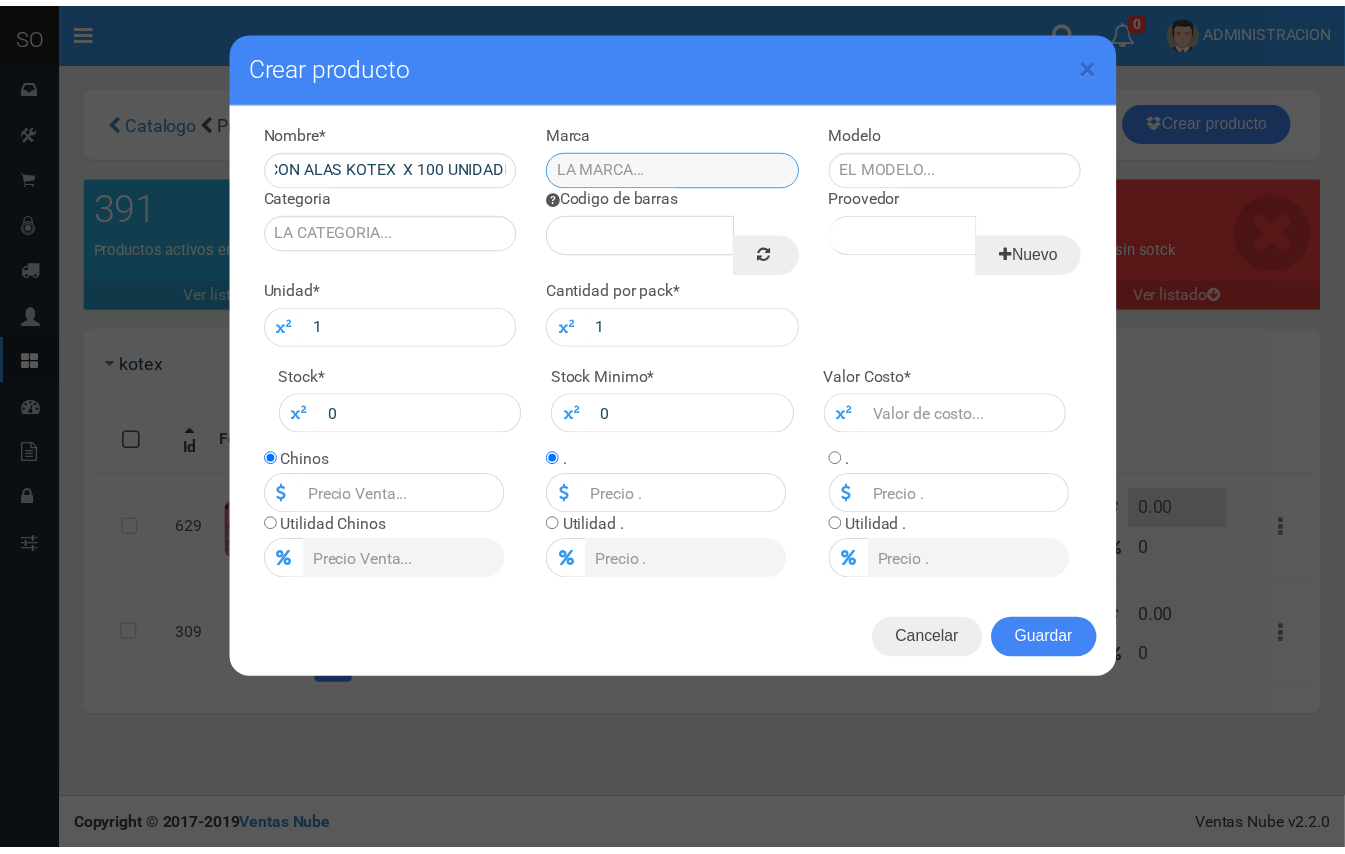 scroll, scrollTop: 0, scrollLeft: 0, axis: both 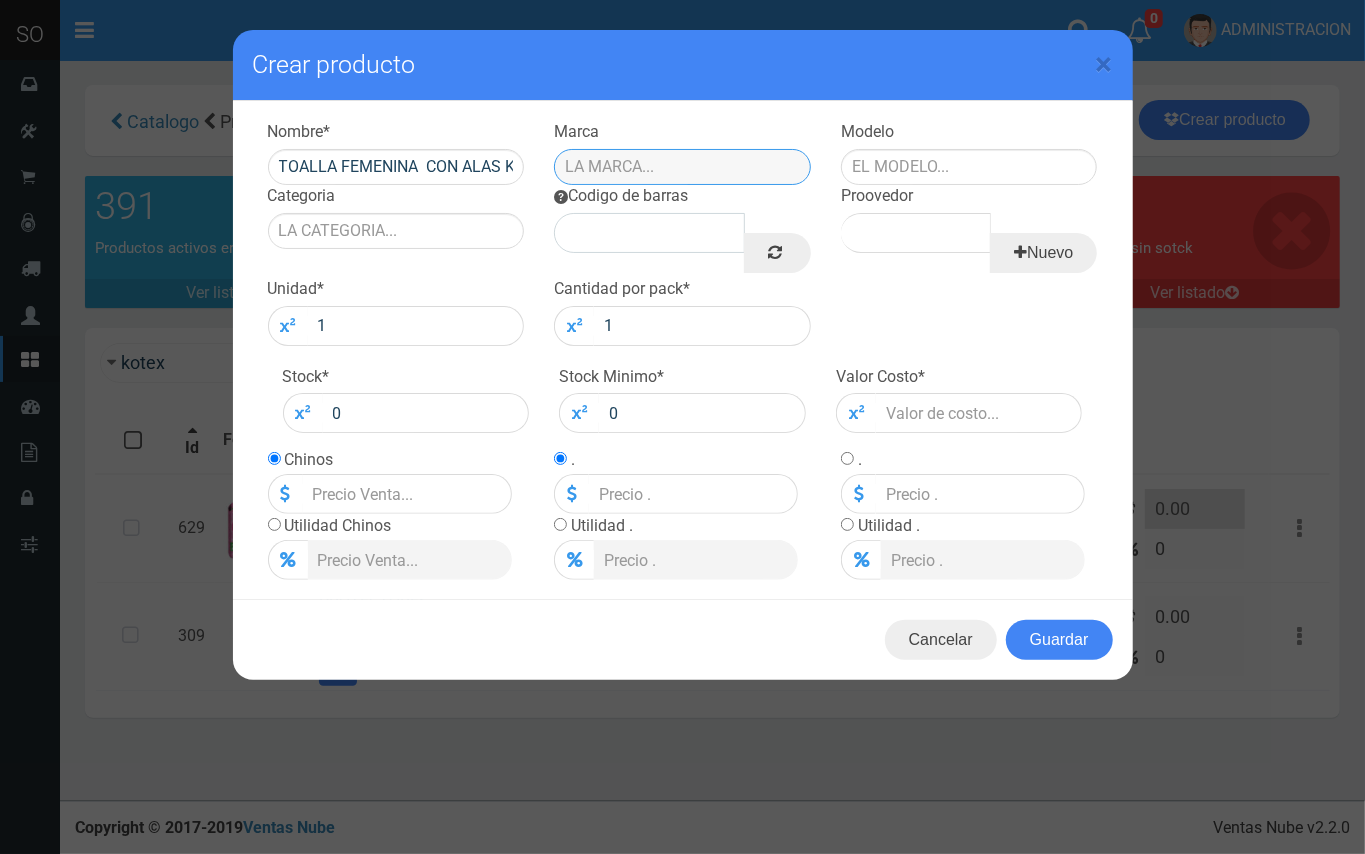 click at bounding box center (682, 167) 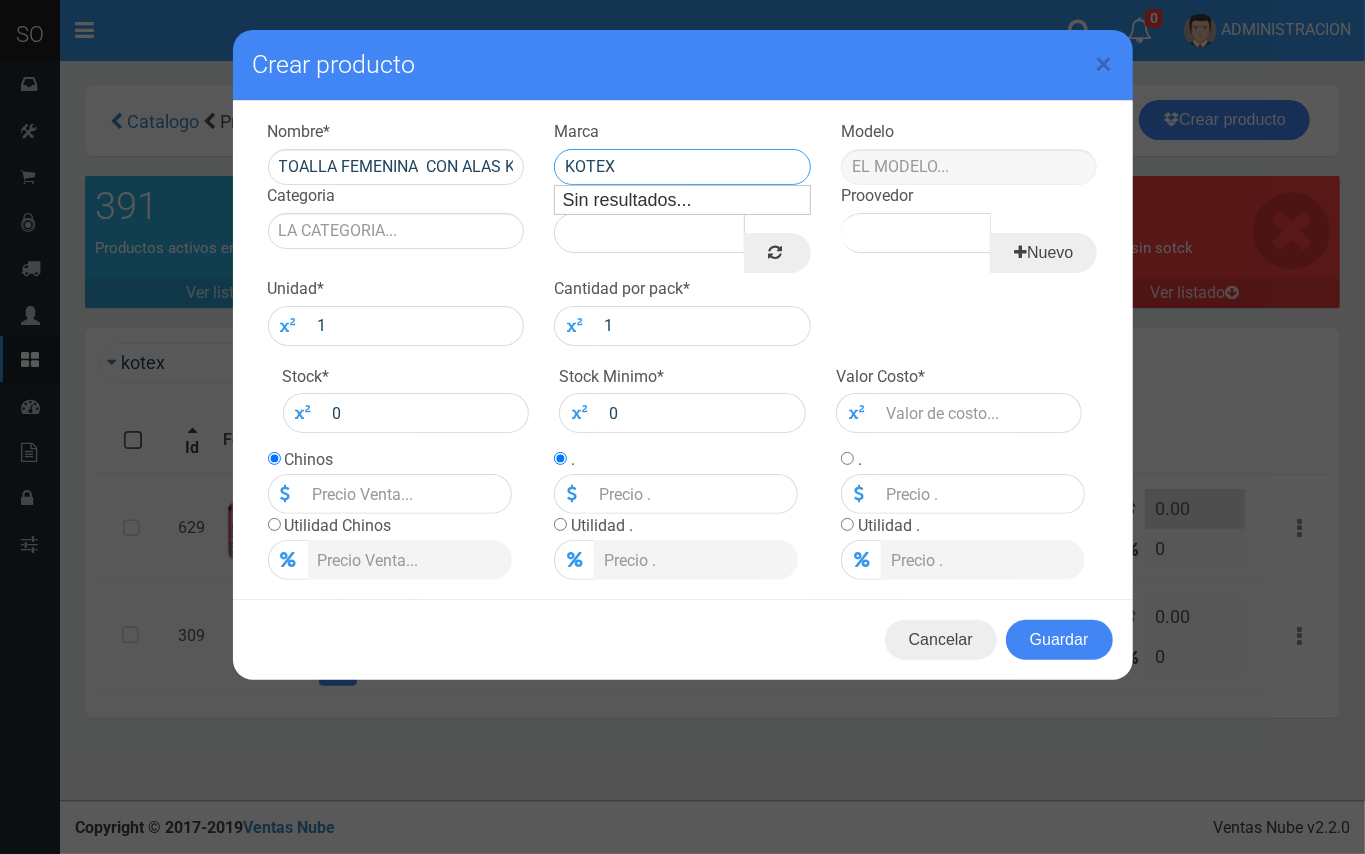 type on "KOTEX" 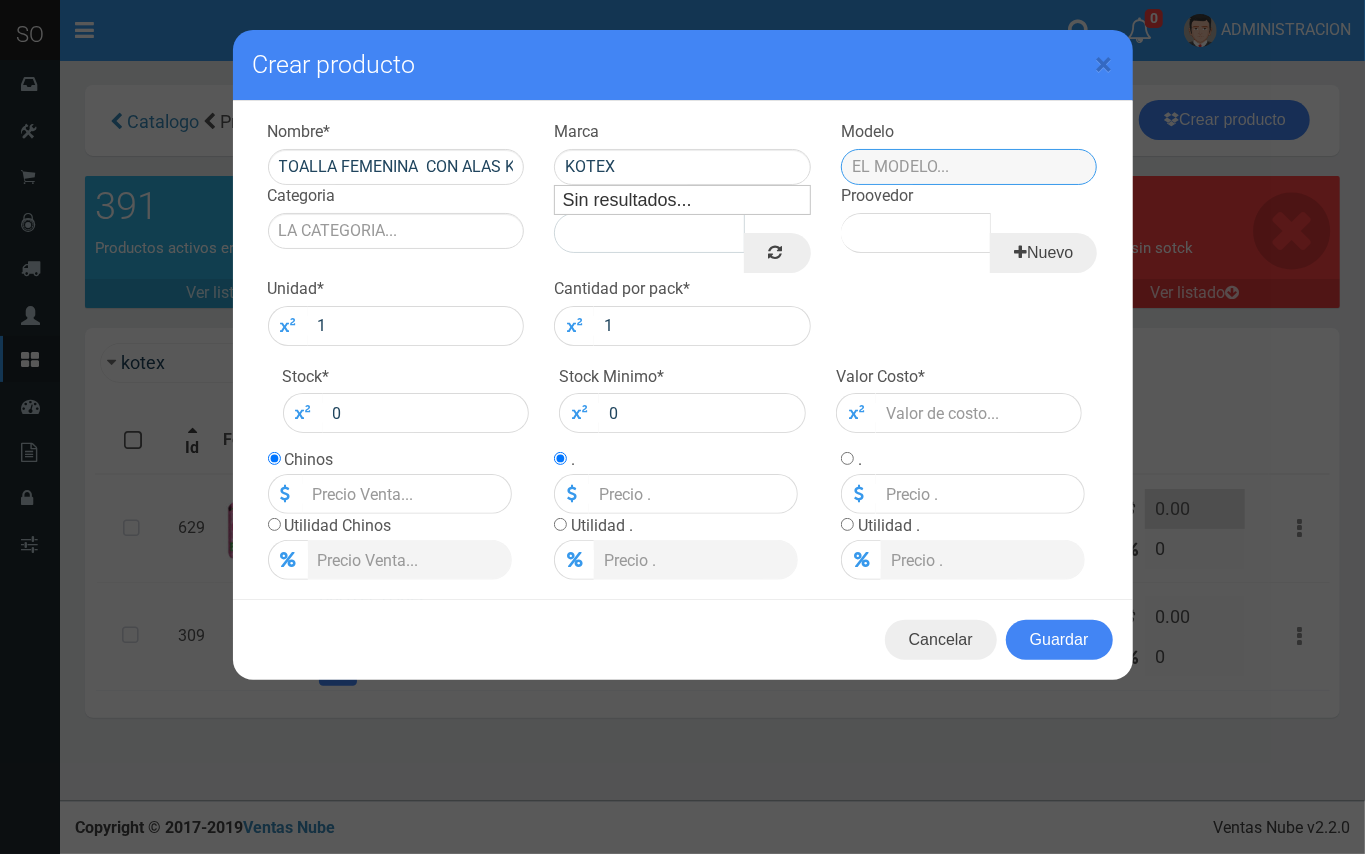 click at bounding box center [969, 167] 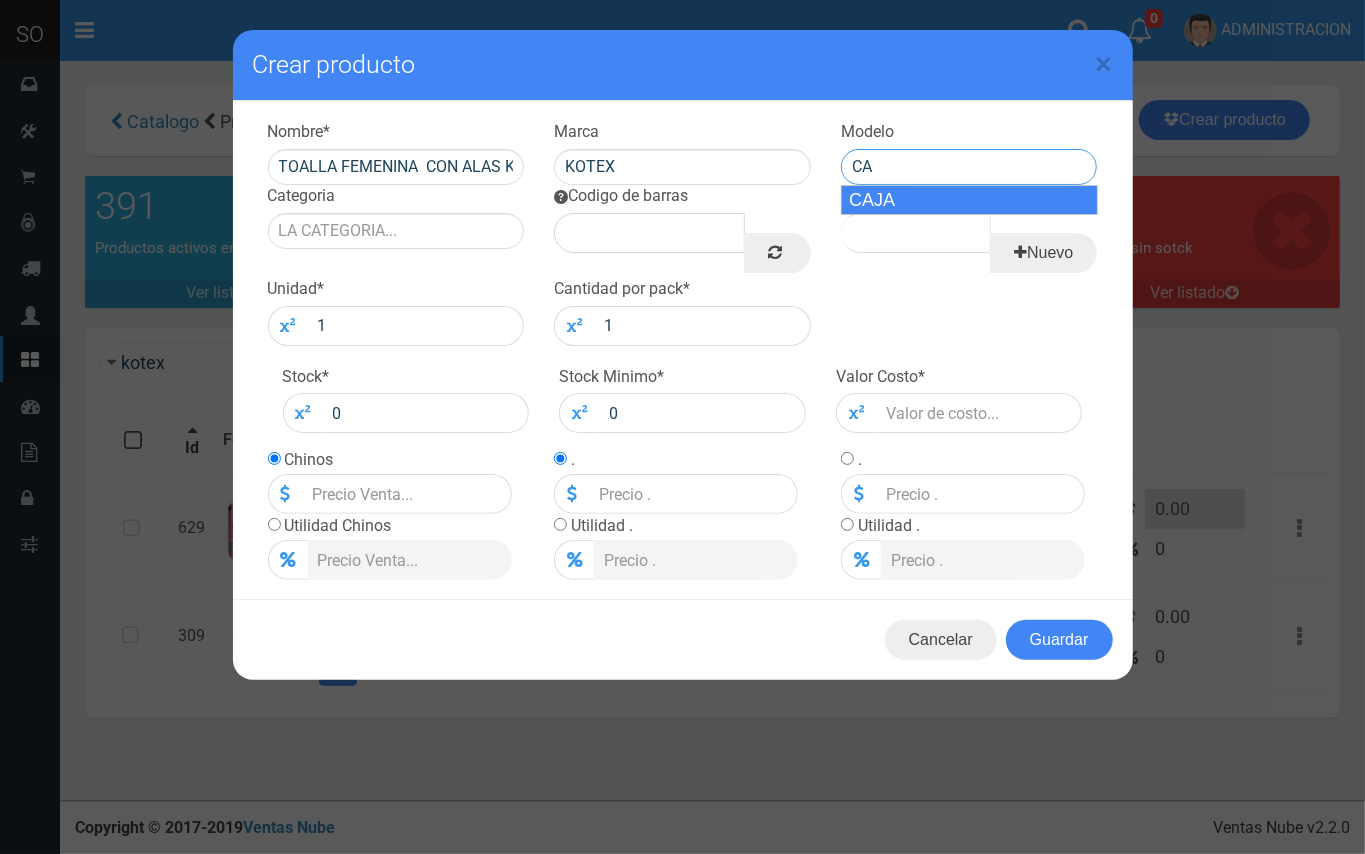 drag, startPoint x: 986, startPoint y: 196, endPoint x: 481, endPoint y: 264, distance: 509.55765 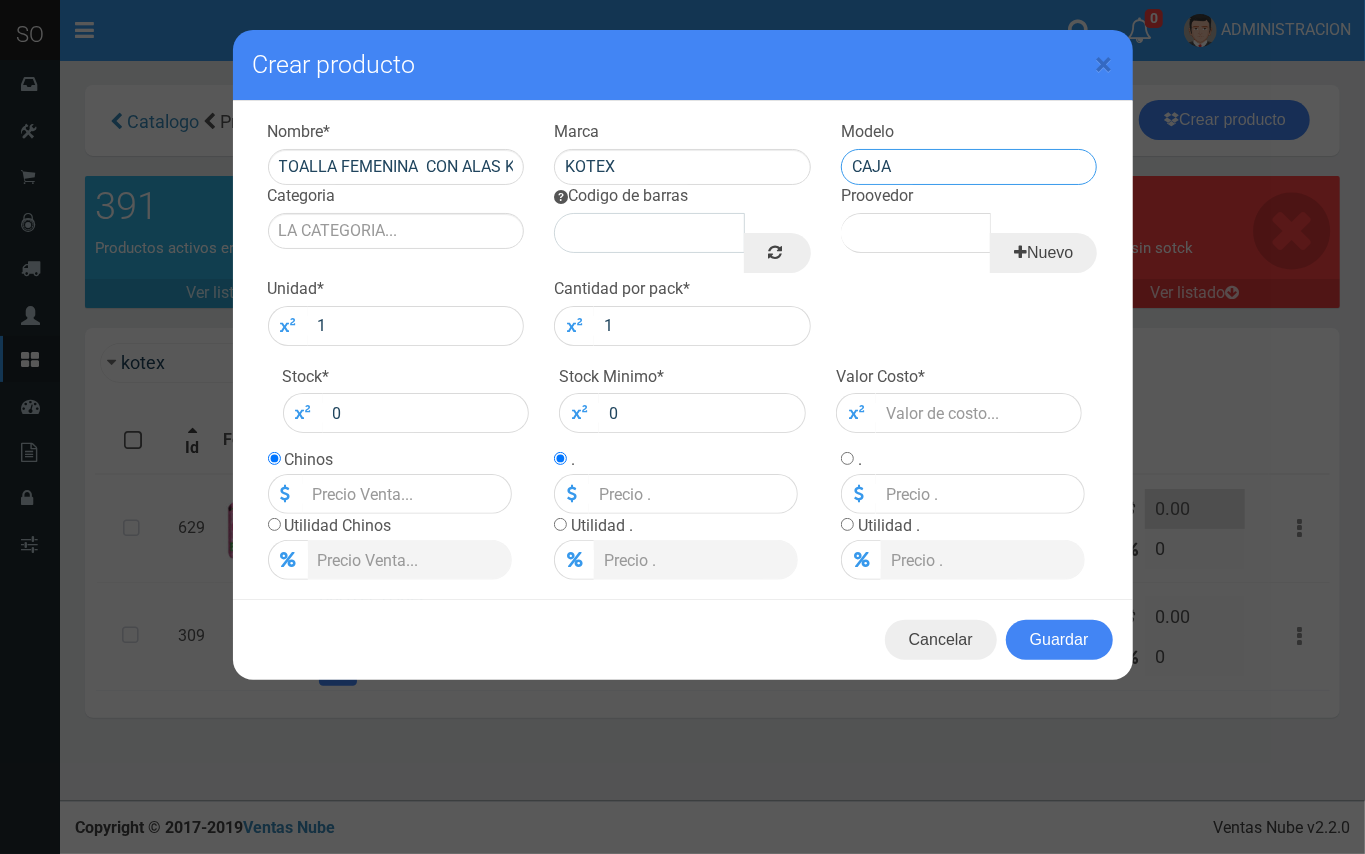 type on "CAJA" 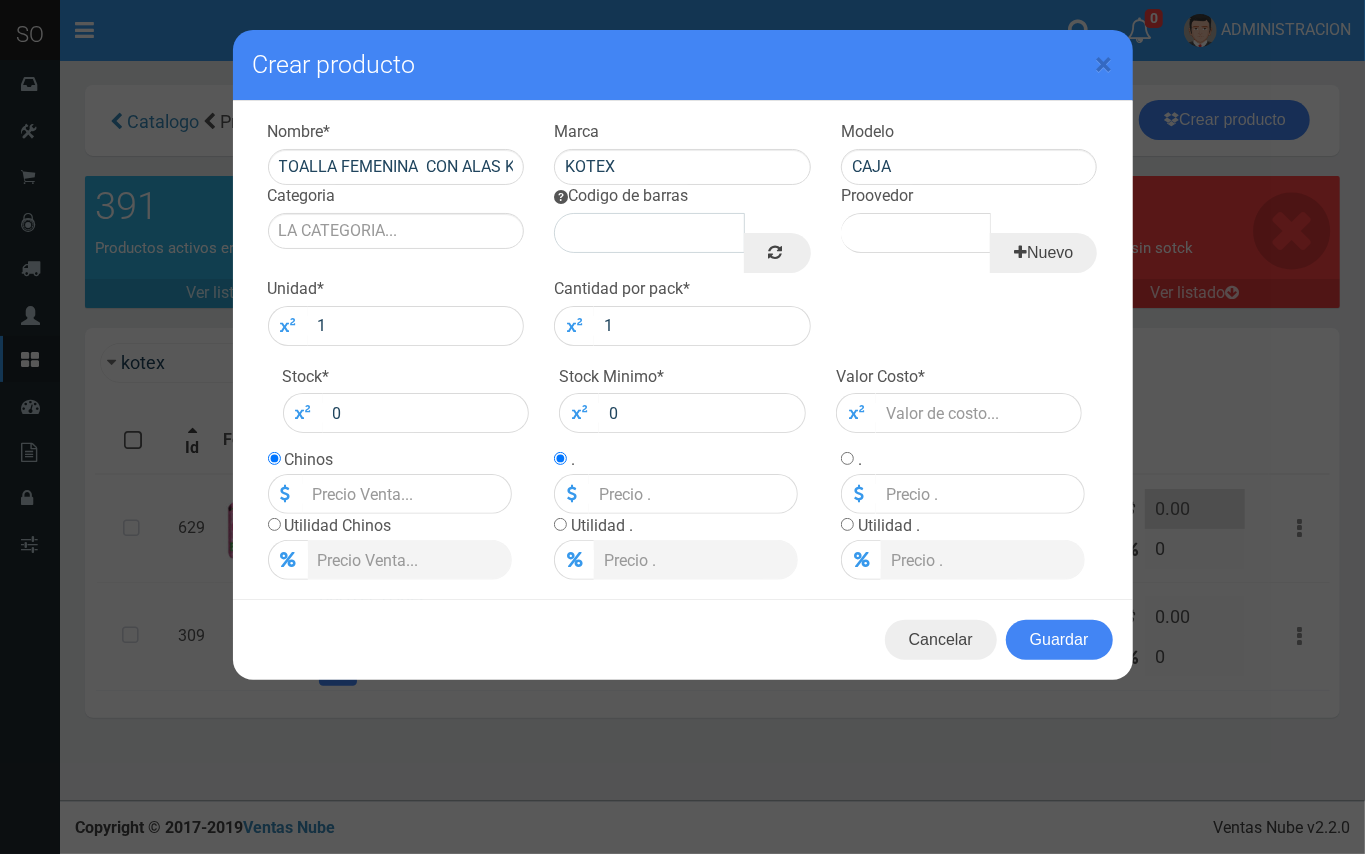 click on "Categoria" at bounding box center (396, 217) 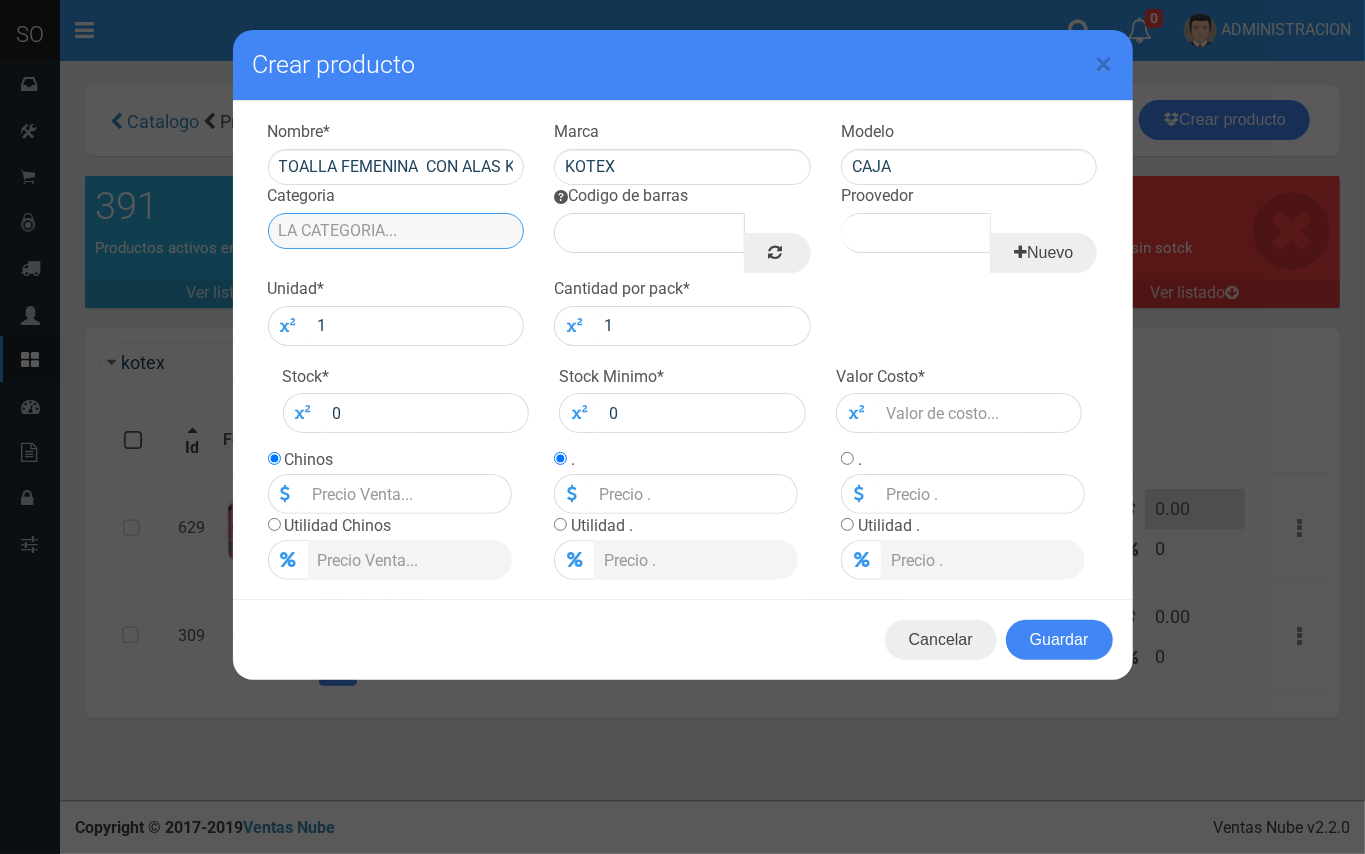 click on "Categoria" at bounding box center [396, 231] 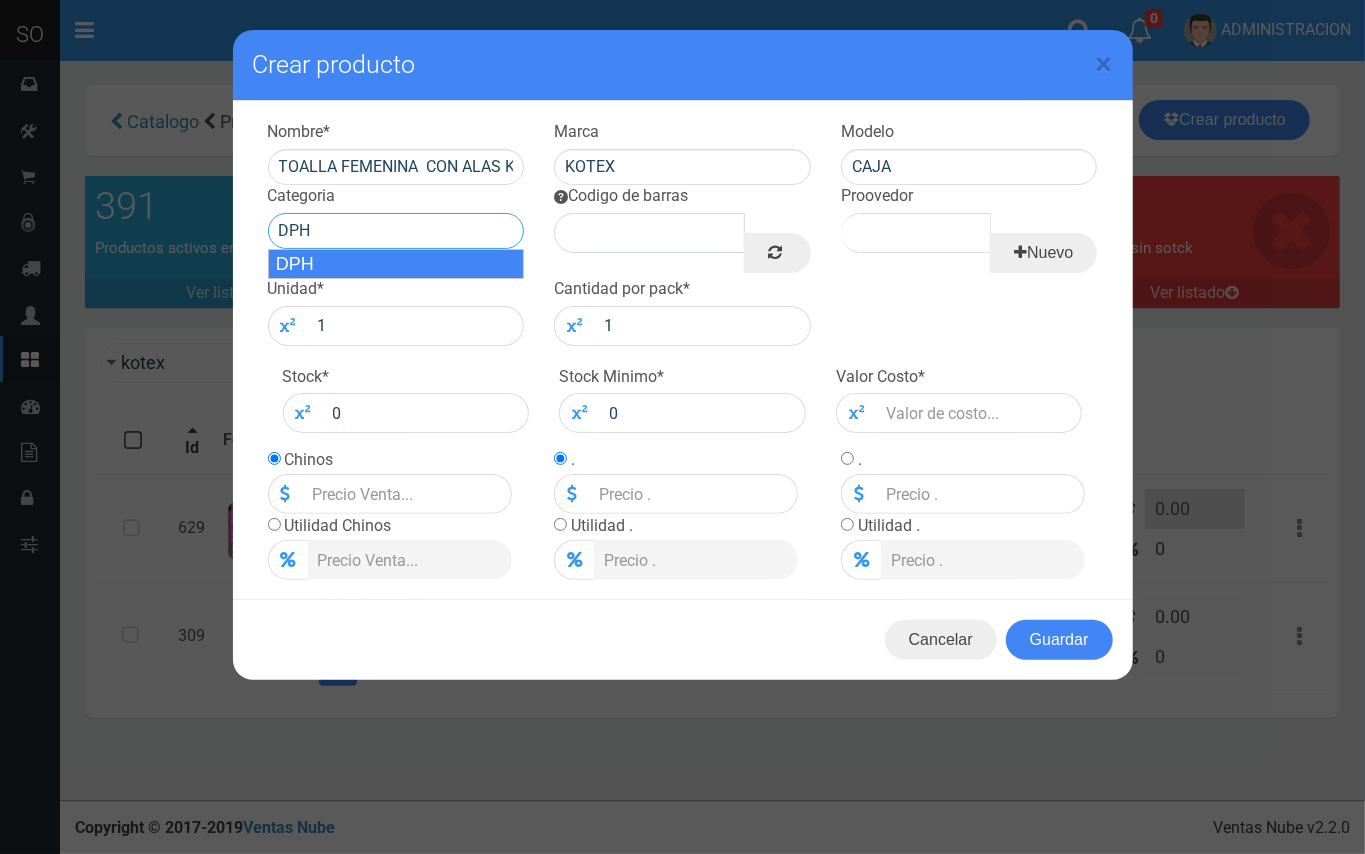 drag, startPoint x: 372, startPoint y: 253, endPoint x: 772, endPoint y: 257, distance: 400.02 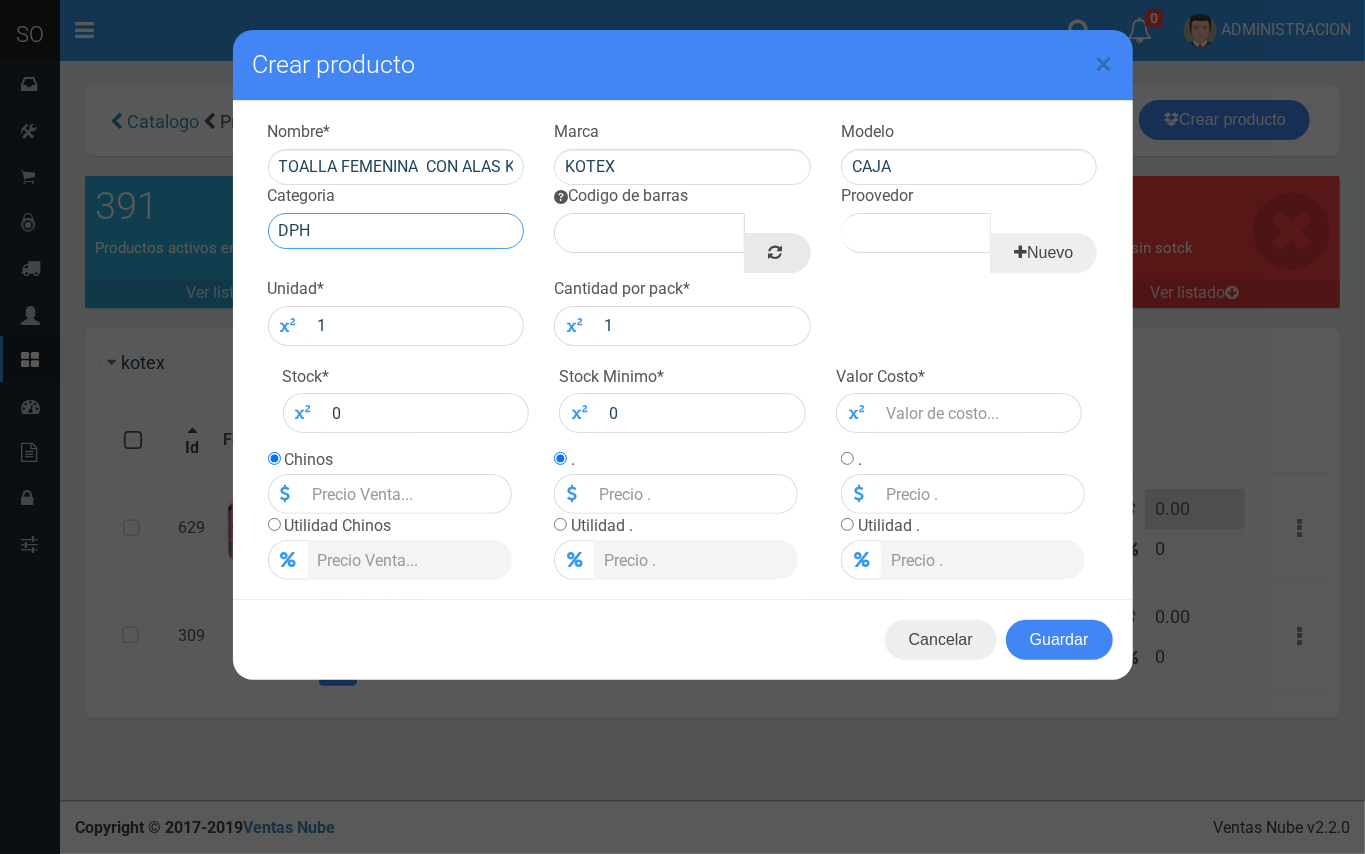 type on "DPH" 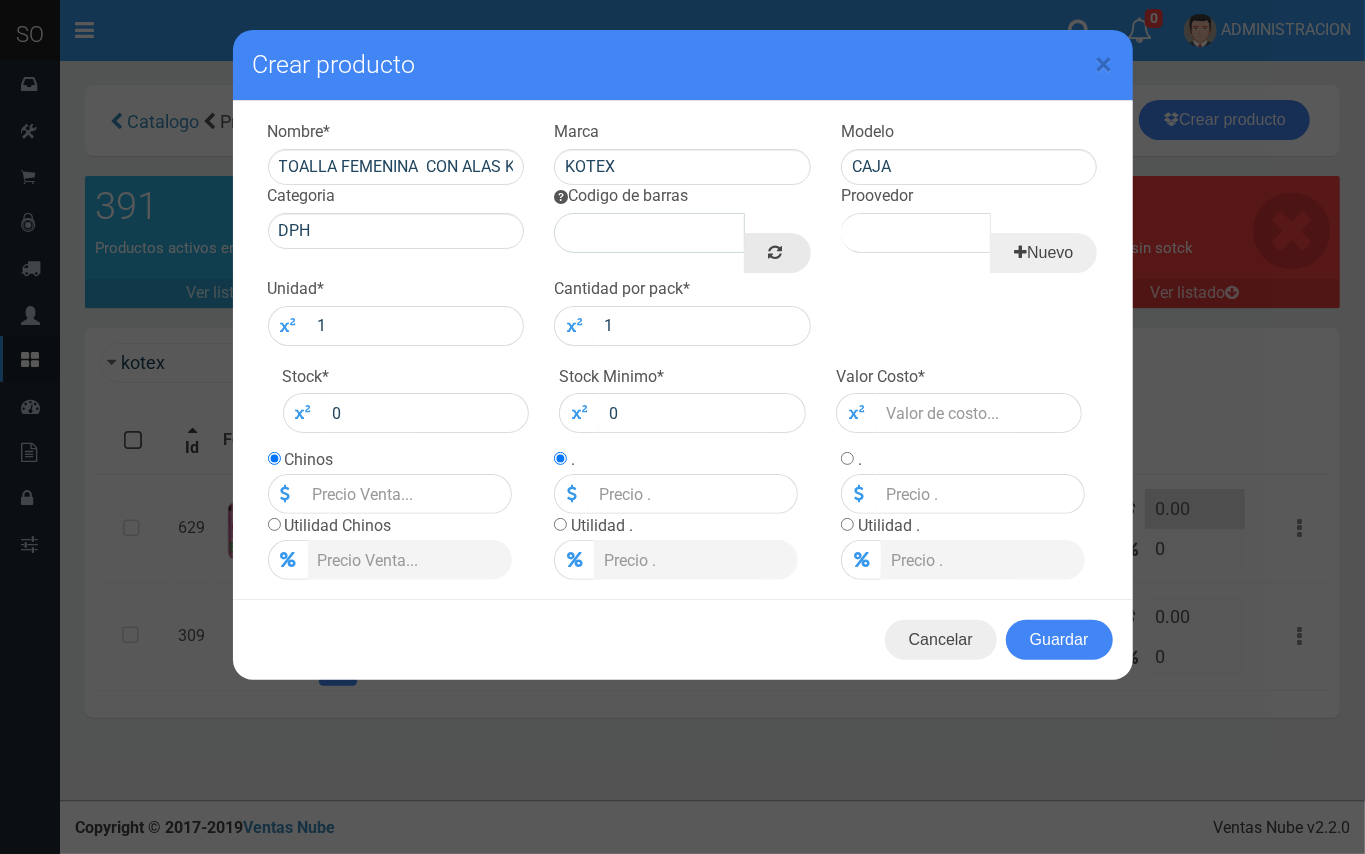 drag, startPoint x: 774, startPoint y: 256, endPoint x: 961, endPoint y: 253, distance: 187.02406 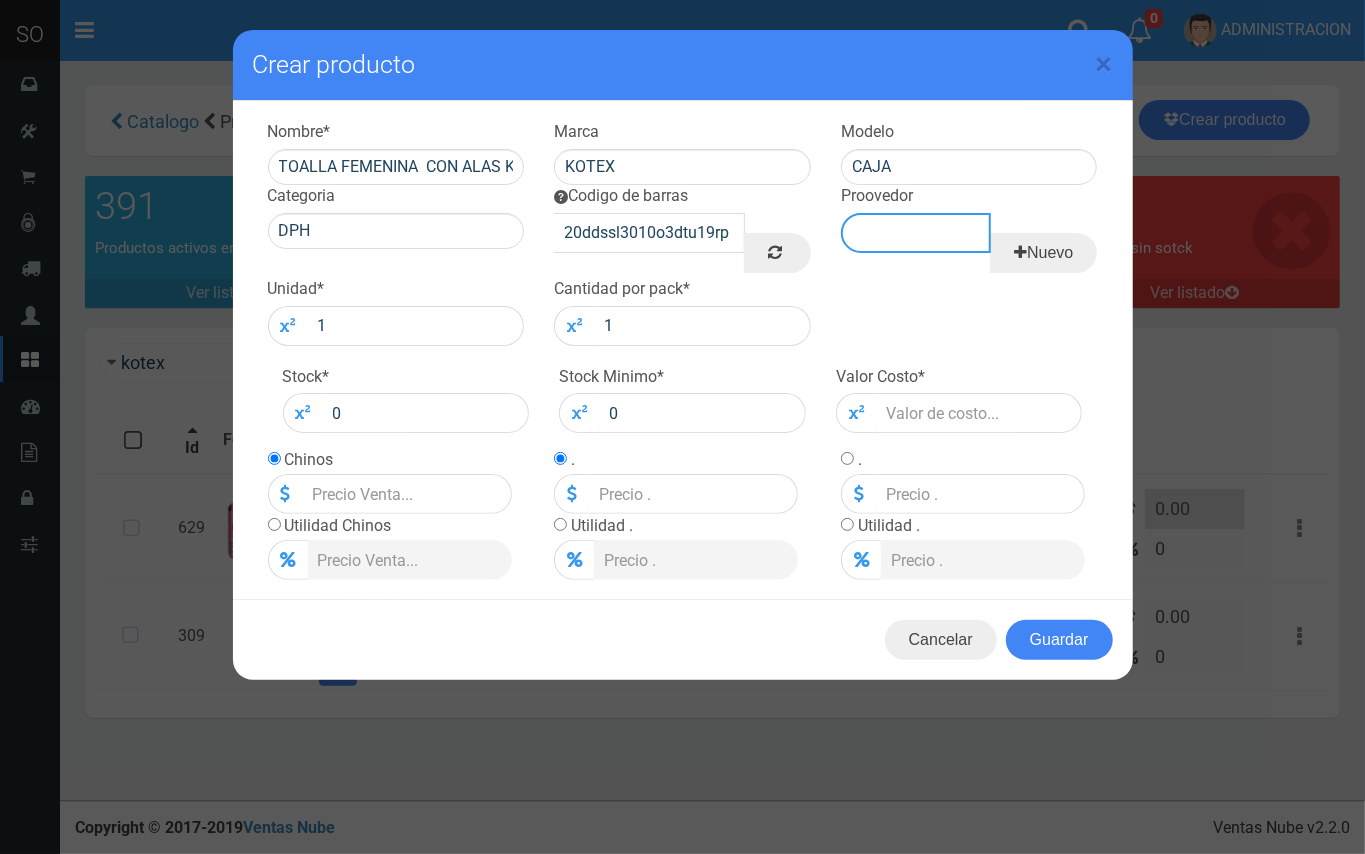 click on "Proovedor" at bounding box center (916, 233) 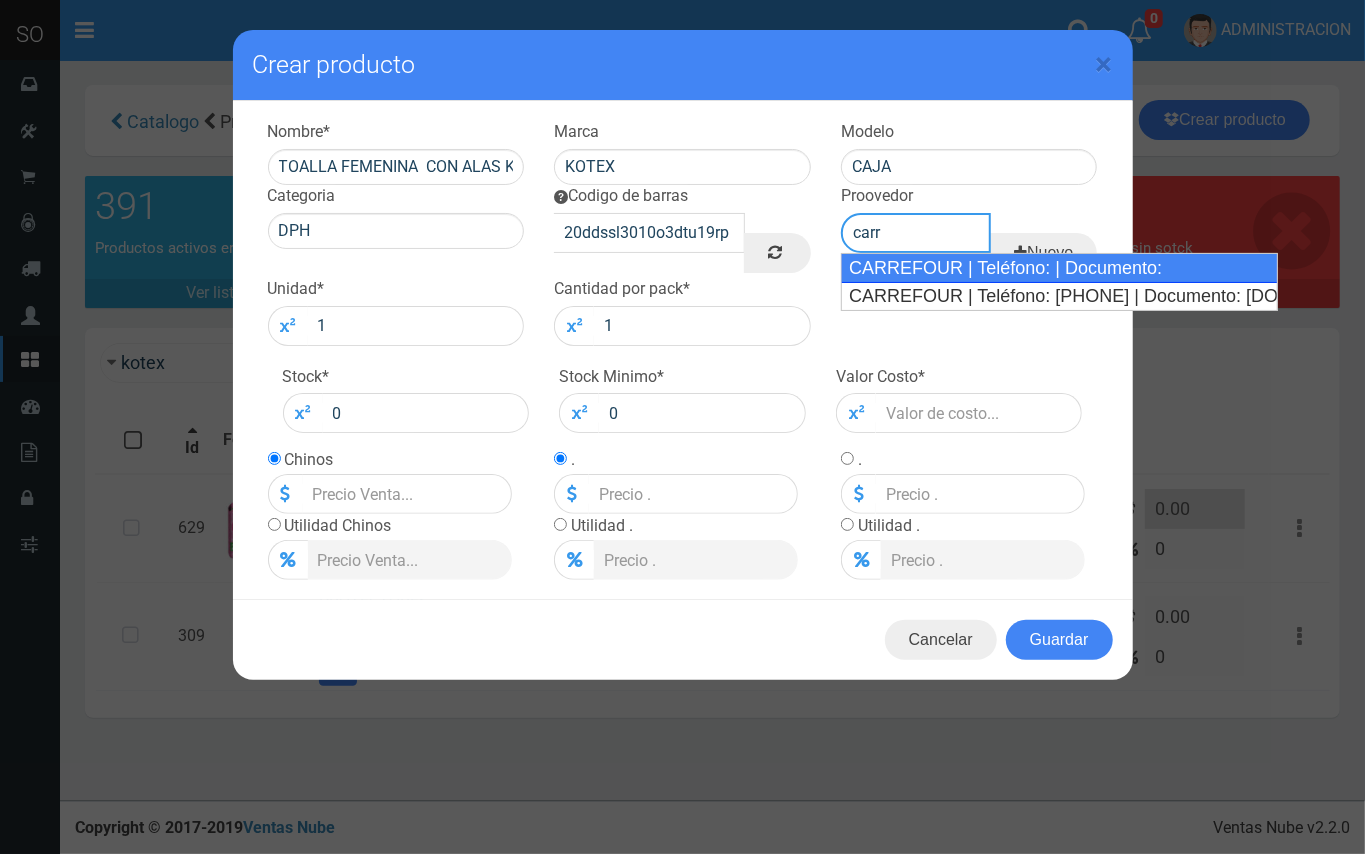 click on "CARREFOUR | Teléfono: | Documento:" at bounding box center (1059, 268) 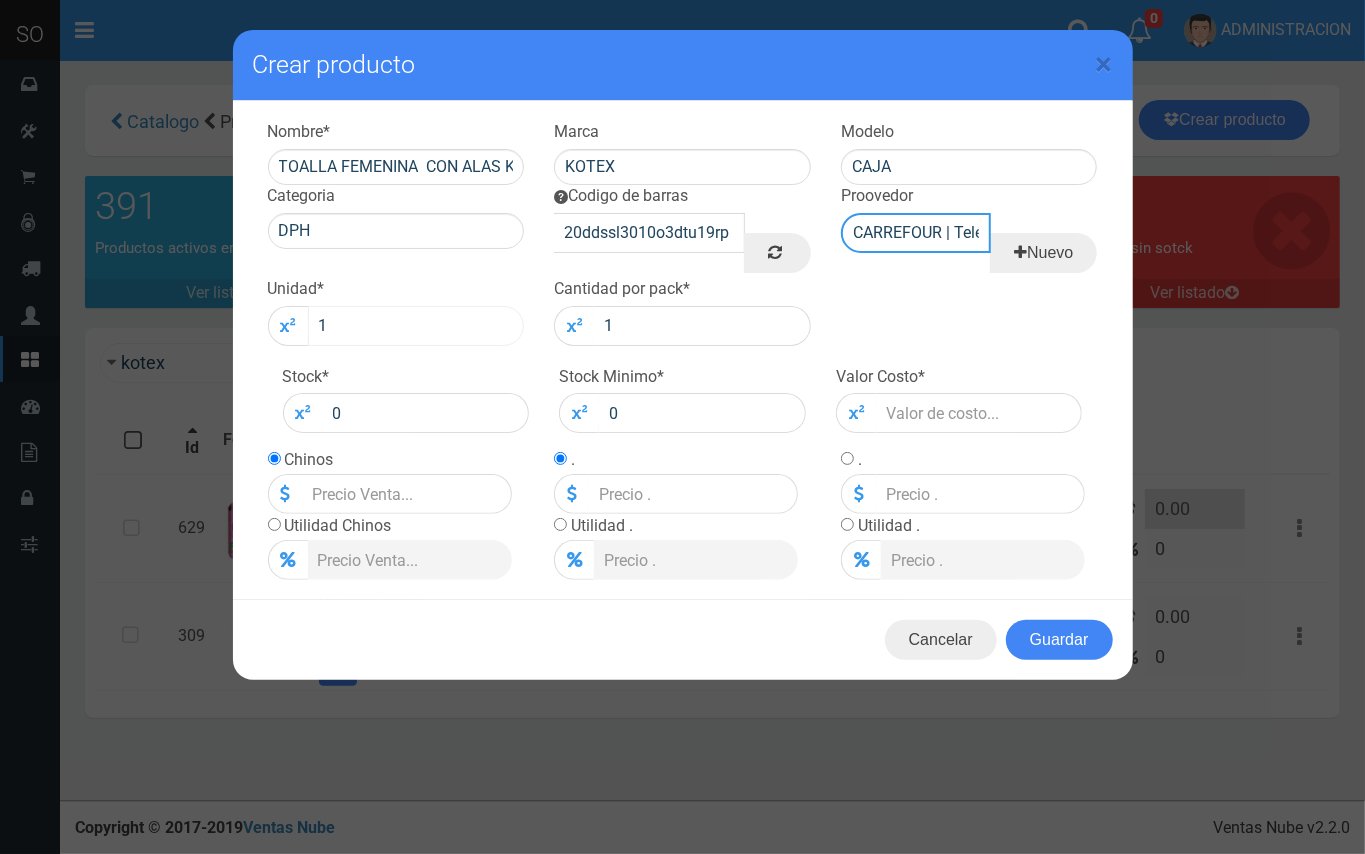 type on "CARREFOUR | Teléfono: | Documento:" 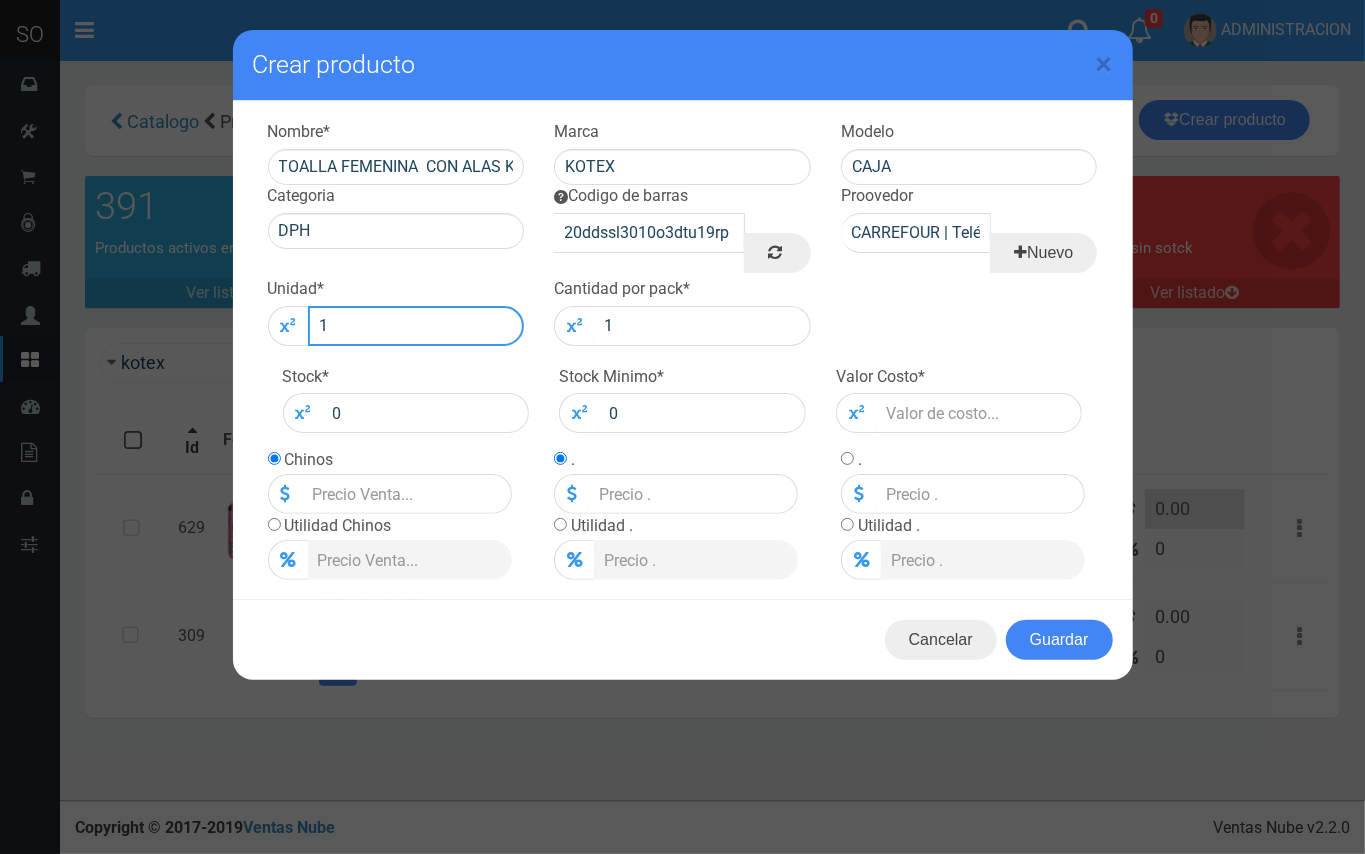 click on "1" at bounding box center [416, 326] 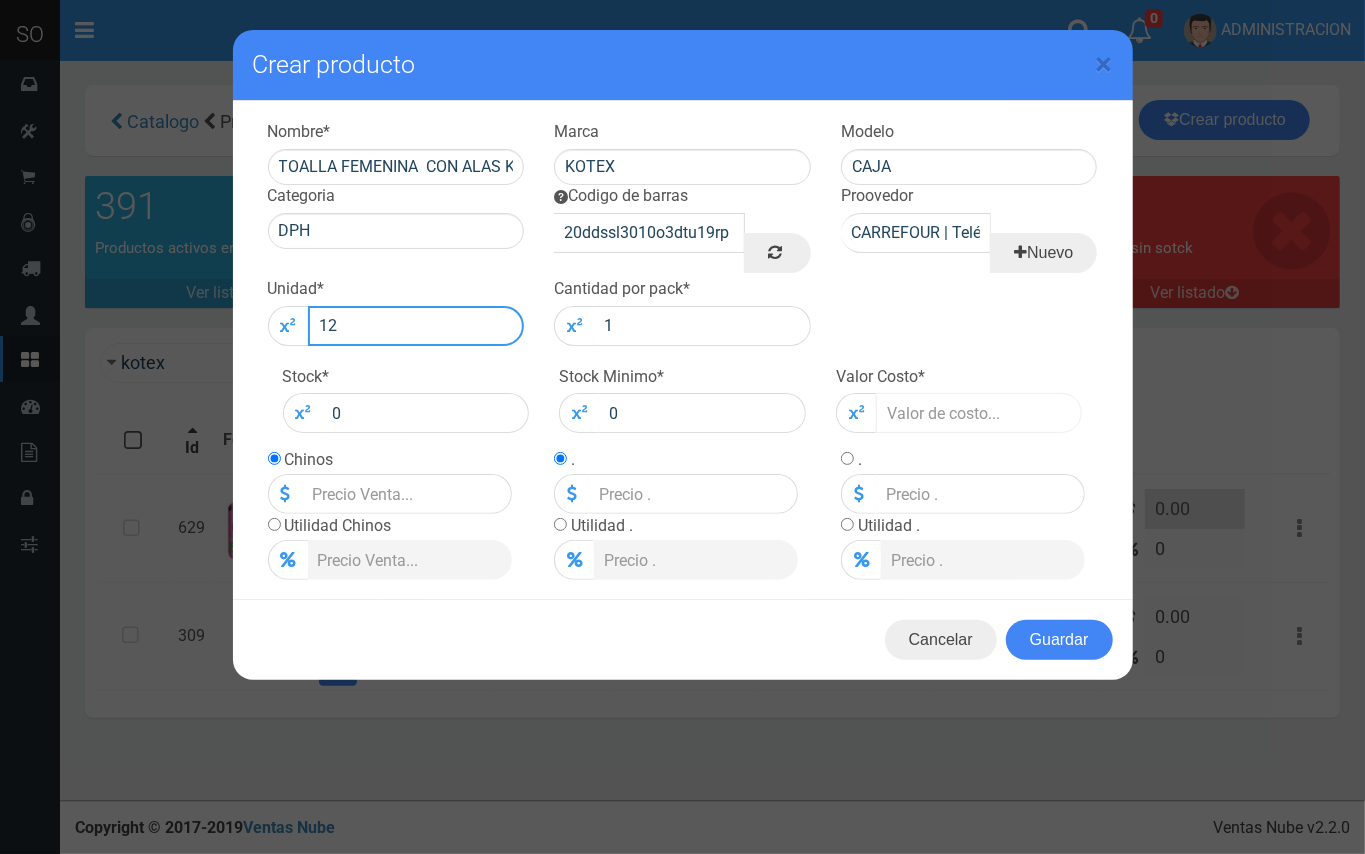 type on "12" 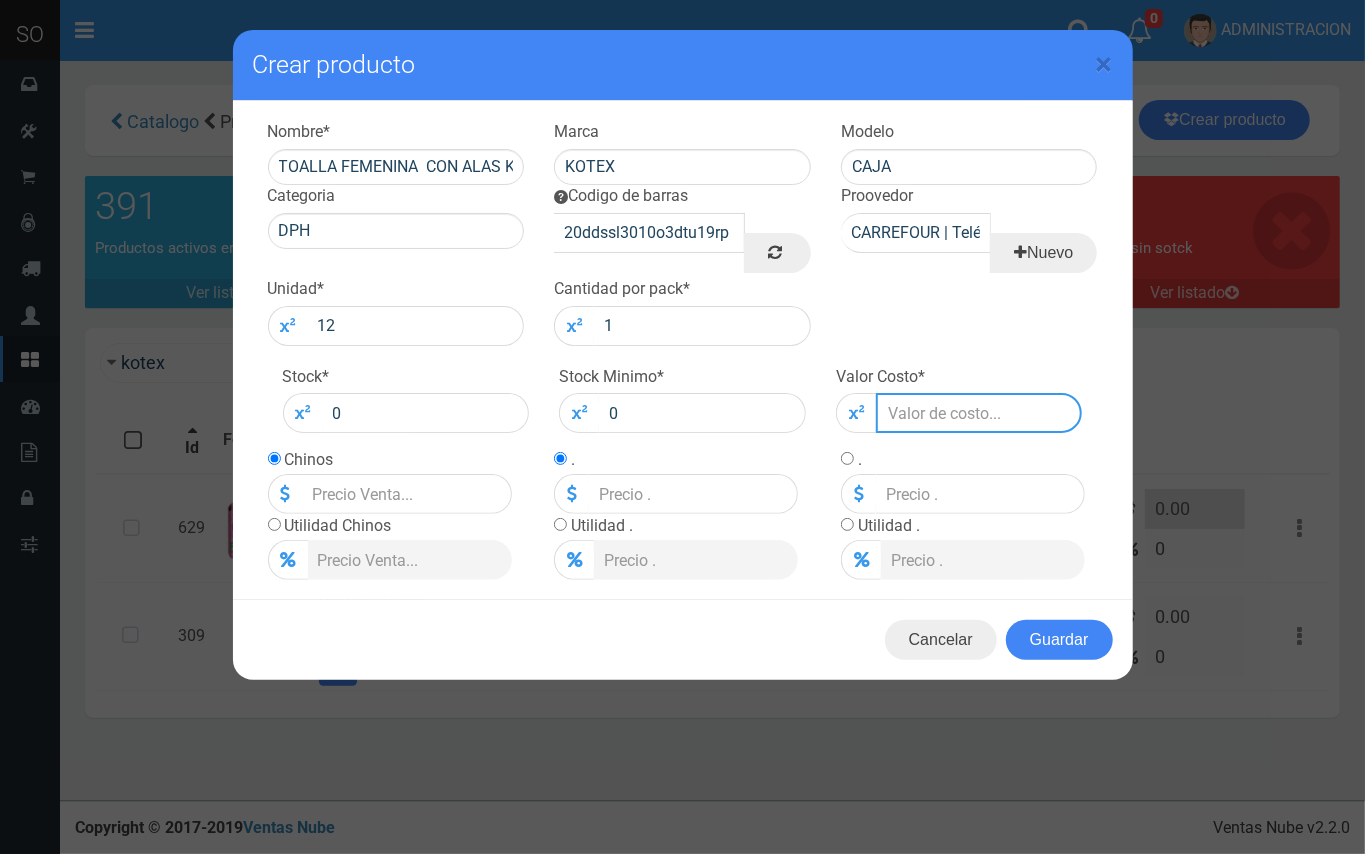 click at bounding box center [979, 413] 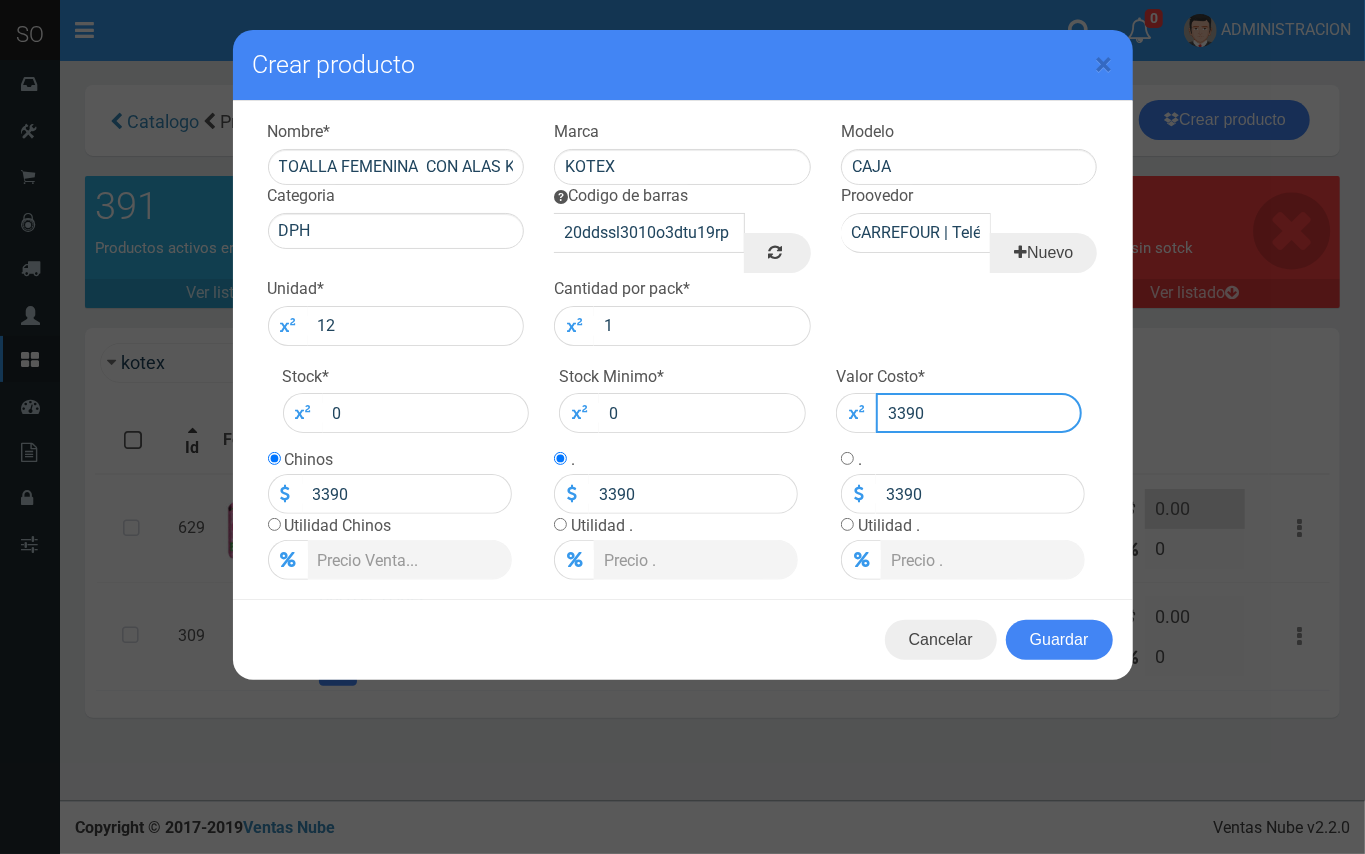 type on "3390" 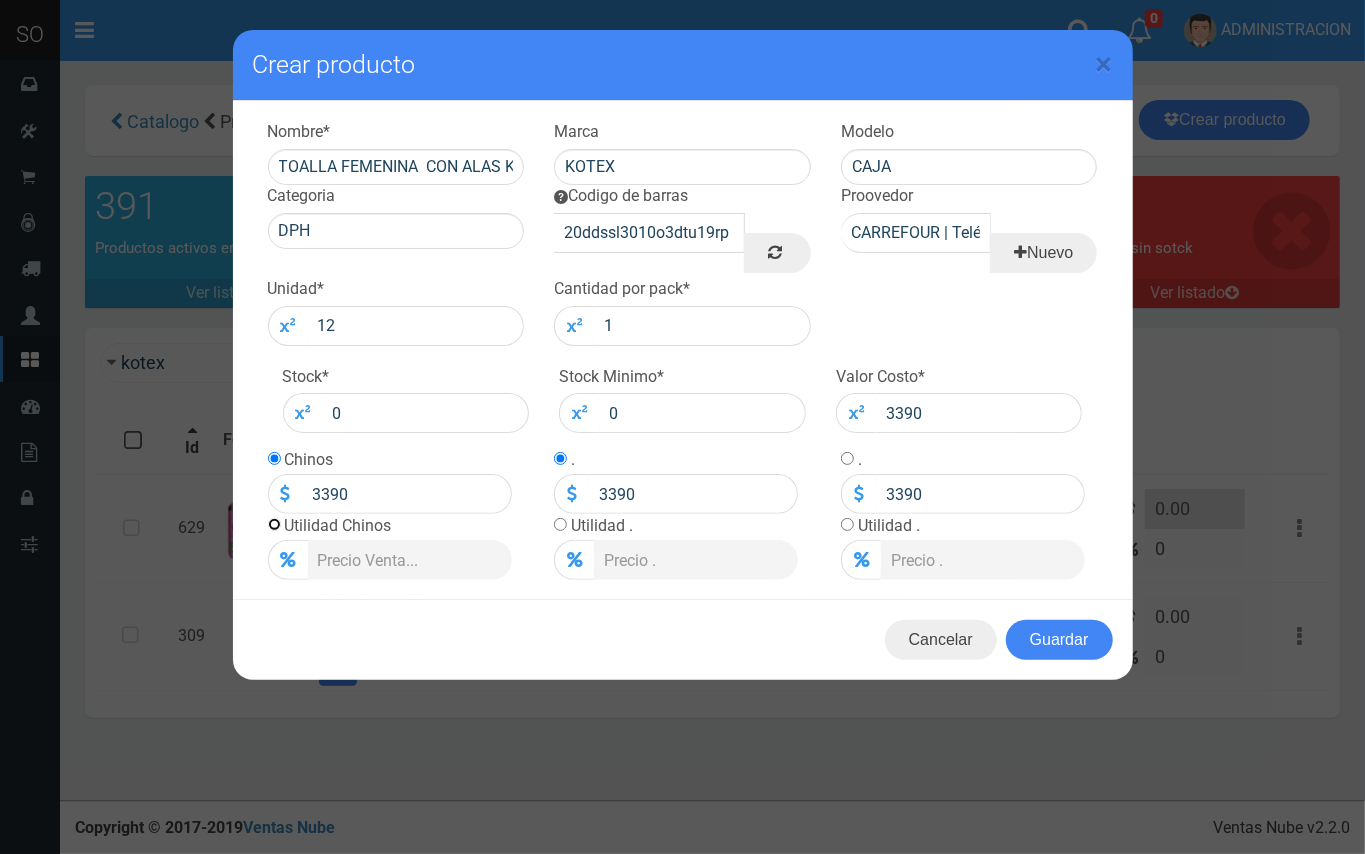 drag, startPoint x: 268, startPoint y: 522, endPoint x: 306, endPoint y: 536, distance: 40.496914 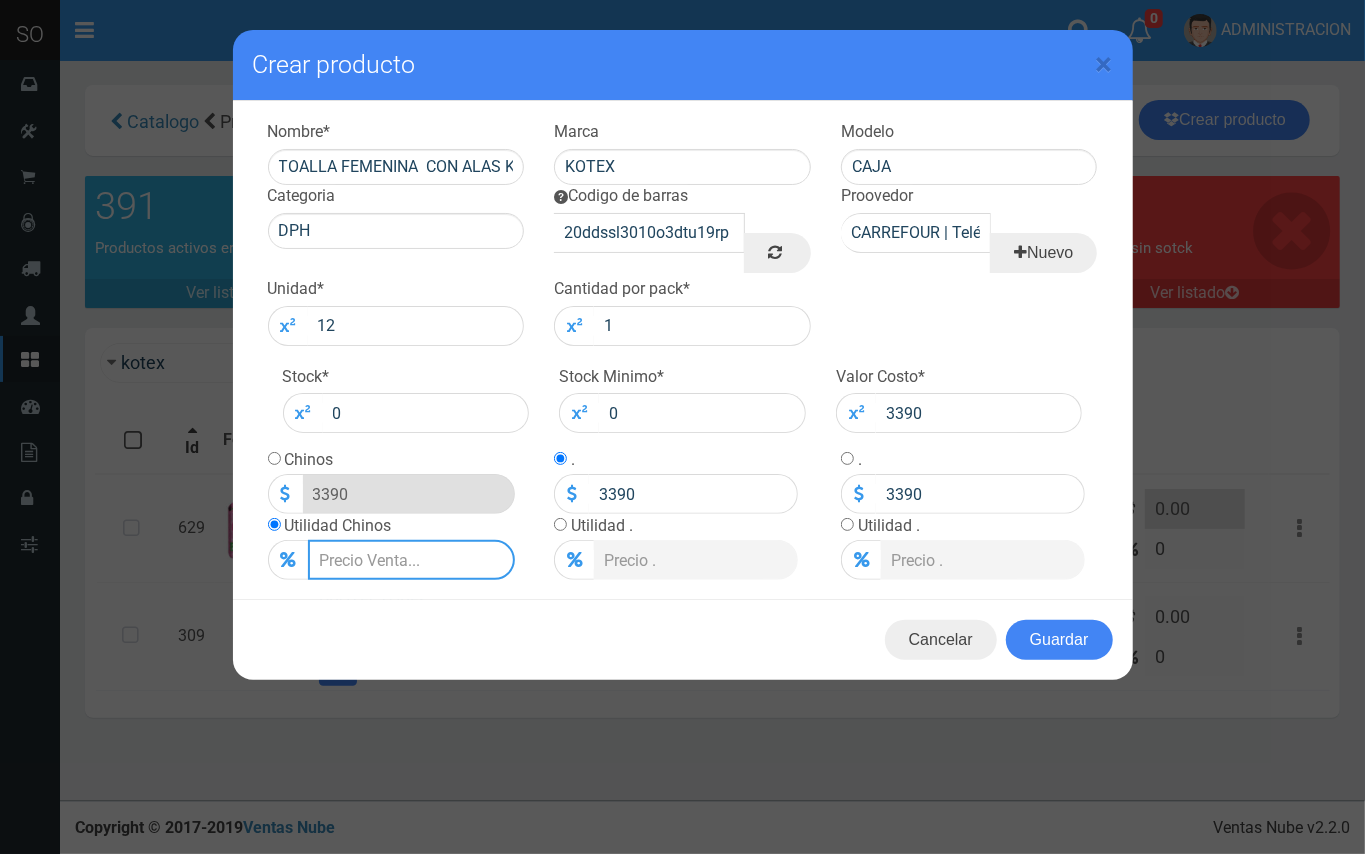 click on "Lista de precios" at bounding box center (411, 560) 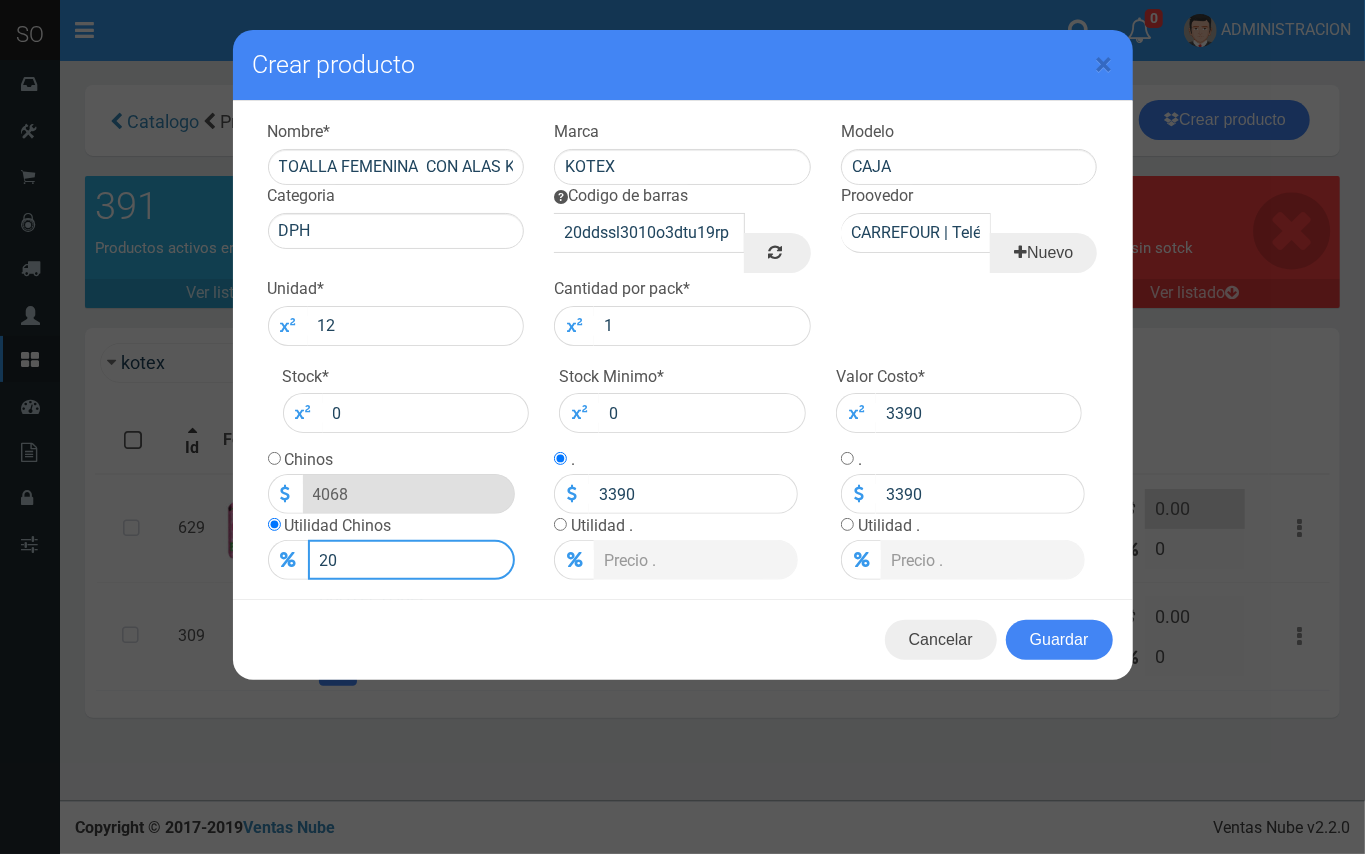 type on "20" 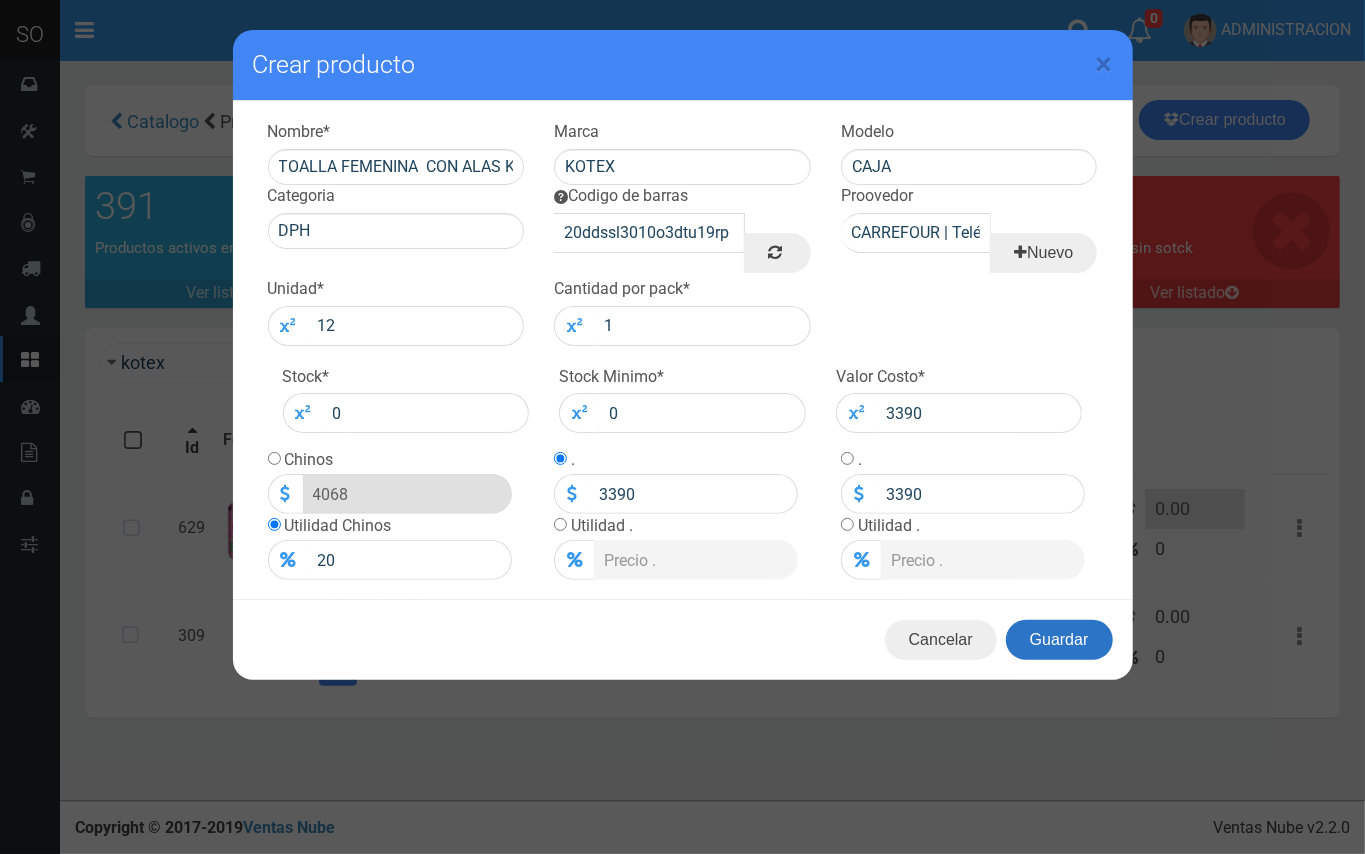click on "Guardar" at bounding box center (1059, 640) 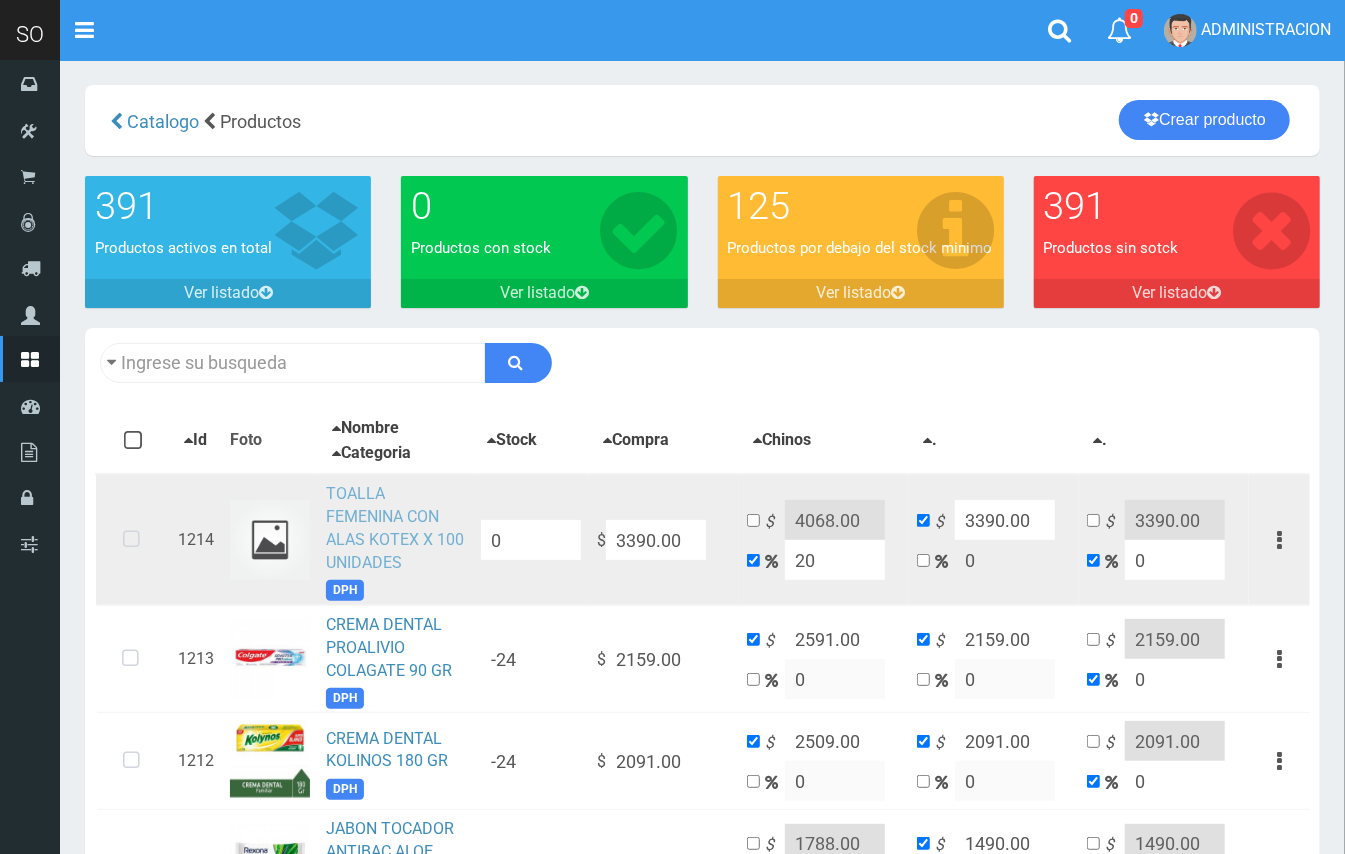click on "TOALLA FEMENINA  CON ALAS KOTEX  X 100 UNIDADES" at bounding box center [395, 528] 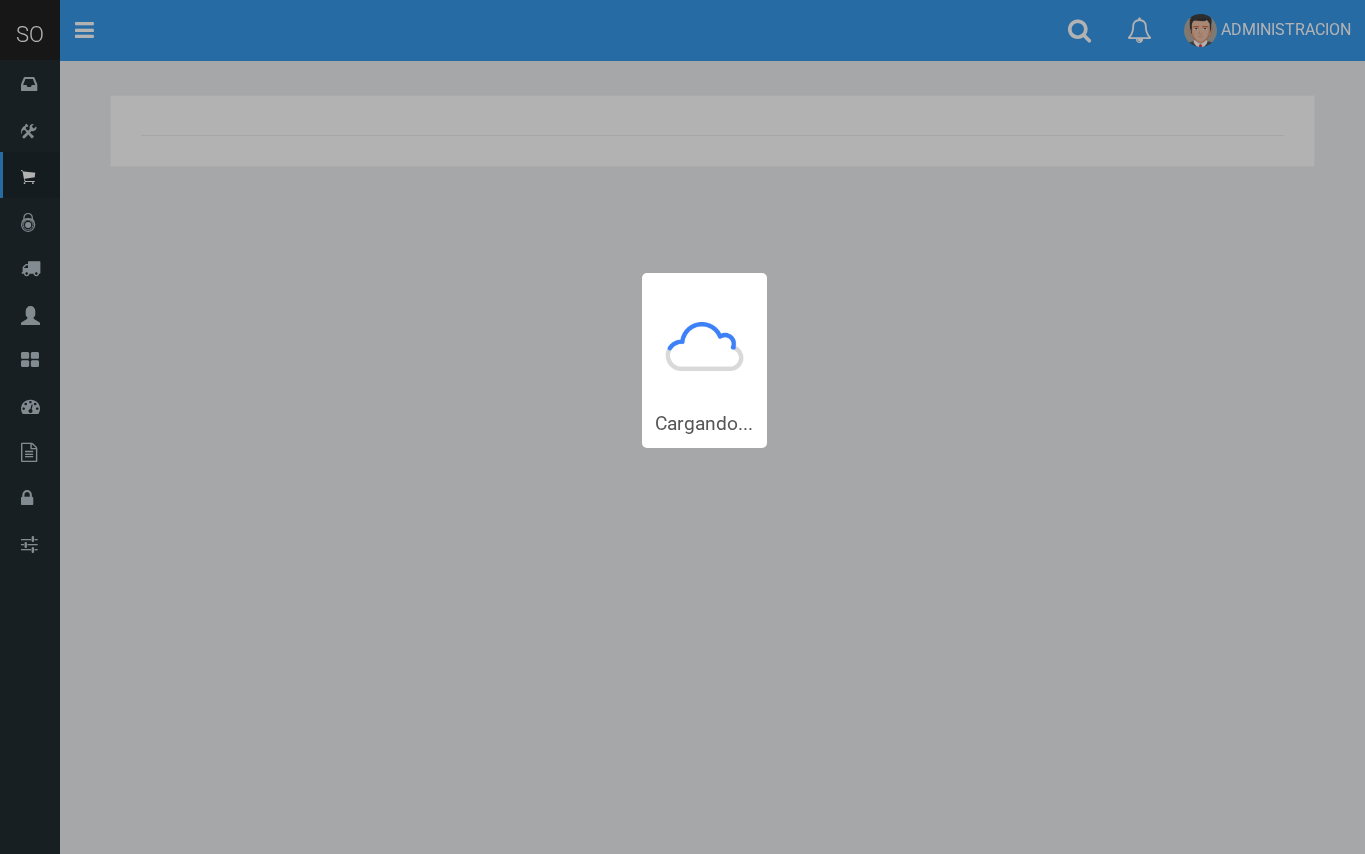scroll, scrollTop: 0, scrollLeft: 0, axis: both 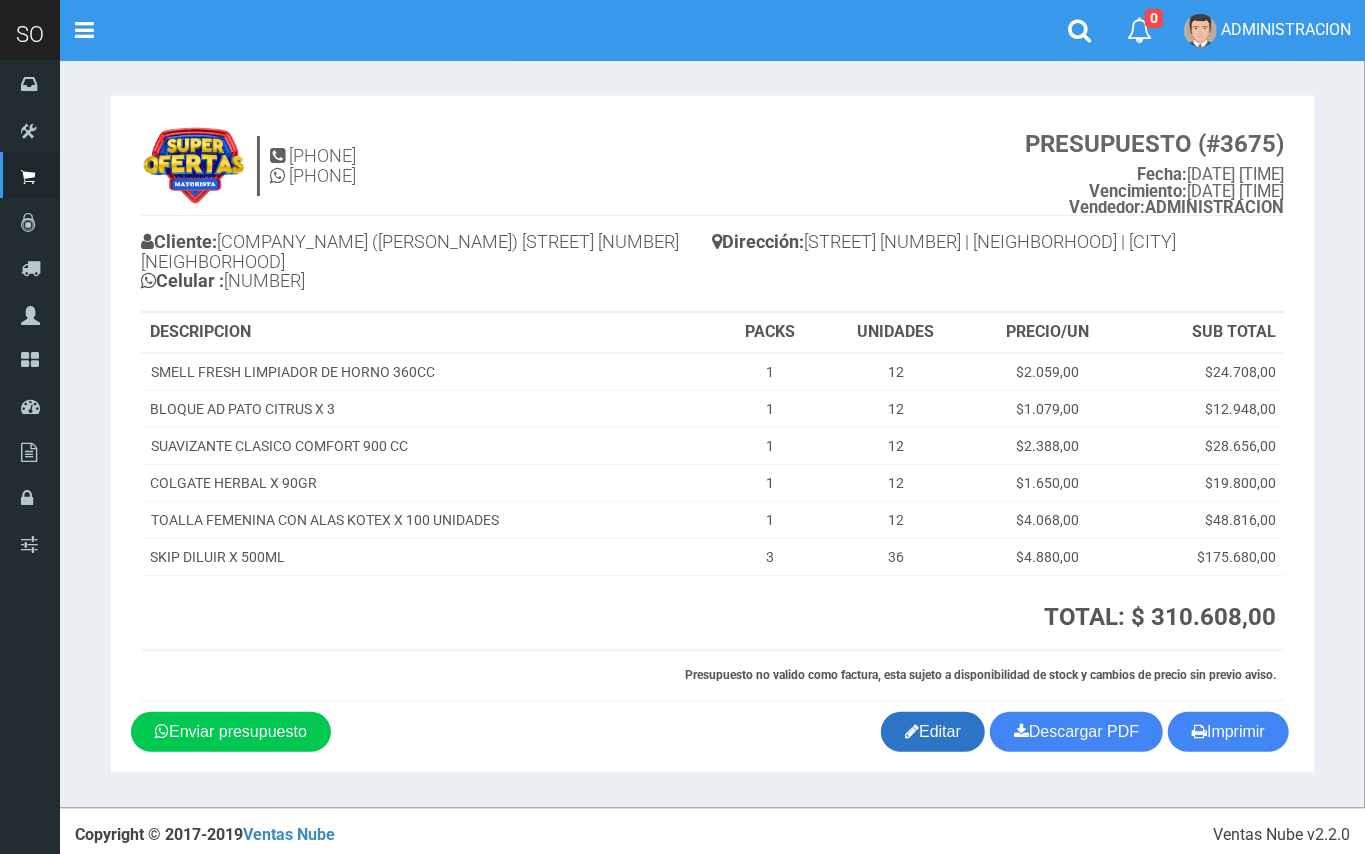 click on "Editar" at bounding box center (933, 732) 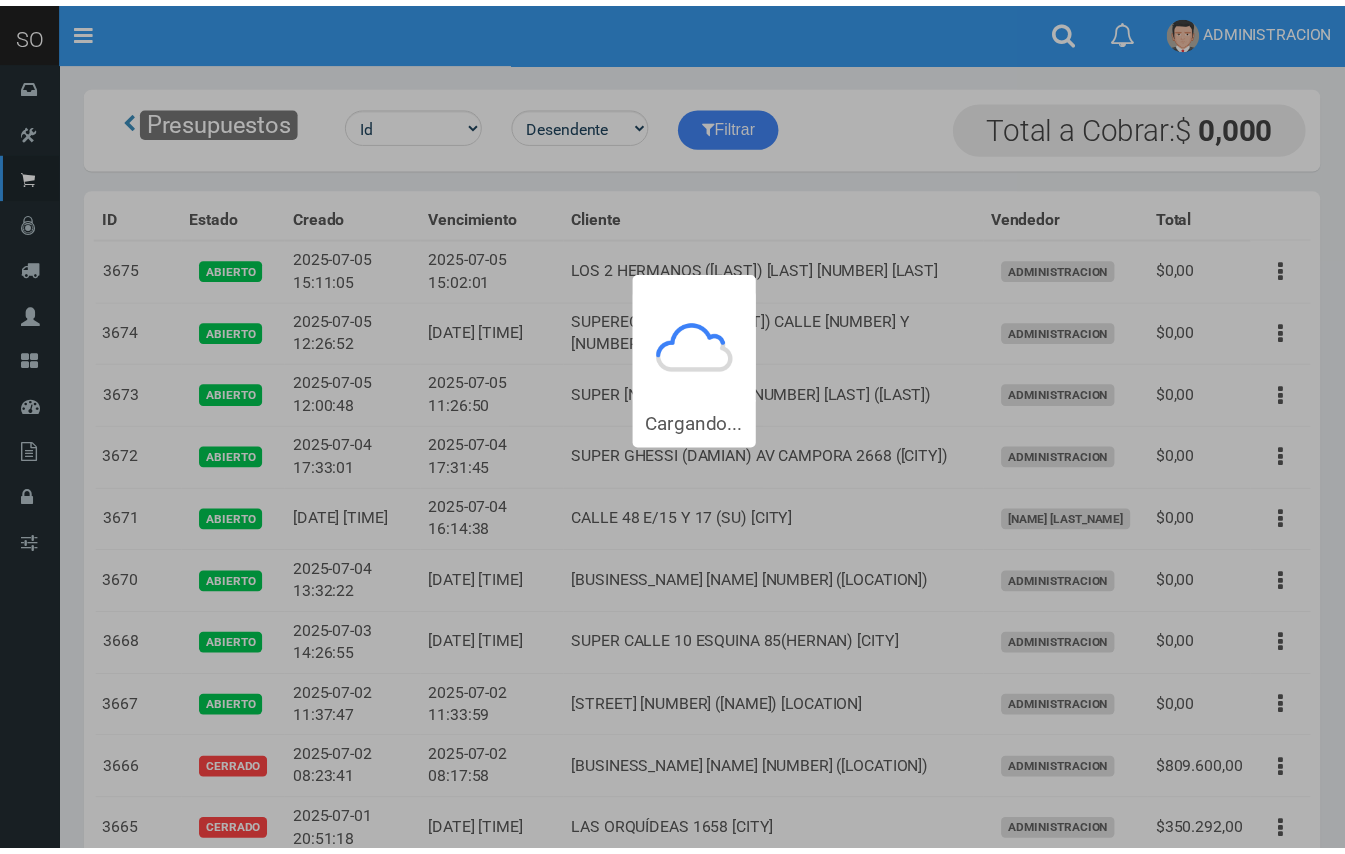 scroll, scrollTop: 0, scrollLeft: 0, axis: both 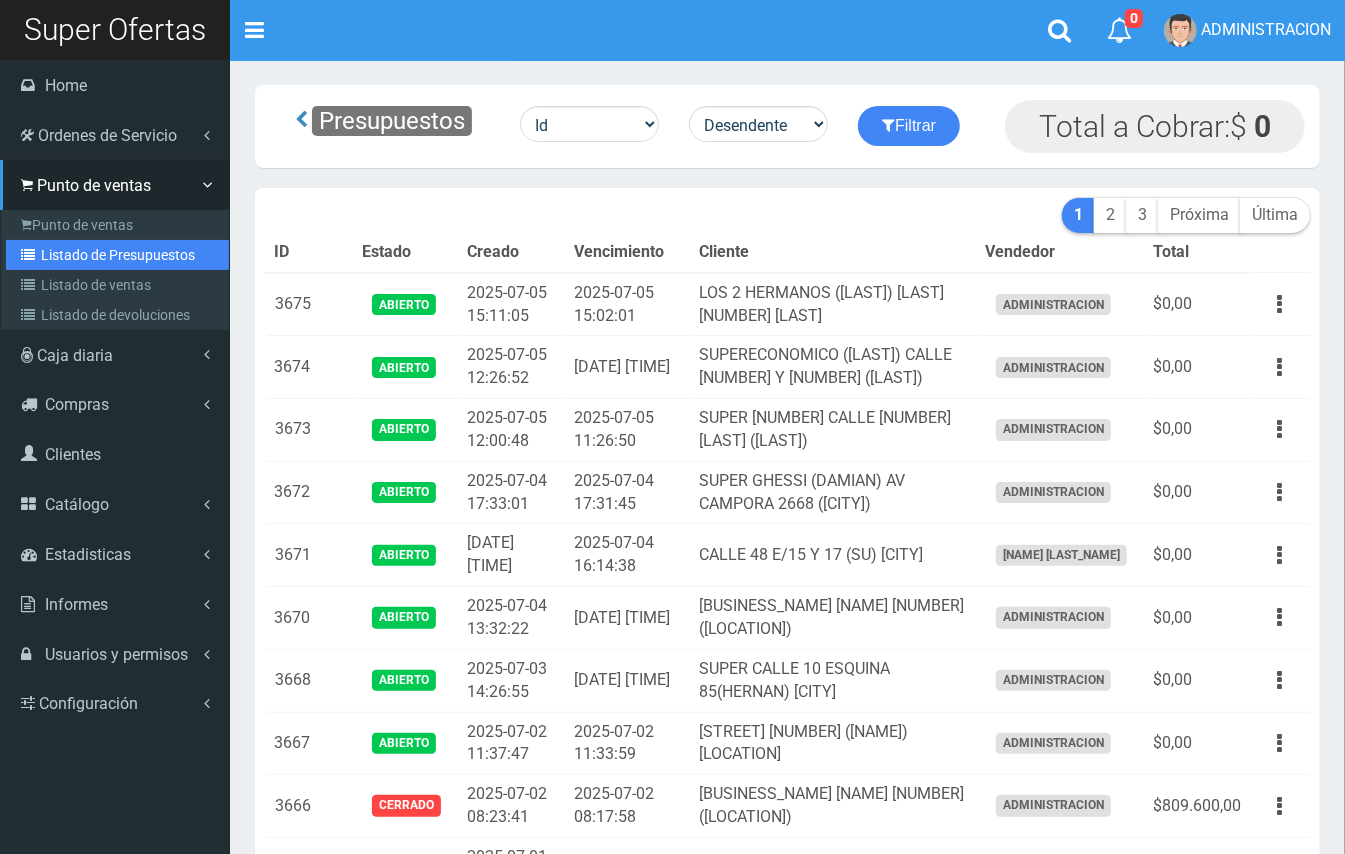 click on "Listado de Presupuestos" at bounding box center (117, 255) 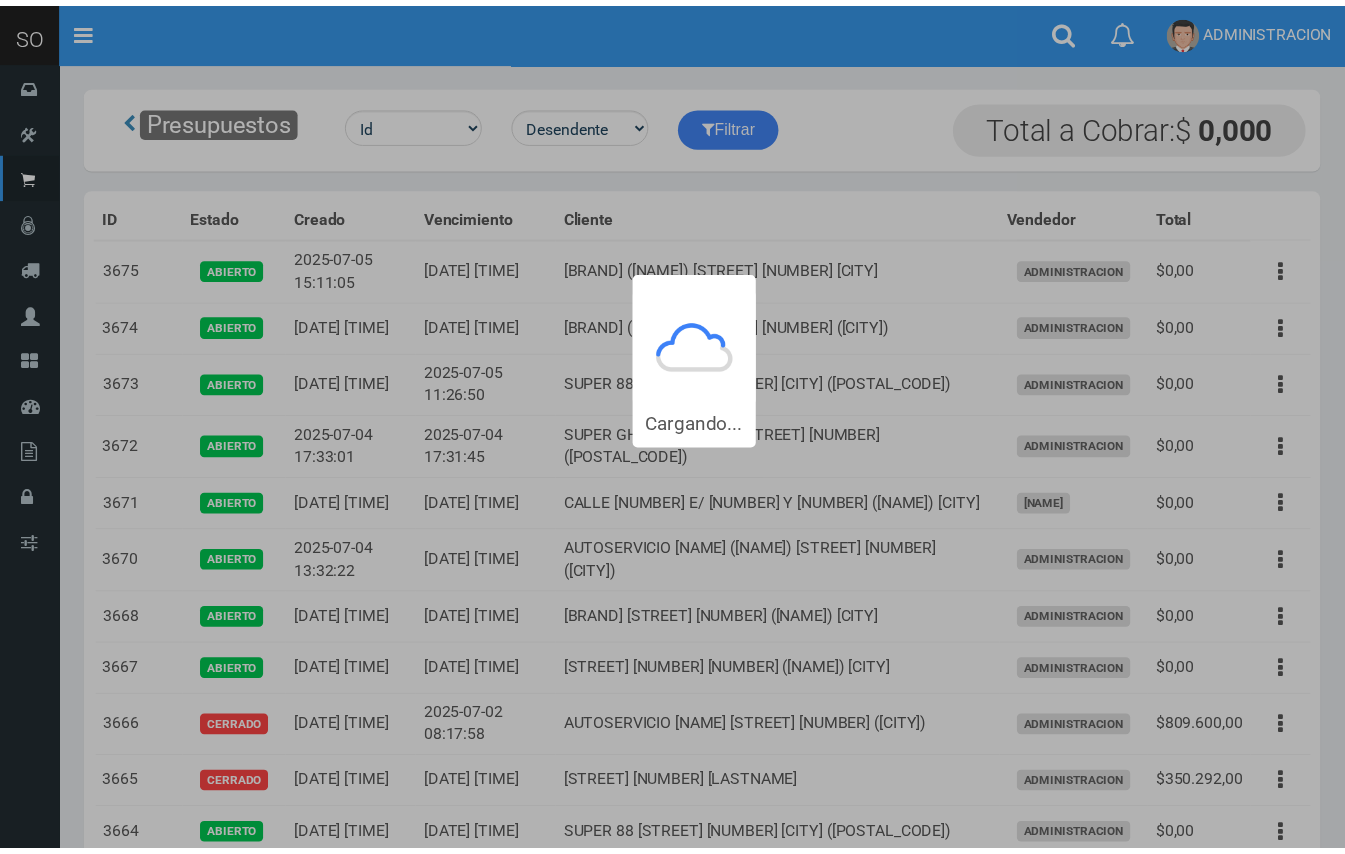 scroll, scrollTop: 0, scrollLeft: 0, axis: both 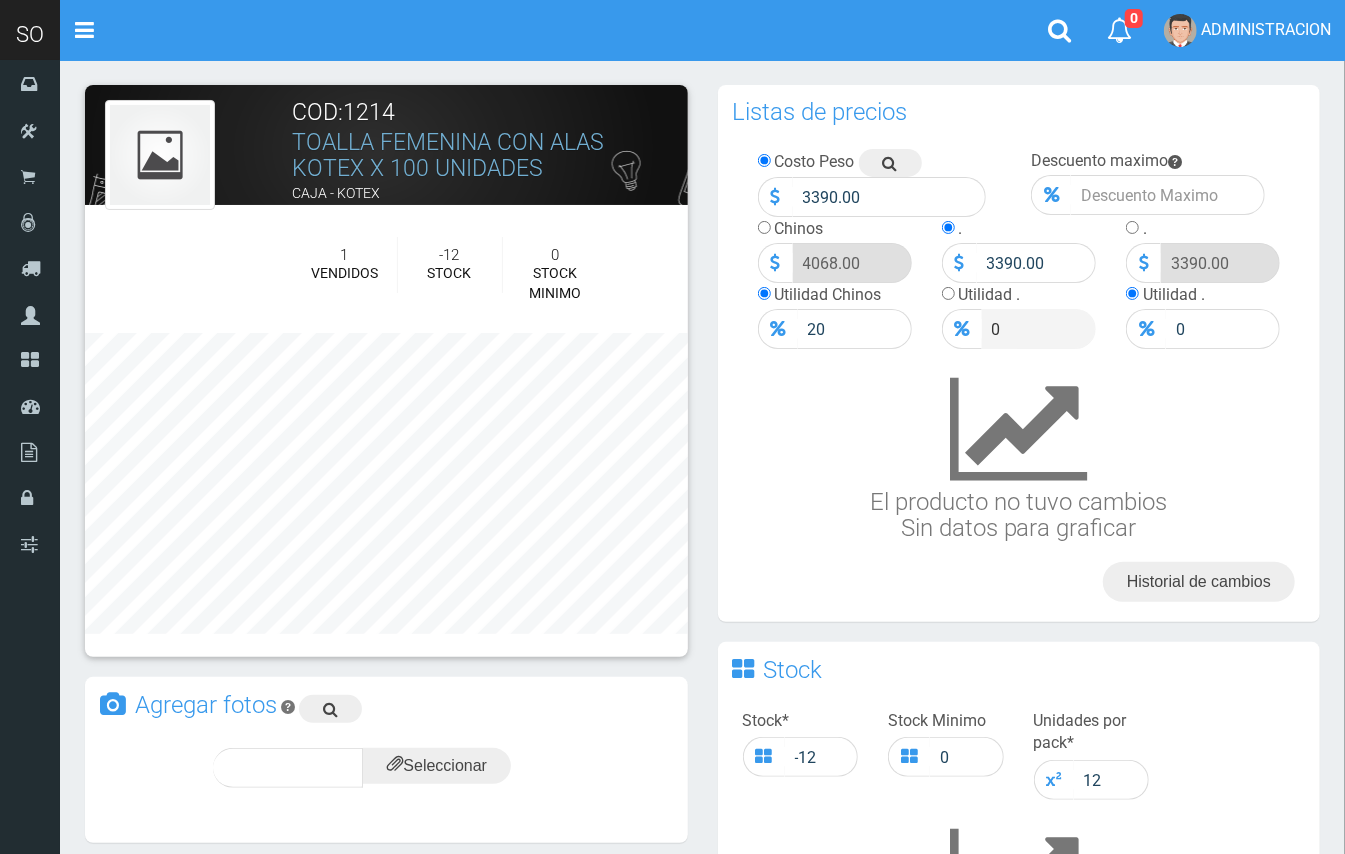 click on "TOALLA FEMENINA  CON ALAS KOTEX  X 100 UNIDADES" at bounding box center (449, 155) 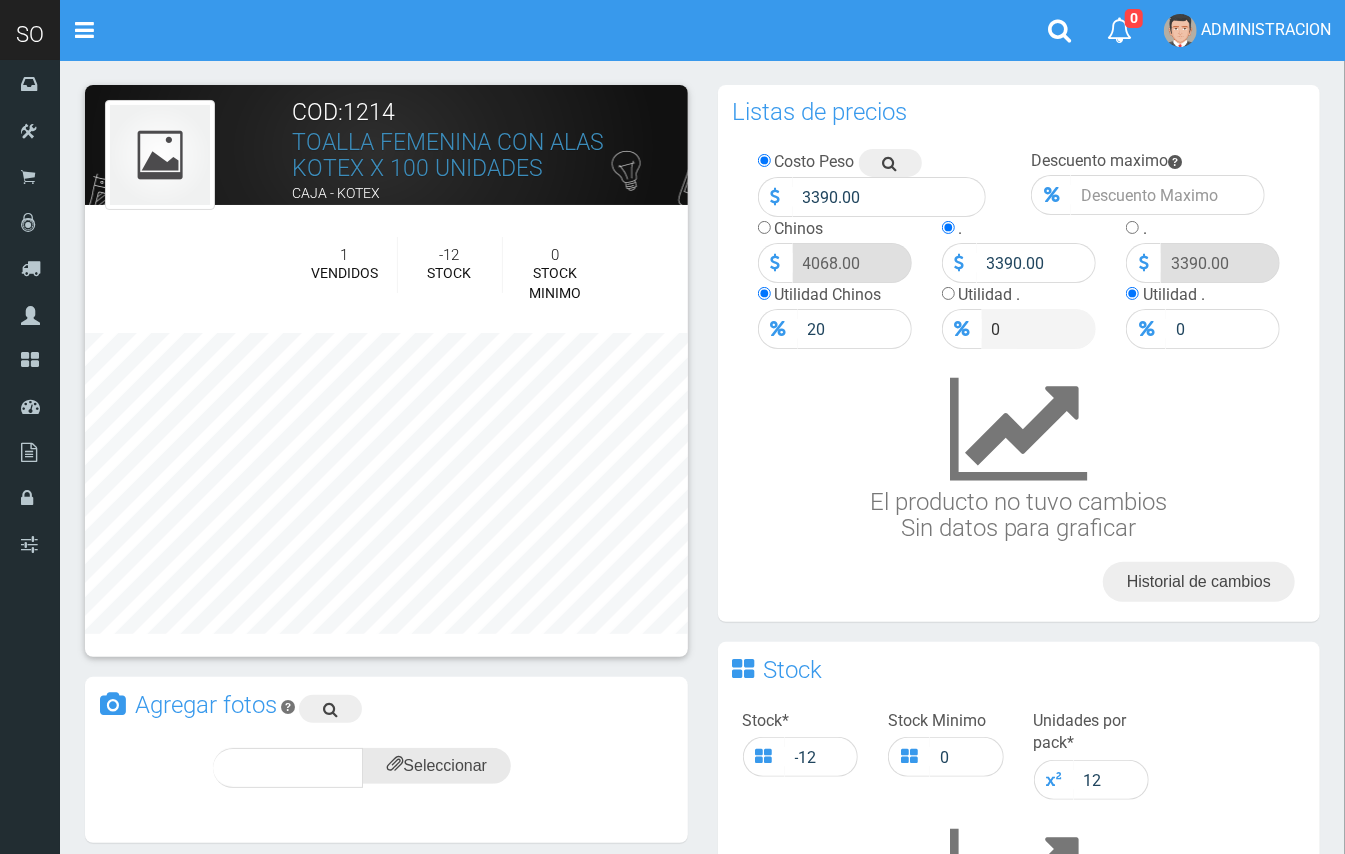 click at bounding box center [437, 766] 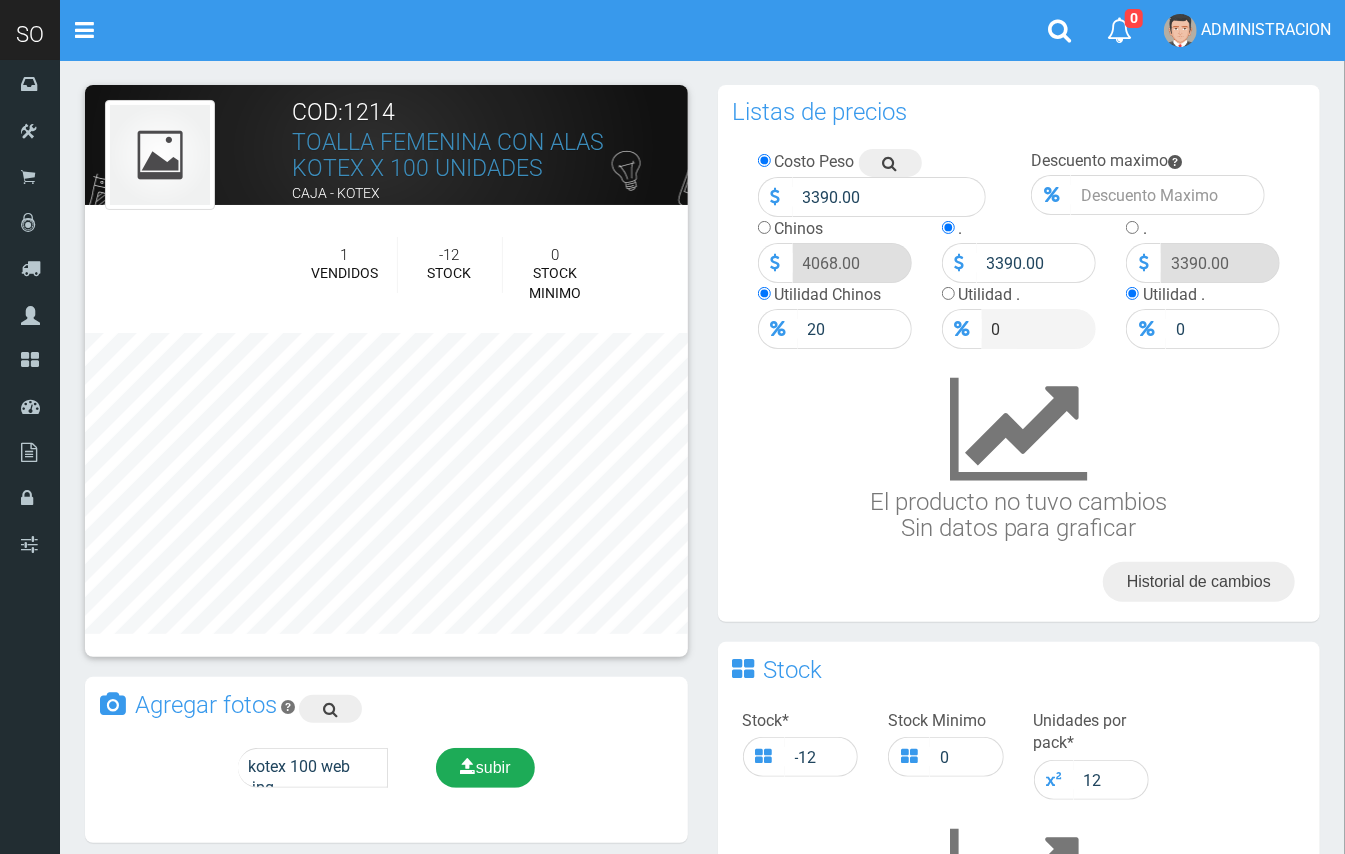 click on "subir" at bounding box center (485, 767) 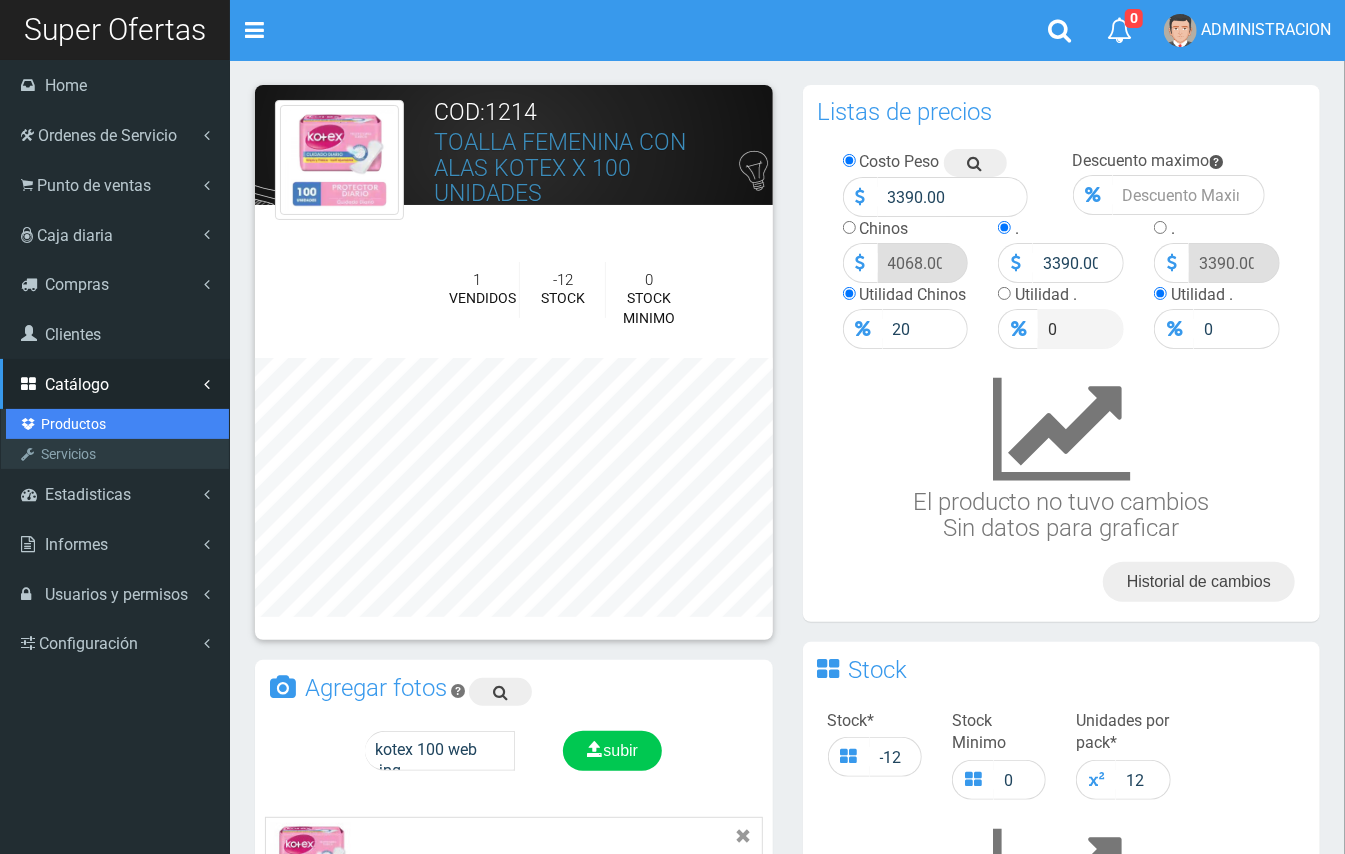 click on "Productos" at bounding box center (117, 424) 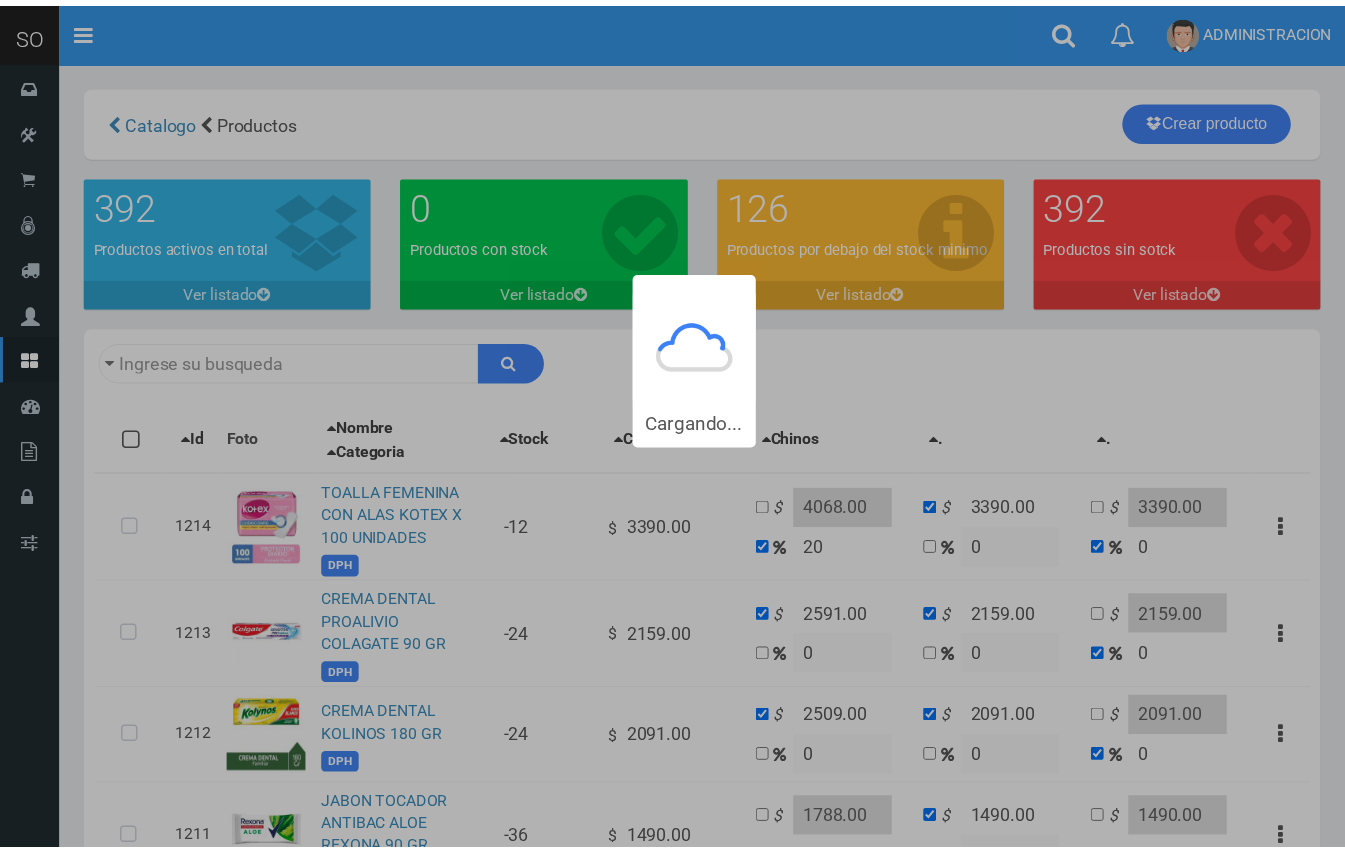 scroll, scrollTop: 0, scrollLeft: 0, axis: both 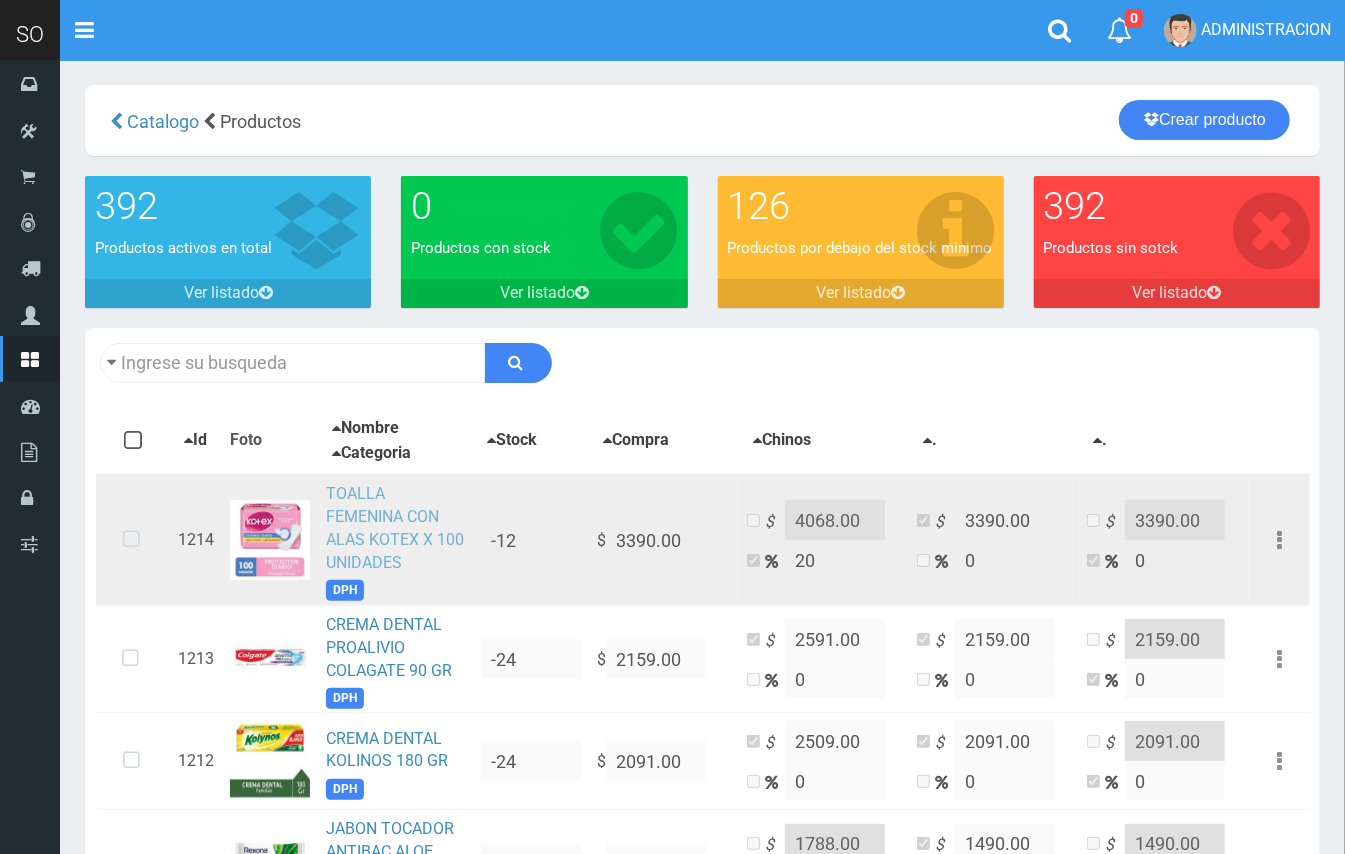 click on "TOALLA FEMENINA  CON ALAS KOTEX  X 100 UNIDADES" at bounding box center [395, 528] 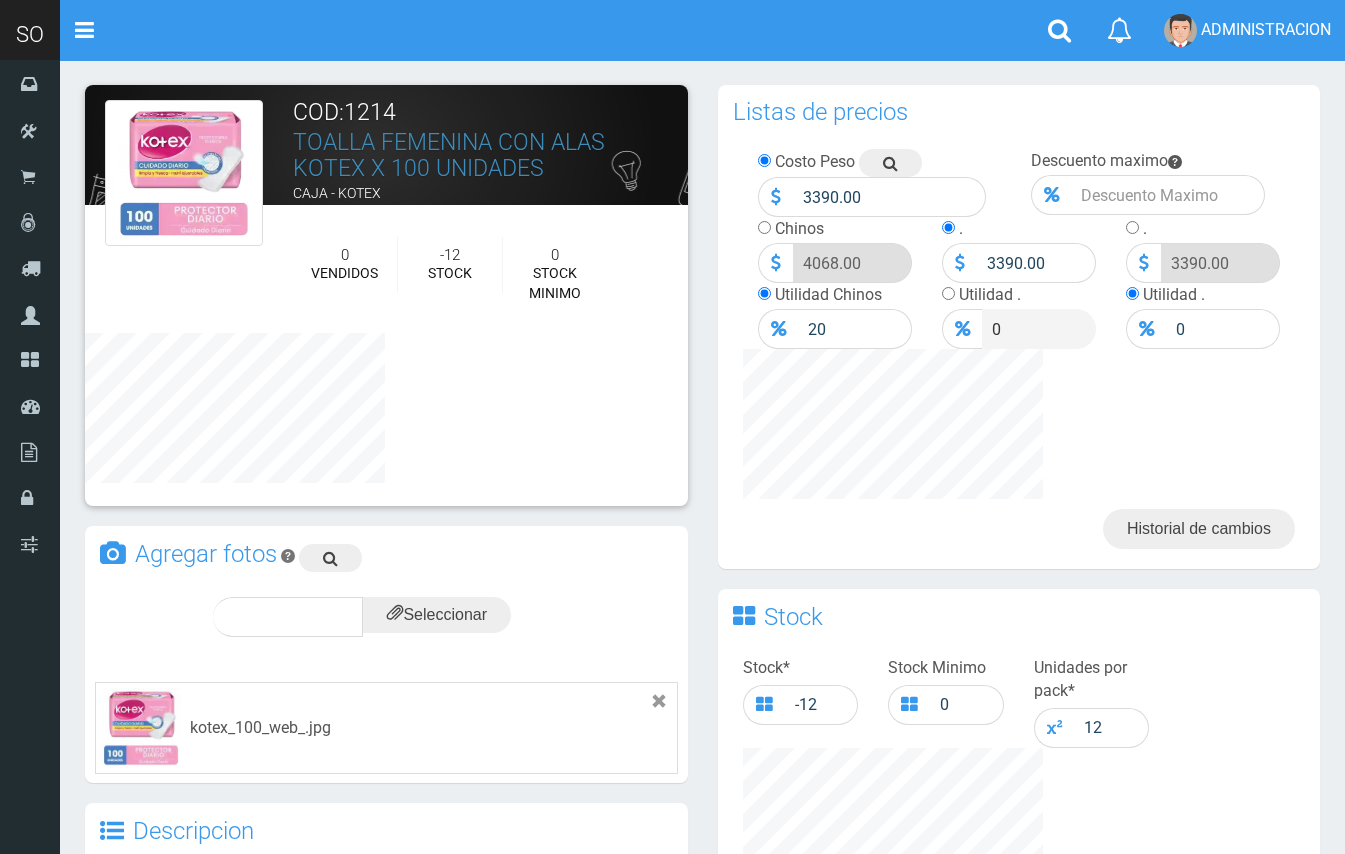 scroll, scrollTop: 0, scrollLeft: 0, axis: both 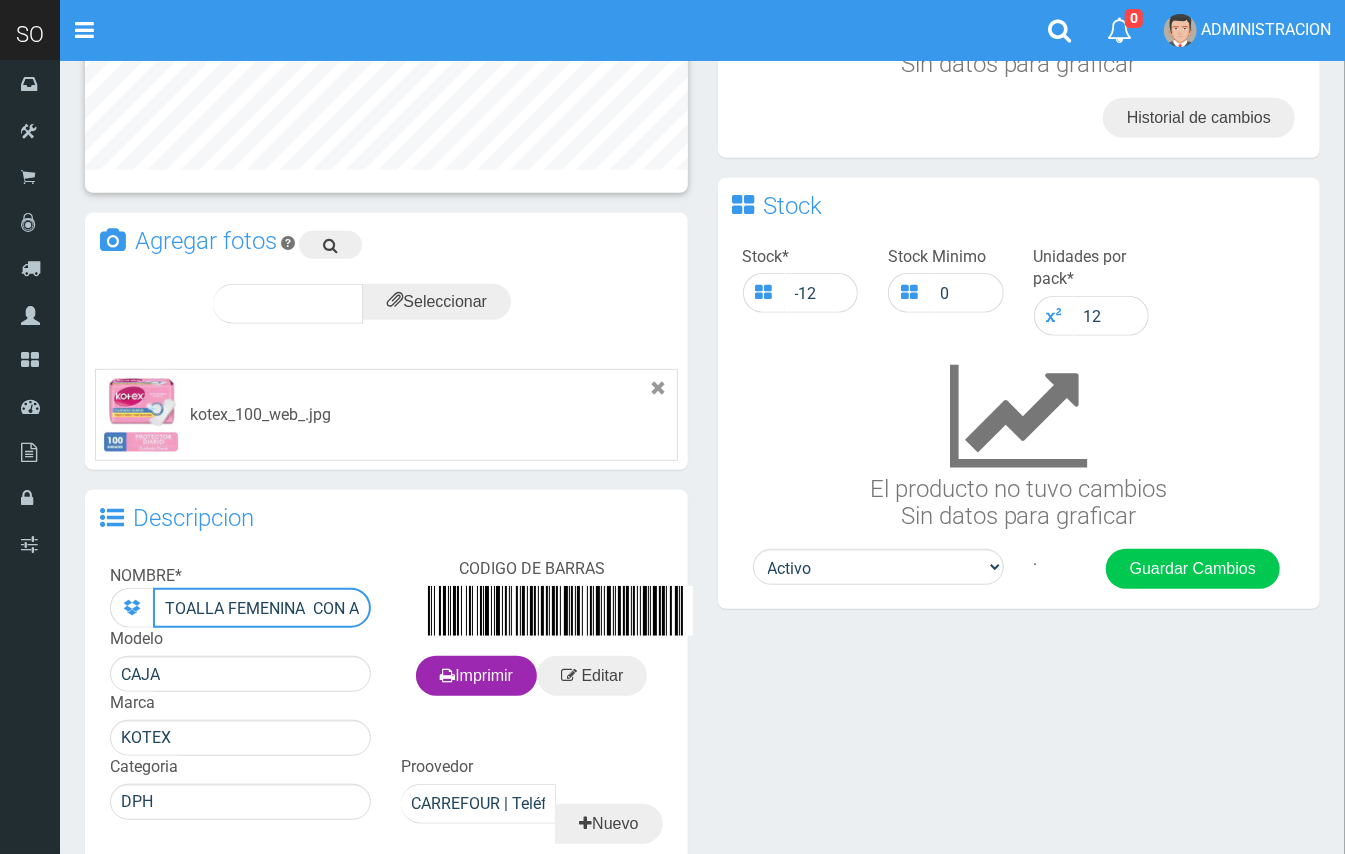 click on "TOALLA FEMENINA  CON ALAS KOTEX  X 100 UNIDADES" at bounding box center [262, 608] 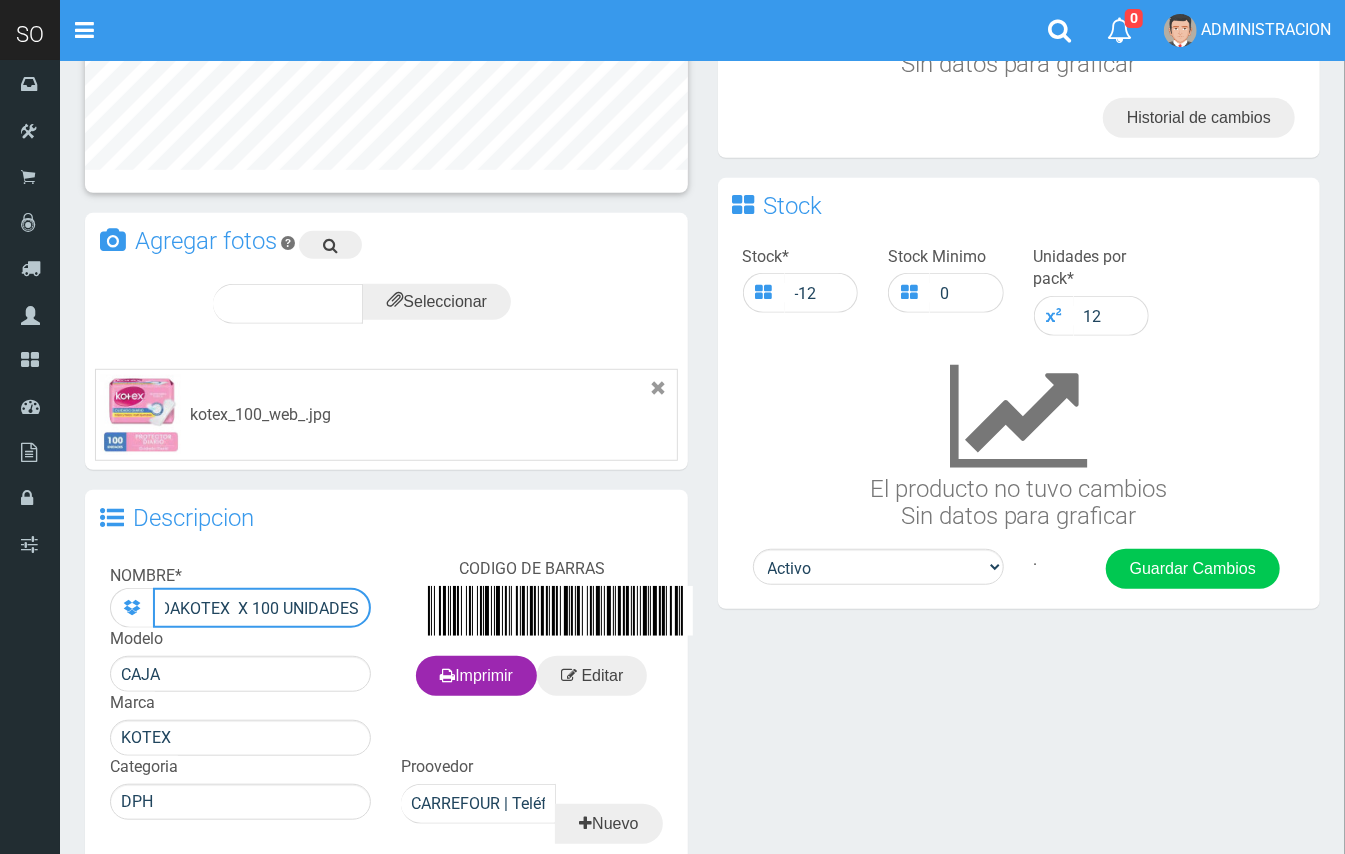scroll, scrollTop: 0, scrollLeft: 0, axis: both 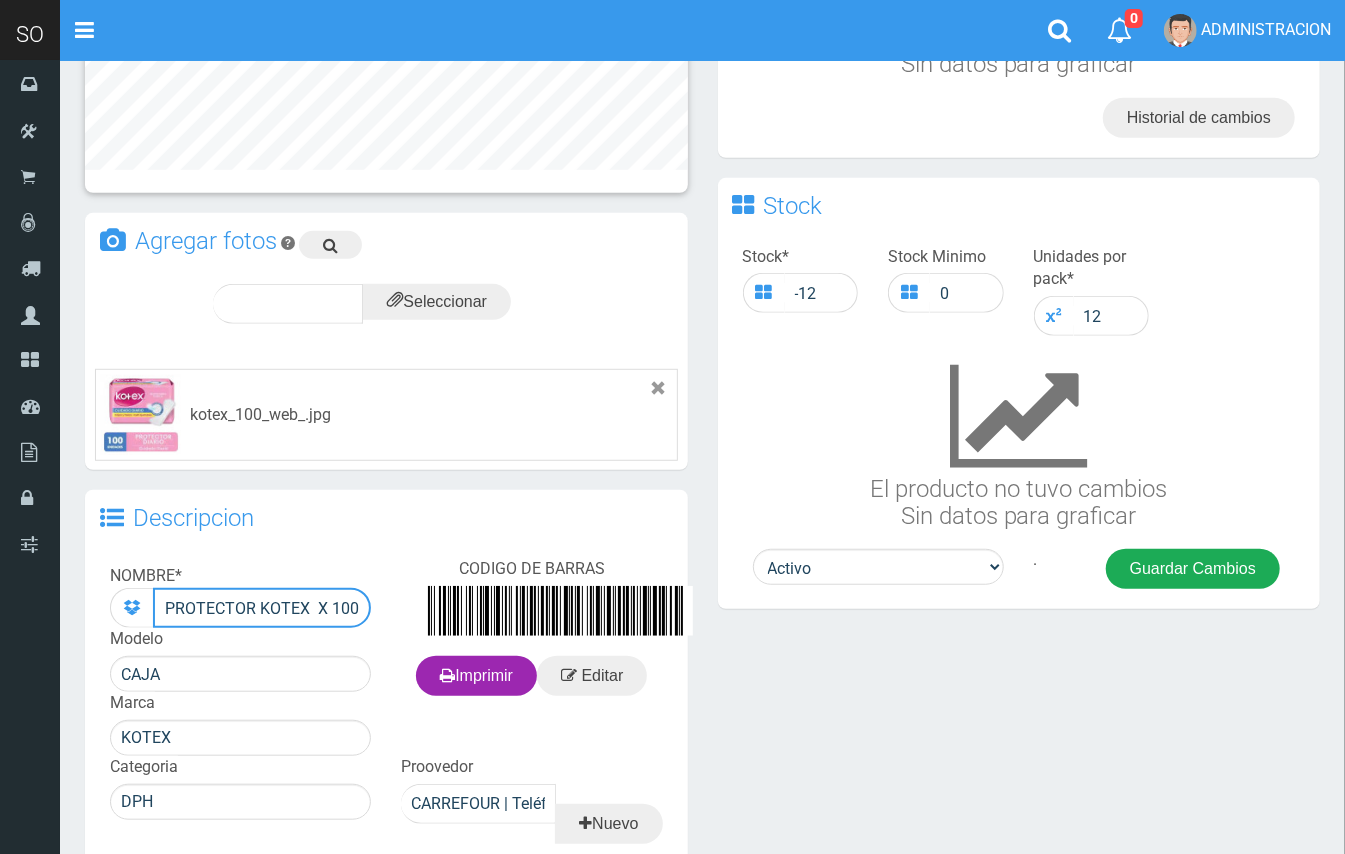type on "PROTECTOR KOTEX  X 100 UNIDADES" 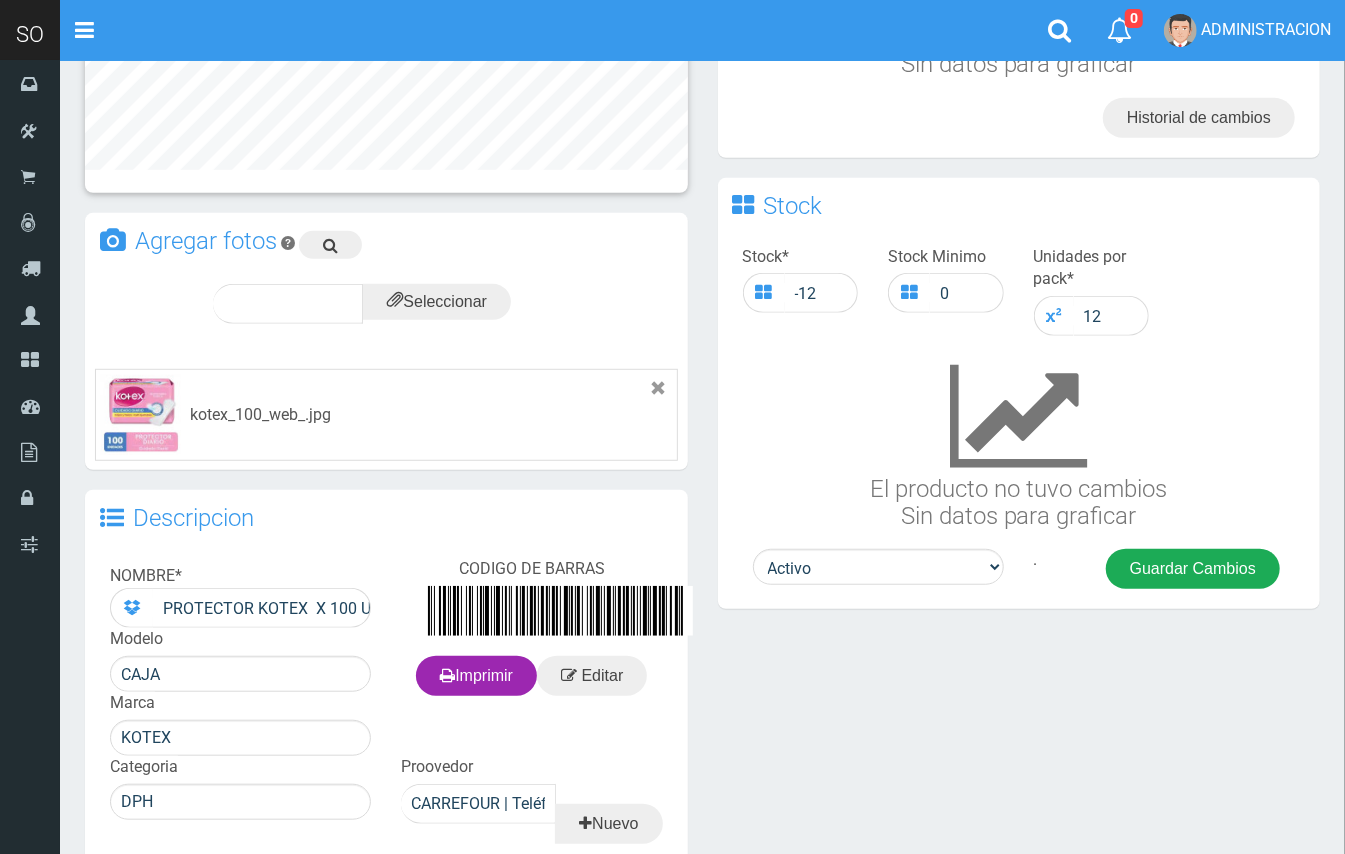 click on "Guardar Cambios" at bounding box center [1193, 569] 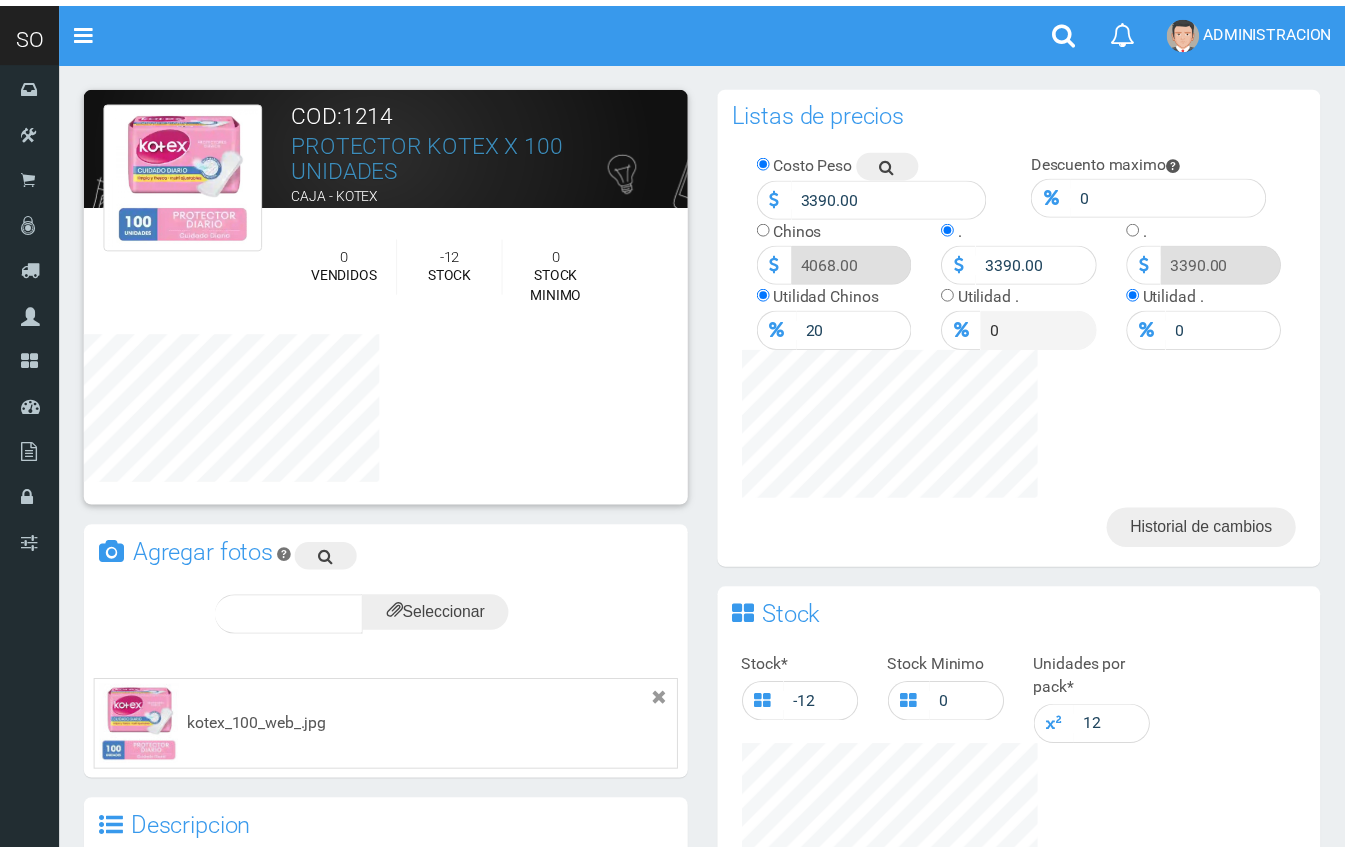 scroll, scrollTop: 0, scrollLeft: 0, axis: both 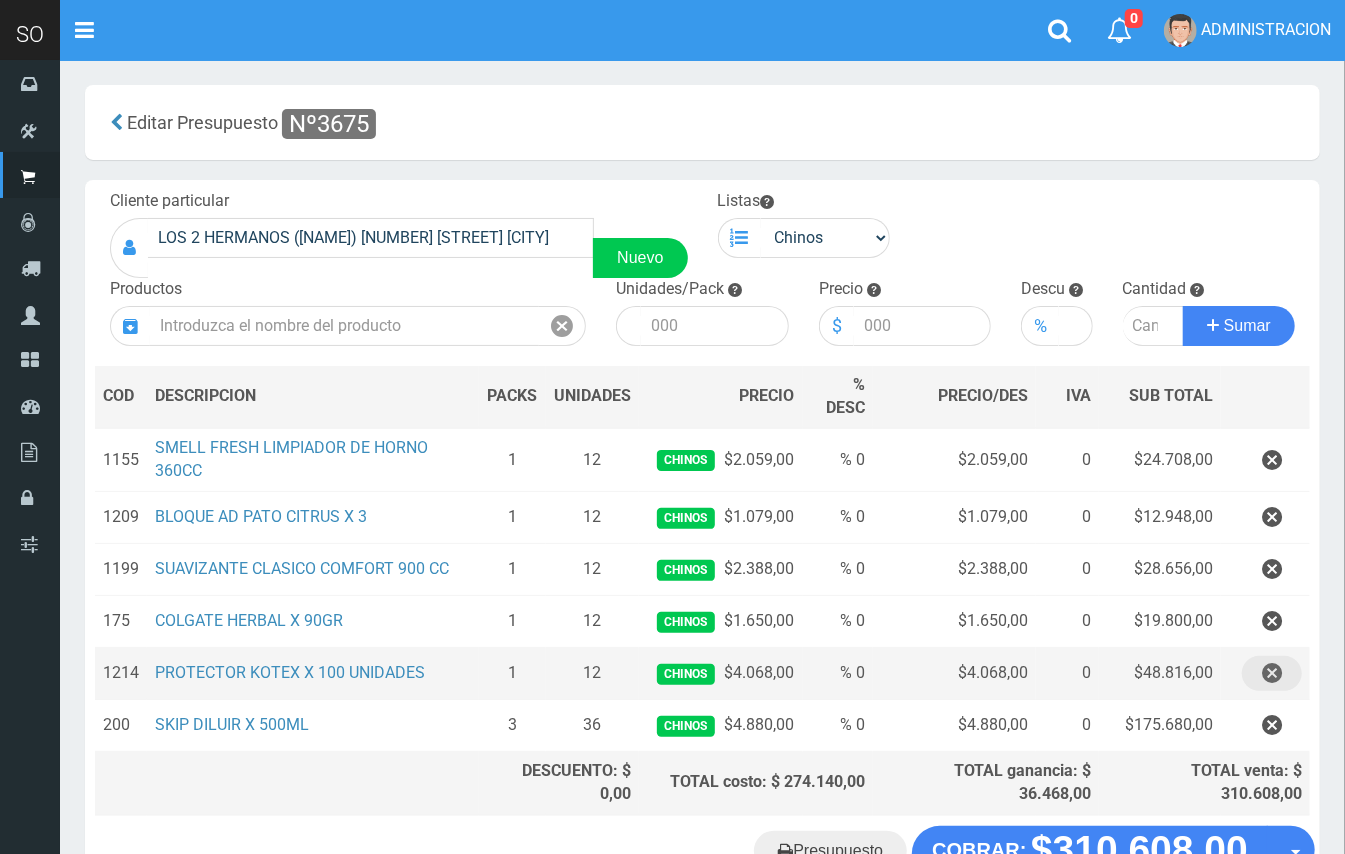click at bounding box center (1272, 460) 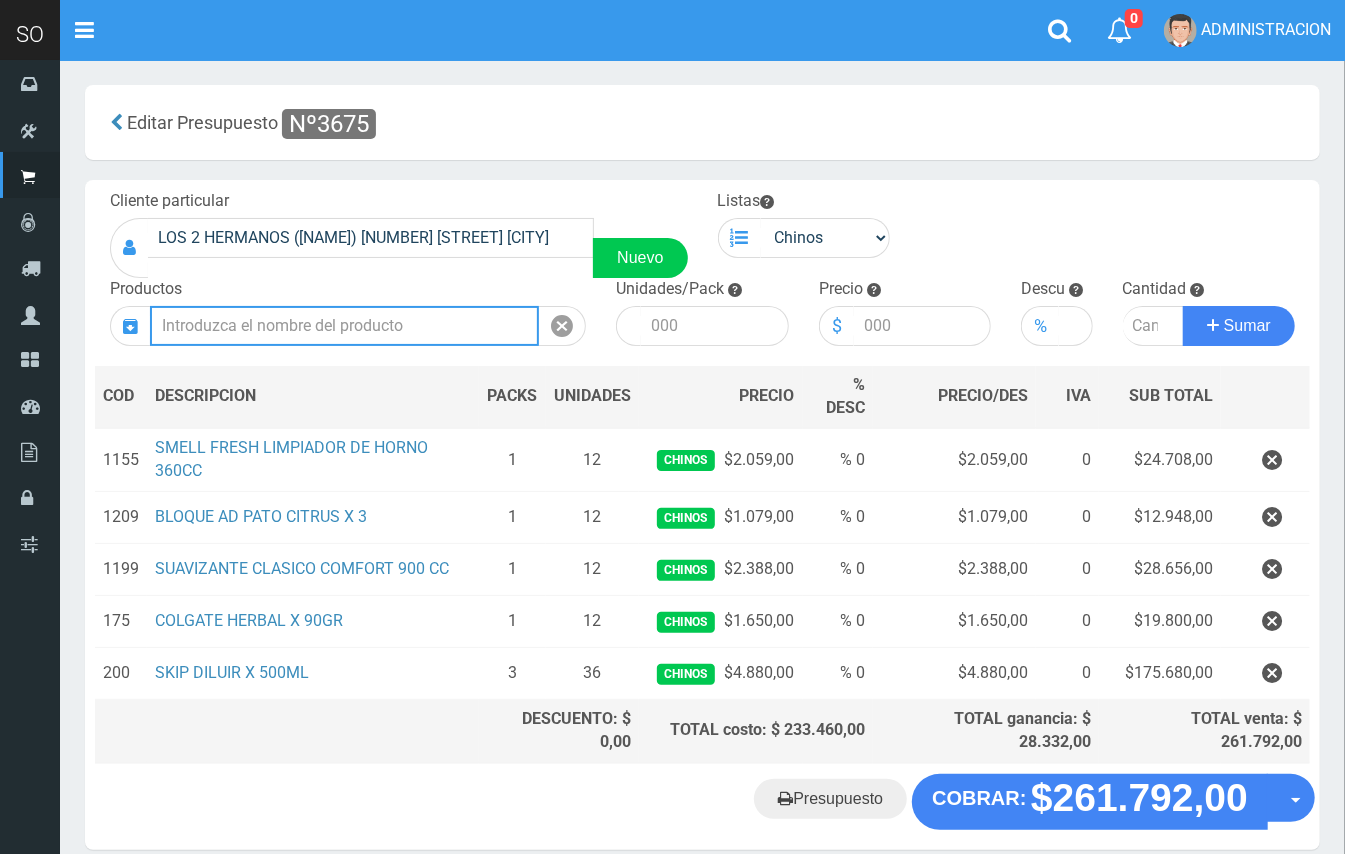 click at bounding box center (344, 326) 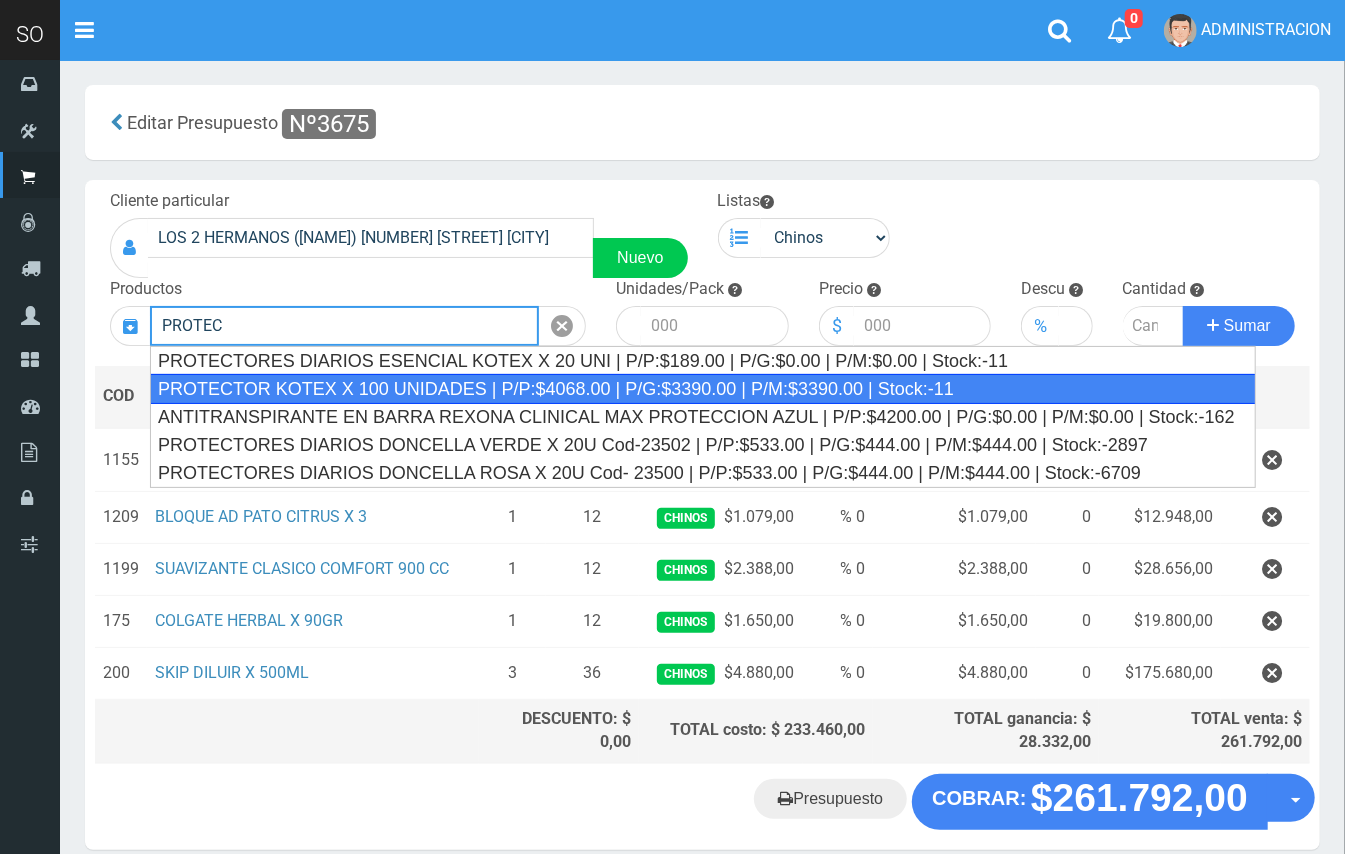 click on "PROTECTOR KOTEX  X 100 UNIDADES | P/P:$4068.00 | P/G:$3390.00 | P/M:$3390.00 | Stock:-11" at bounding box center (703, 389) 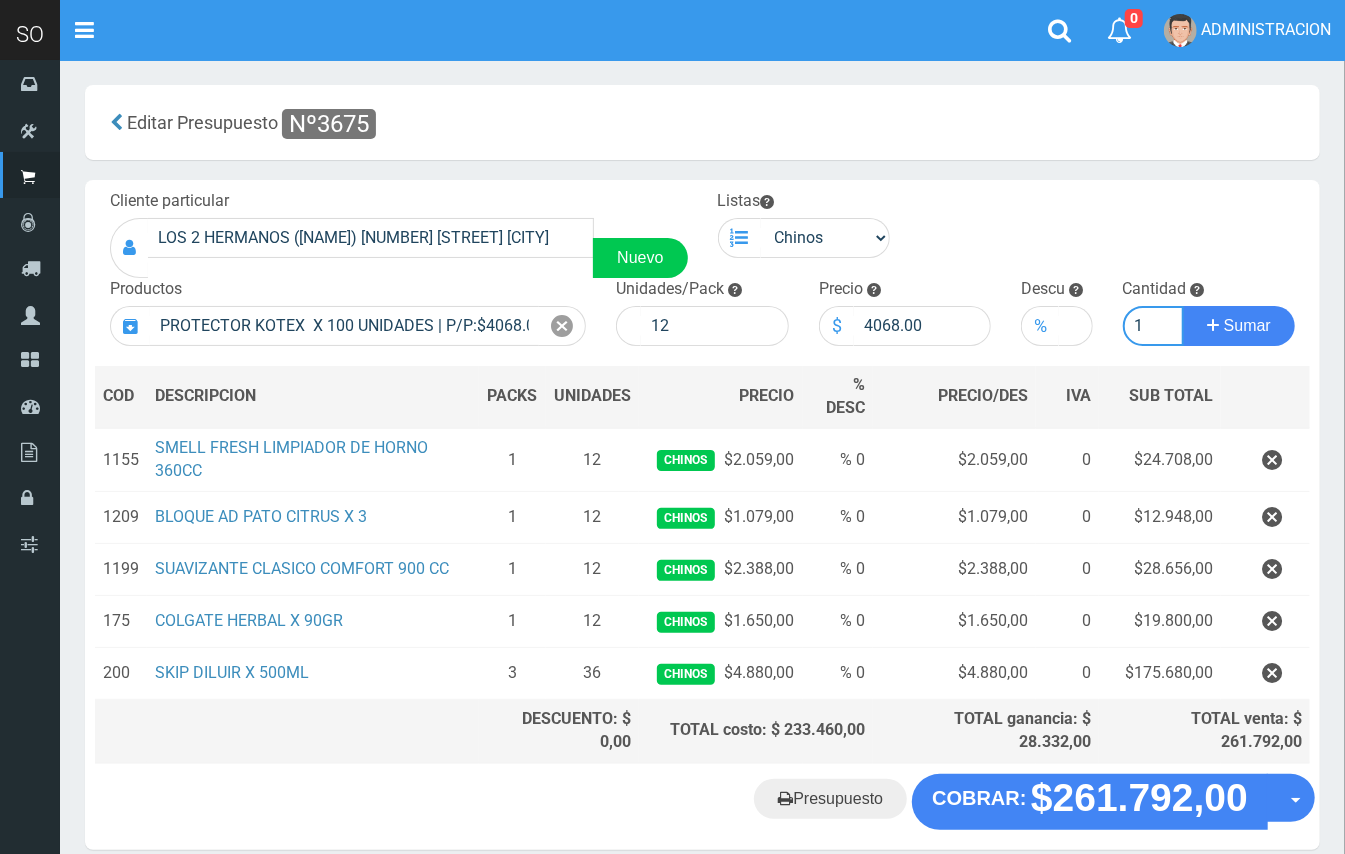 type on "1" 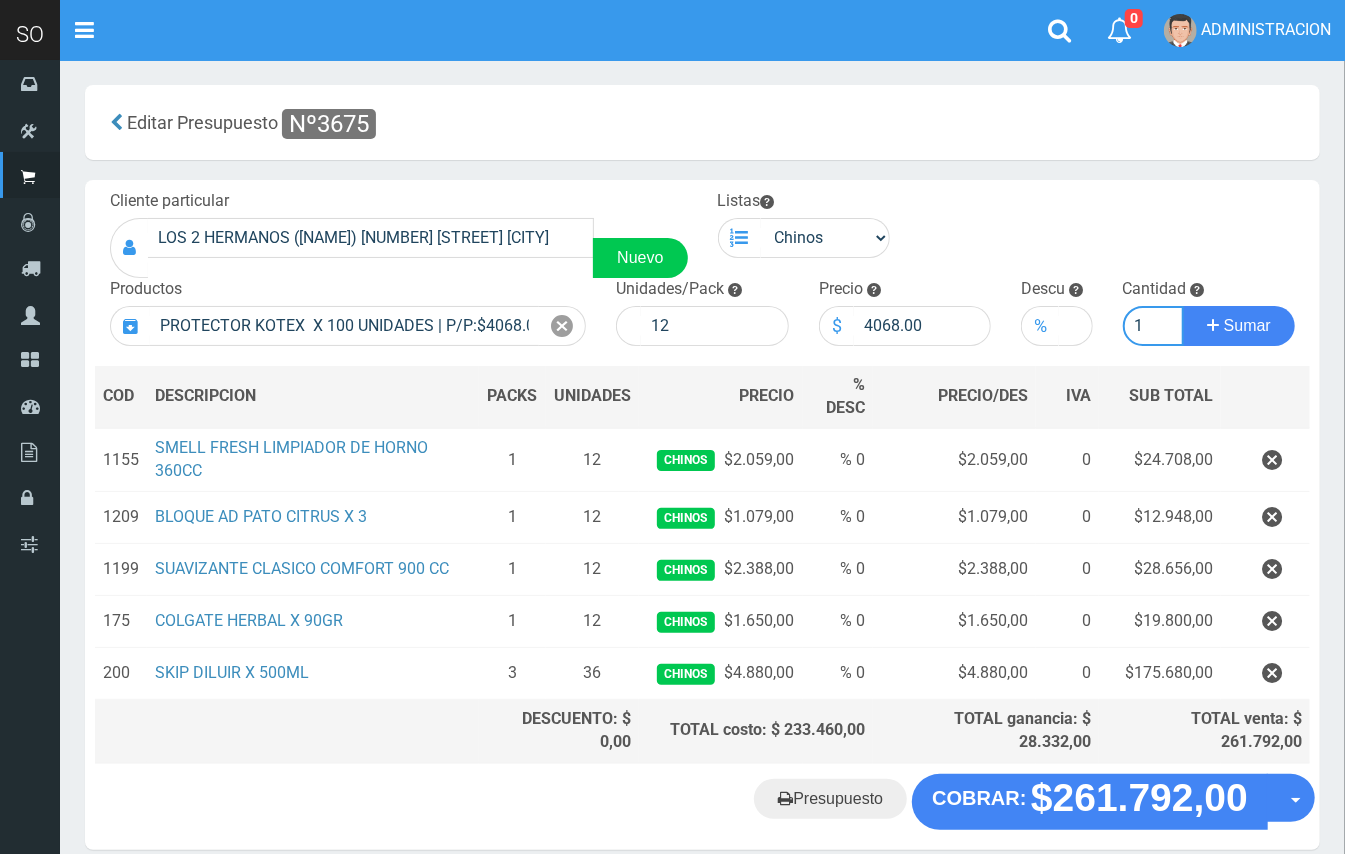 click on "Sumar" at bounding box center [1239, 326] 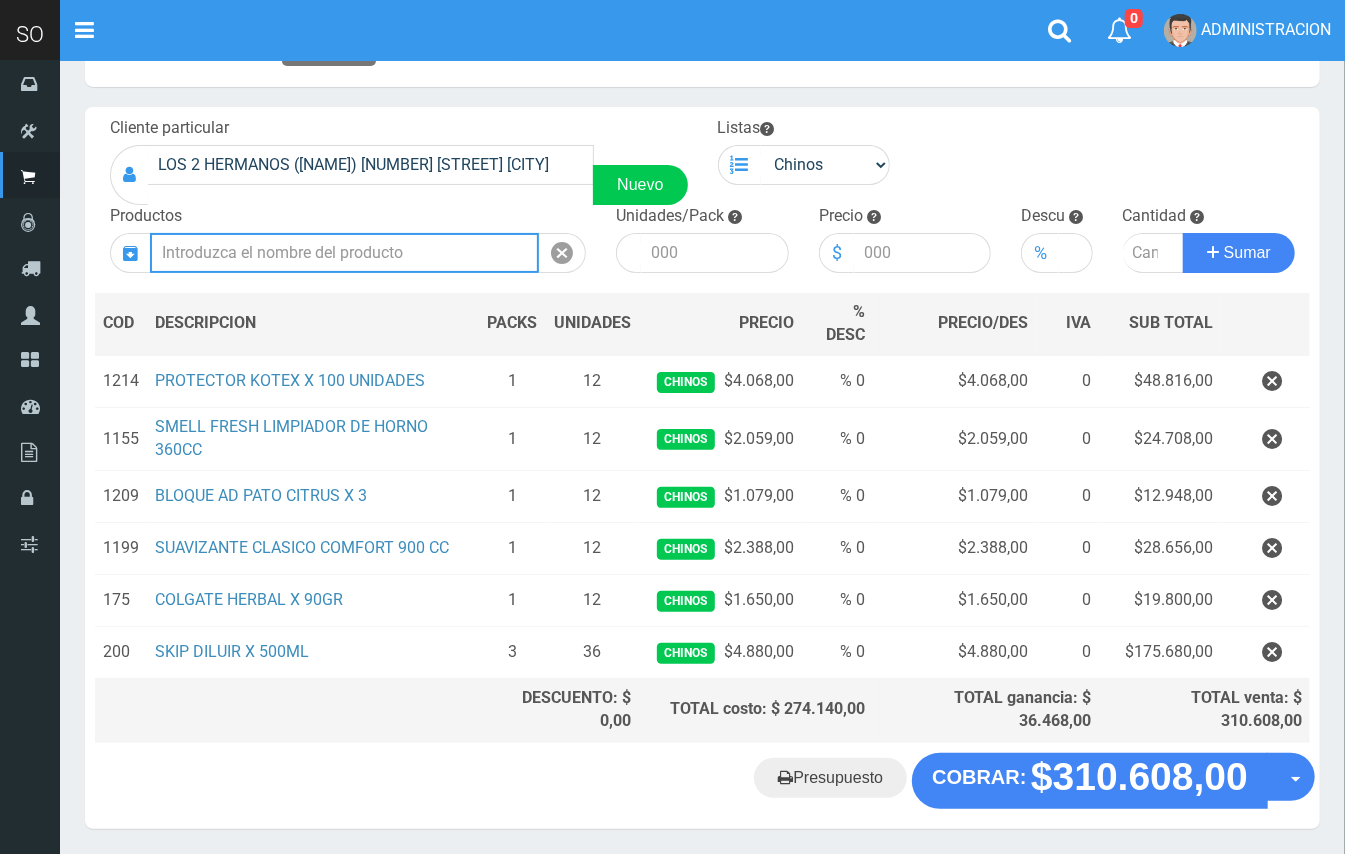 scroll, scrollTop: 76, scrollLeft: 0, axis: vertical 